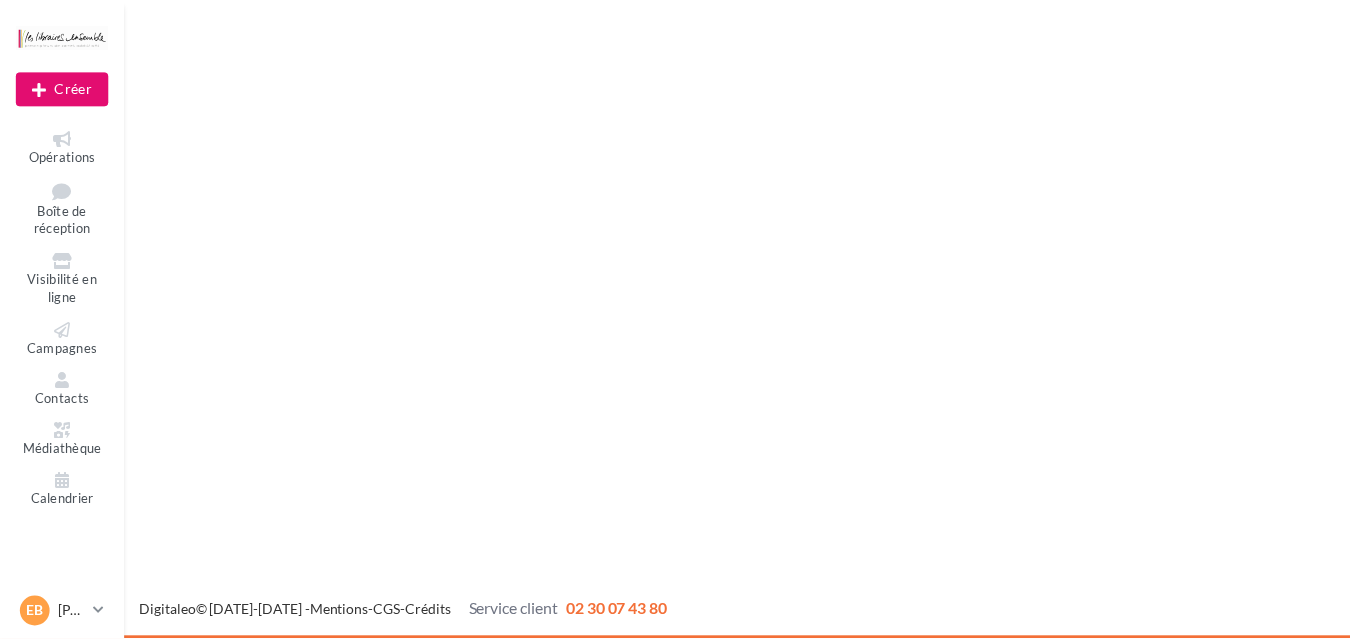 scroll, scrollTop: 0, scrollLeft: 0, axis: both 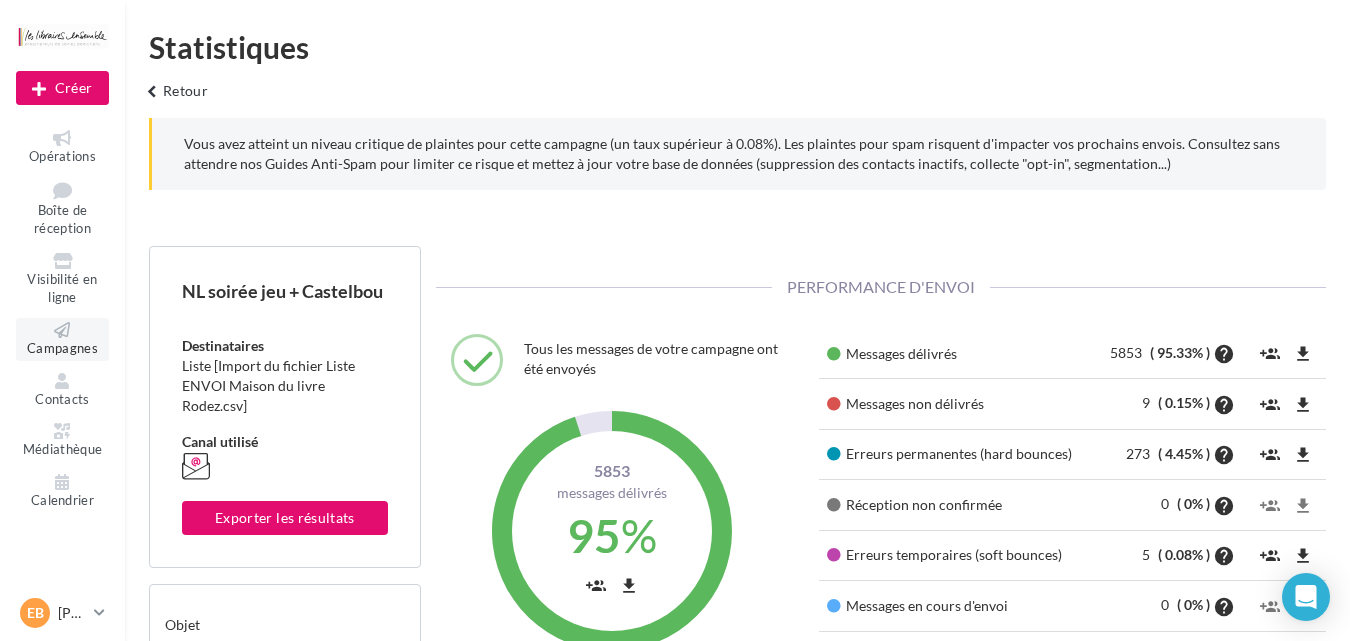 click on "Campagnes" at bounding box center [62, 348] 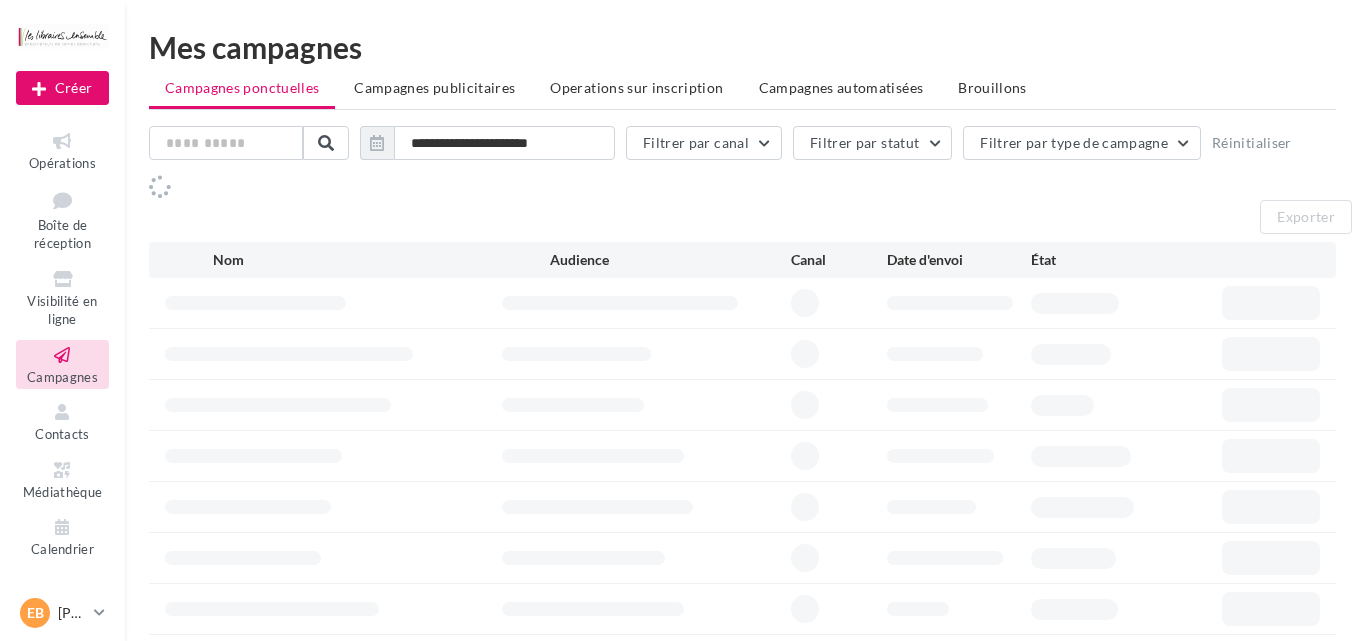 scroll, scrollTop: 0, scrollLeft: 0, axis: both 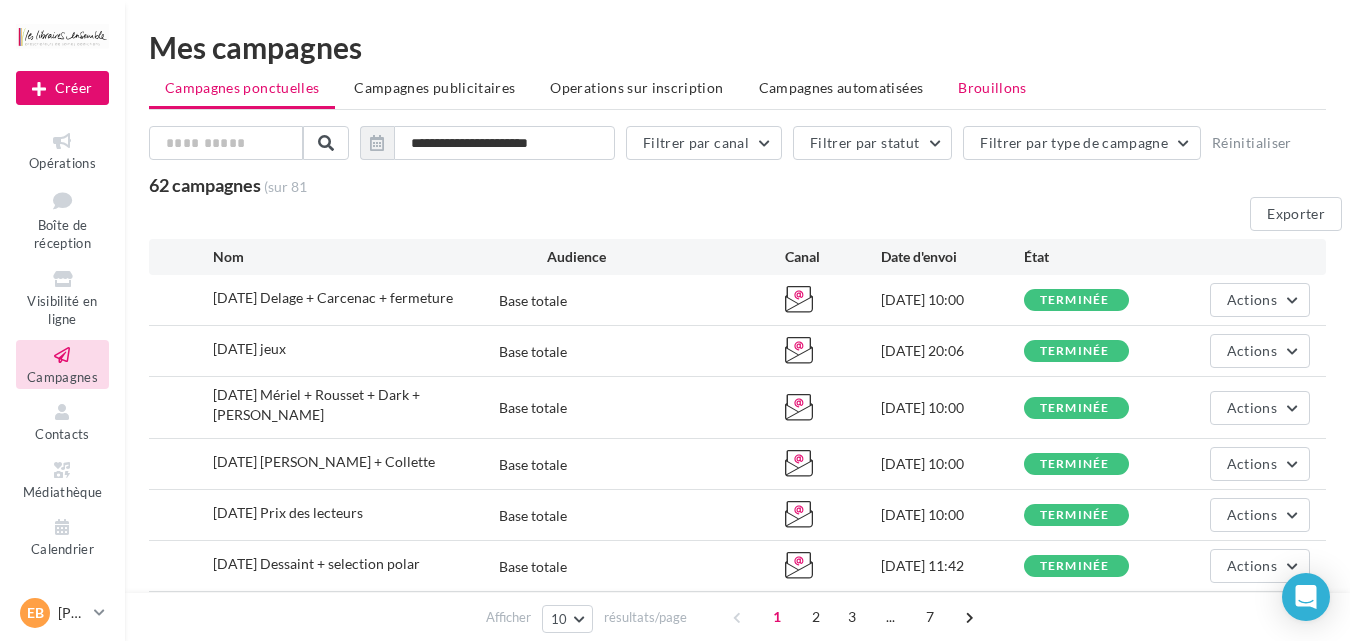 click on "Brouillons" at bounding box center (992, 87) 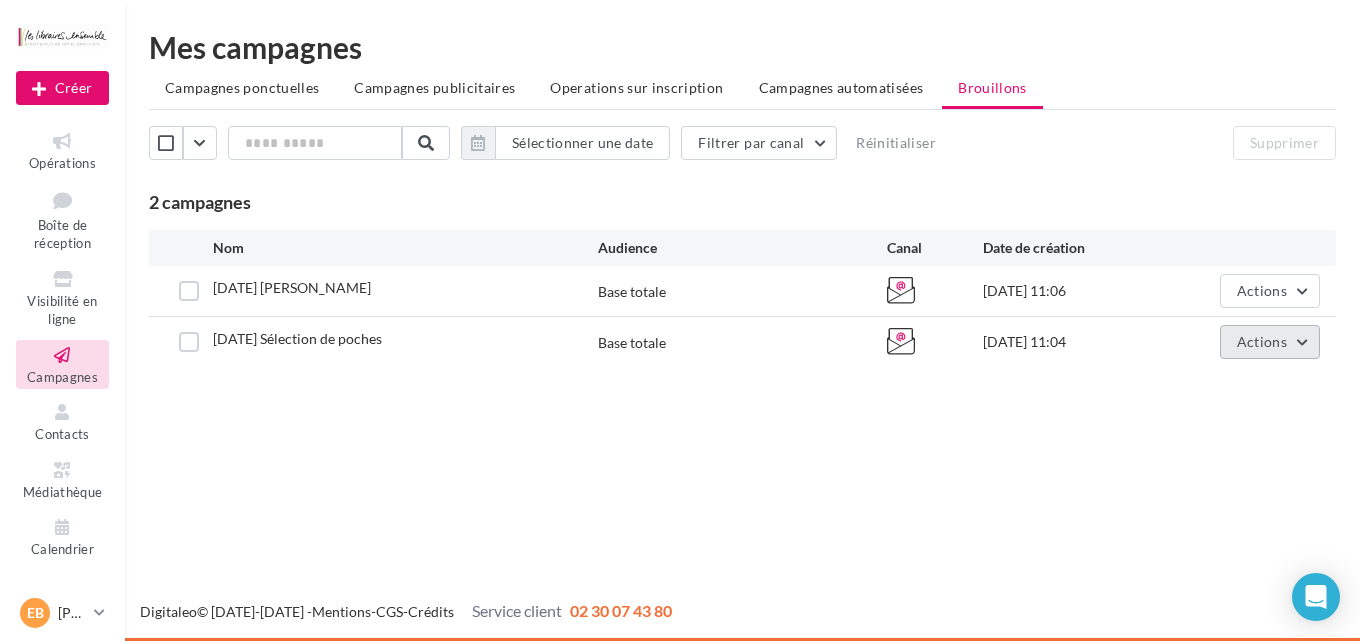 click on "Actions" at bounding box center [1262, 341] 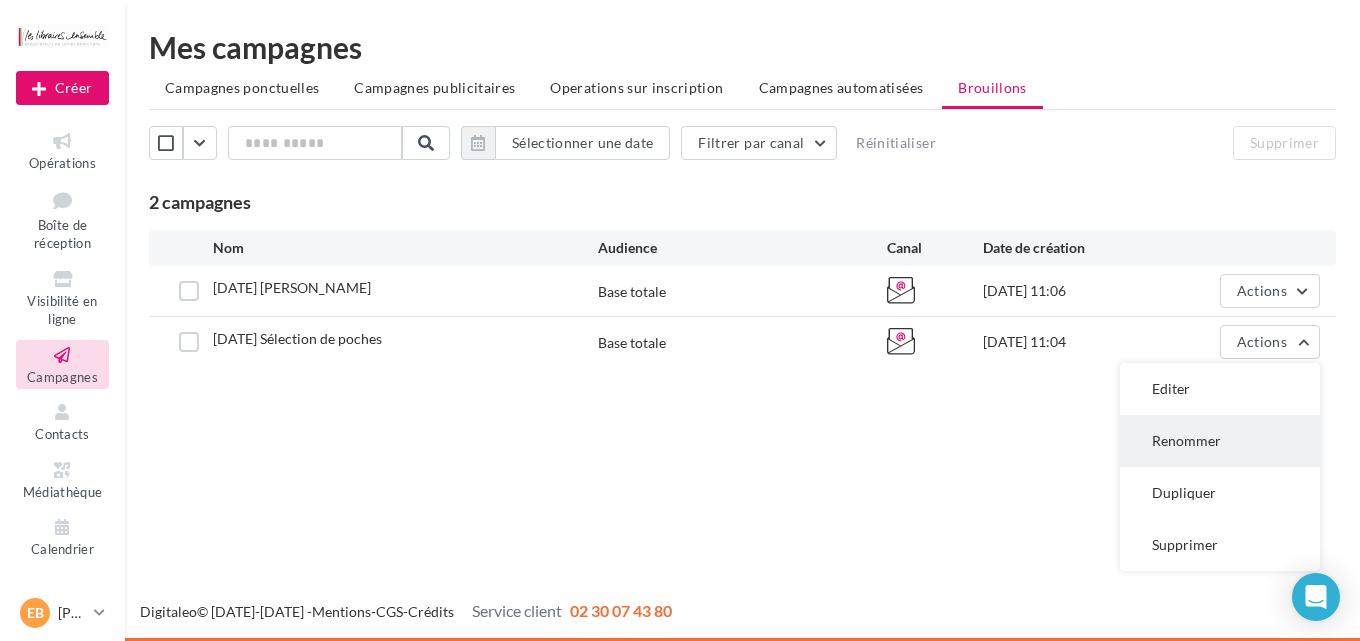 click on "Renommer" at bounding box center [1220, 441] 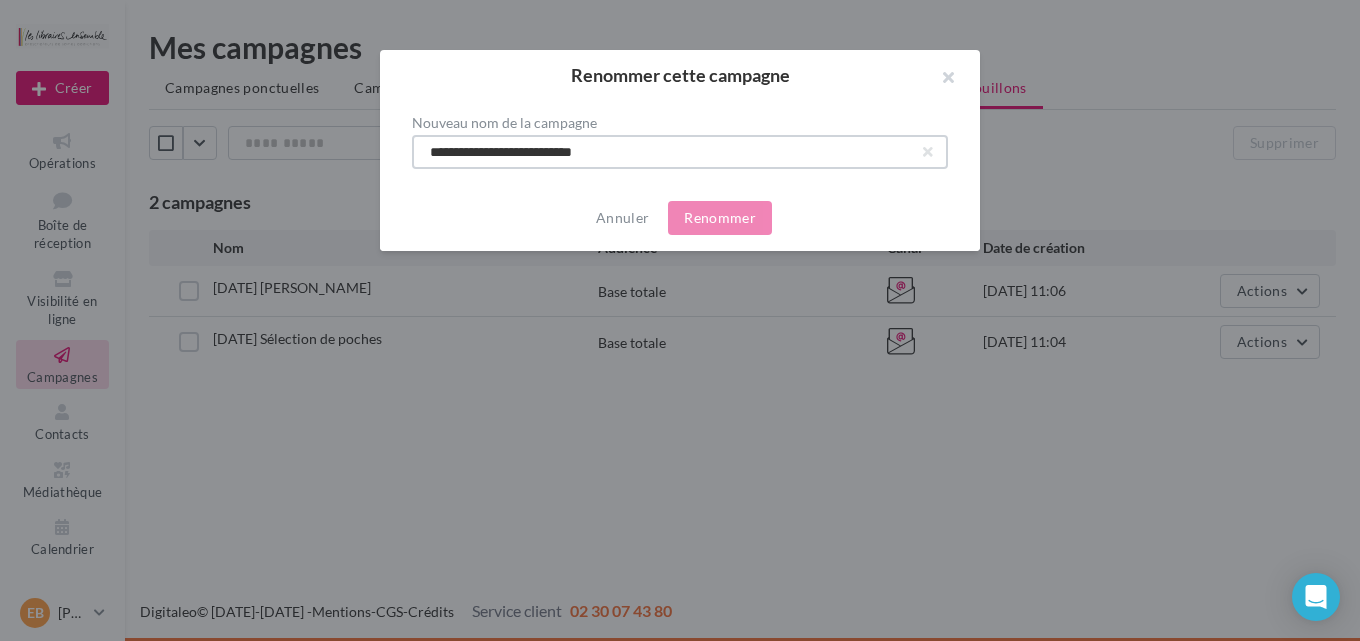 click on "**********" at bounding box center (680, 152) 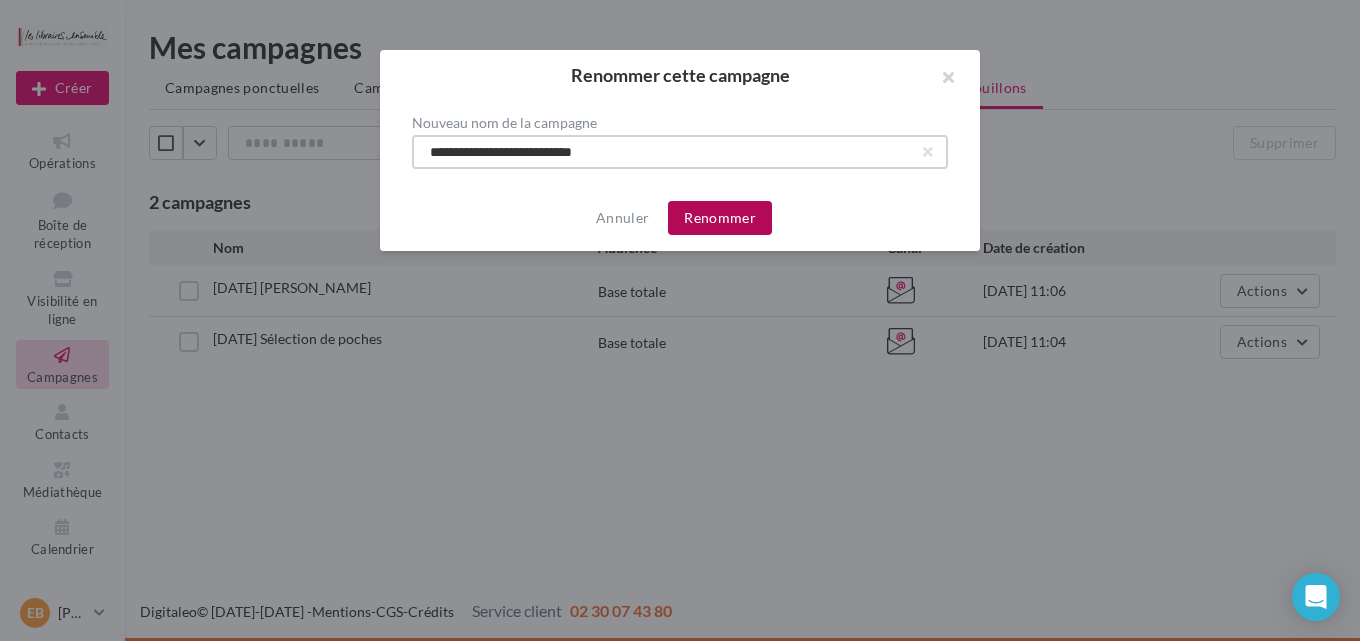 type on "**********" 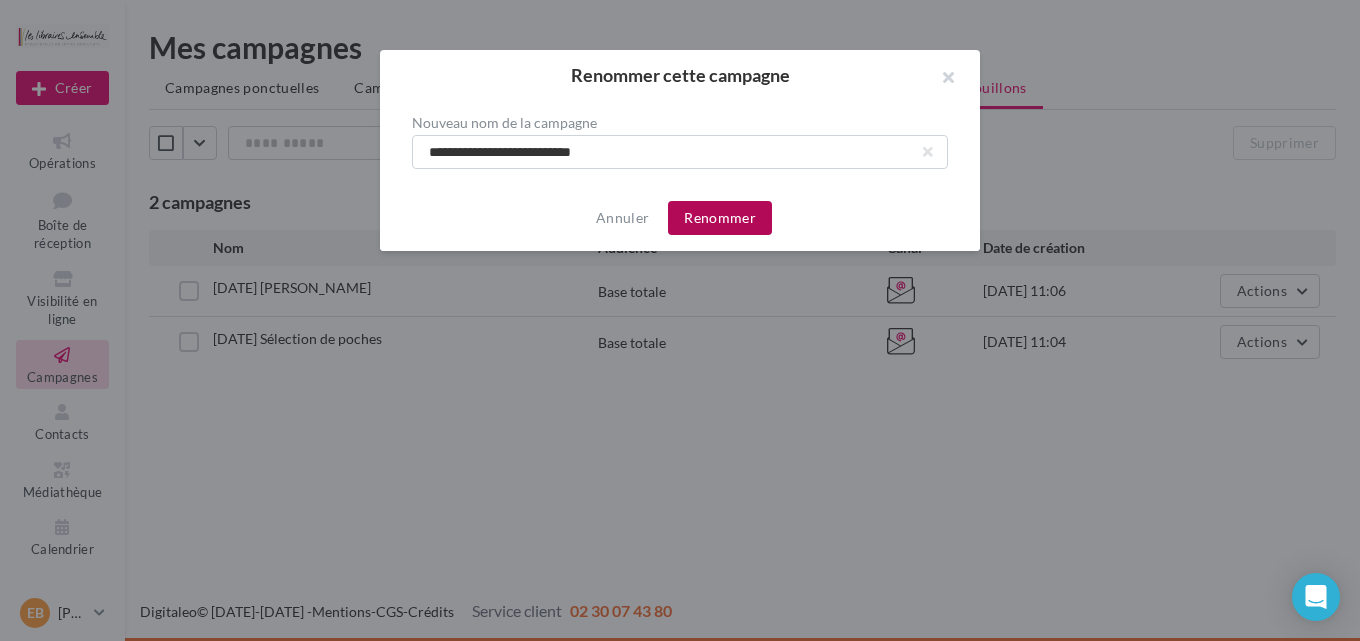 click on "Renommer" at bounding box center [720, 218] 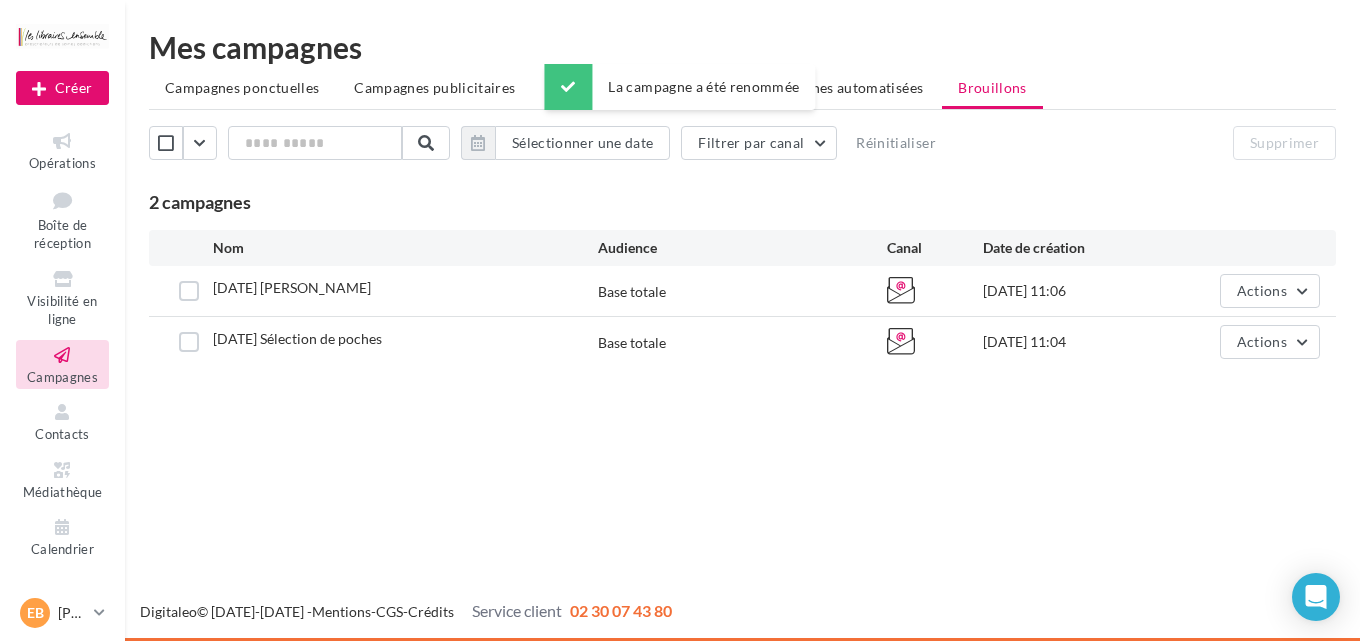 click on "Nouvelle campagne
Créer
Opérations
Boîte de réception
Visibilité en ligne
Campagnes
Contacts
Médiathèque
Calendrier" at bounding box center (680, 320) 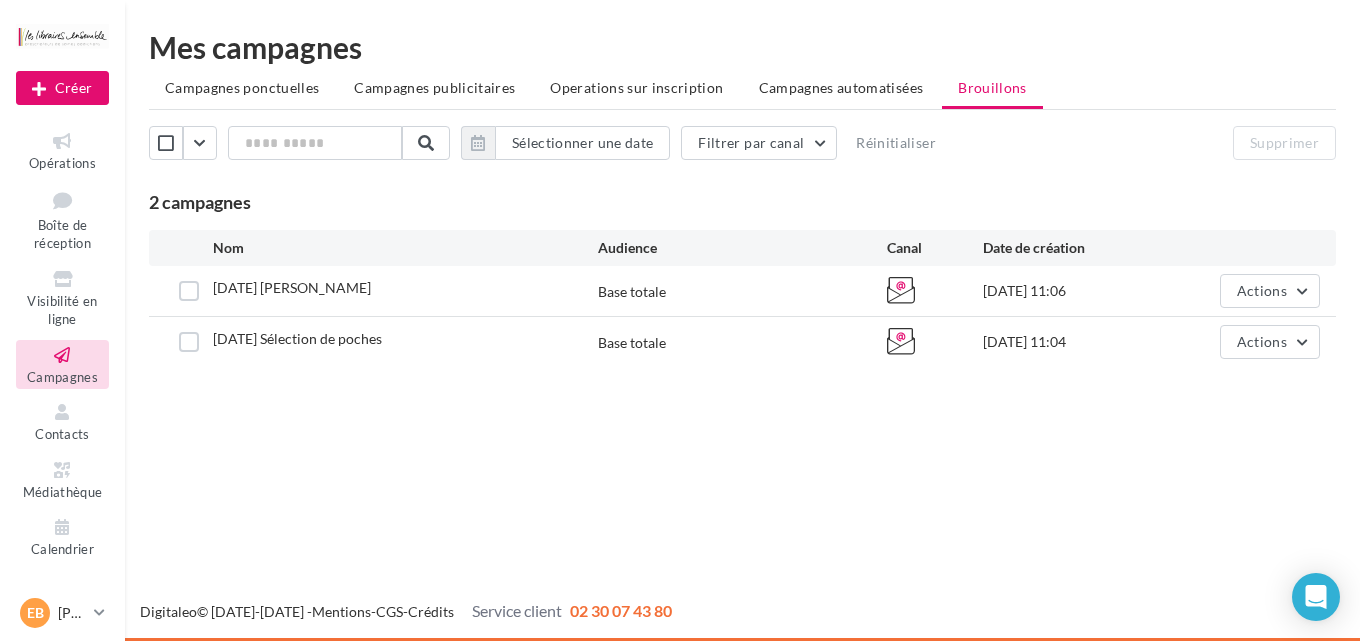 click on "Nouvelle campagne
Créer
Opérations
Boîte de réception
Visibilité en ligne
Campagnes
Contacts
Médiathèque
Calendrier" at bounding box center (680, 320) 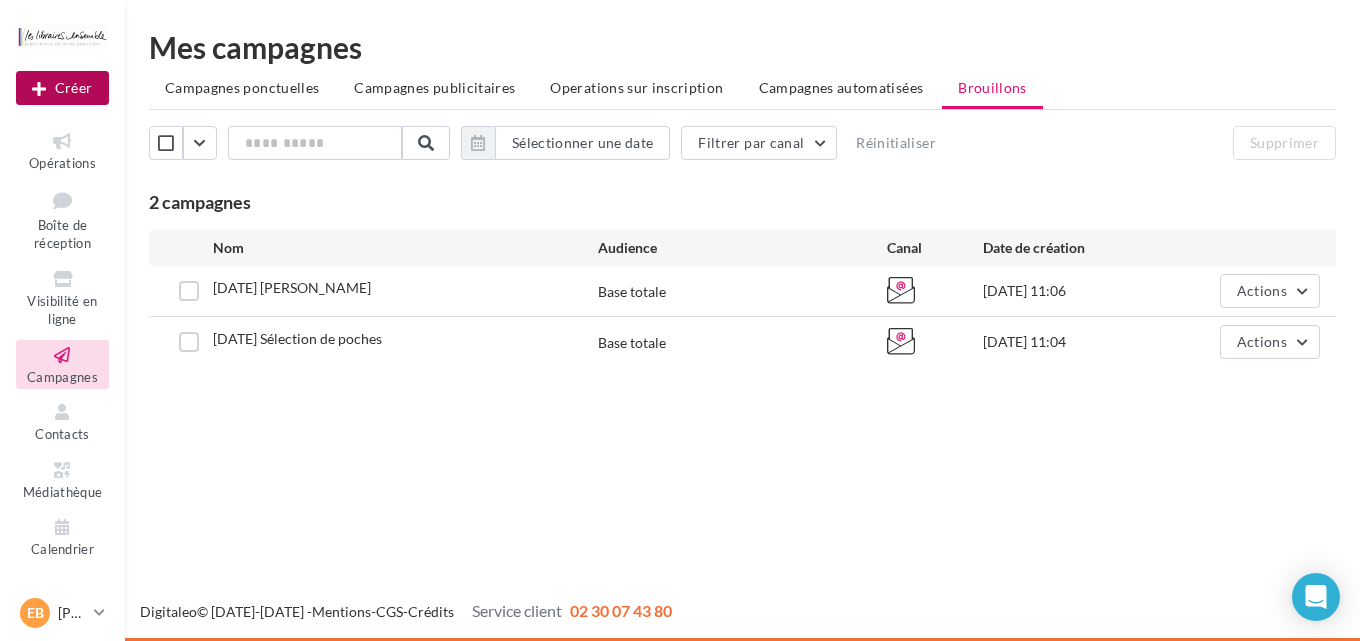 click on "Créer" at bounding box center (62, 88) 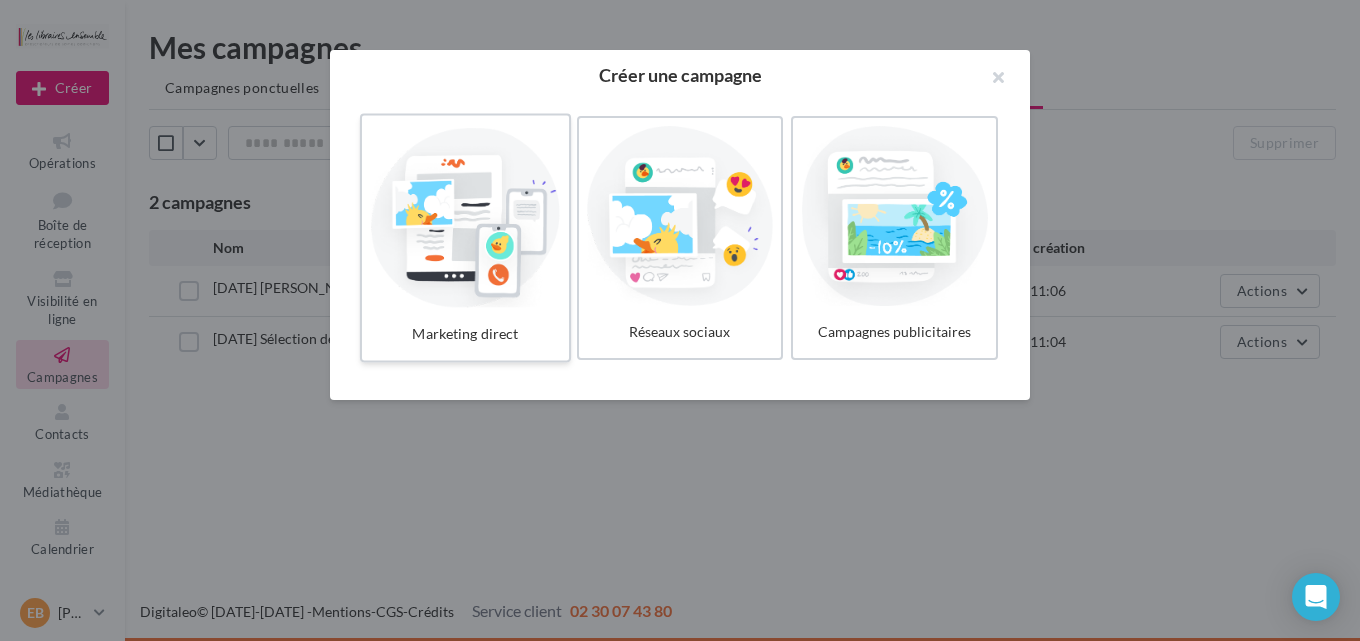 click at bounding box center (465, 216) 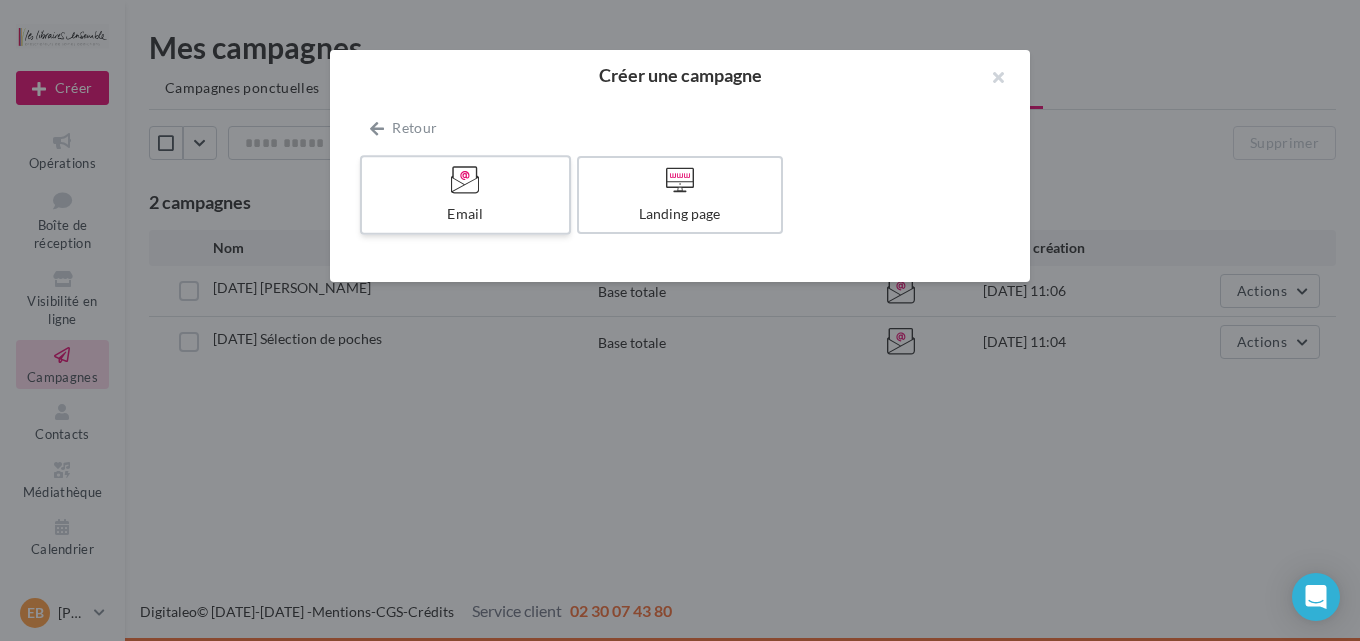 click at bounding box center [465, 179] 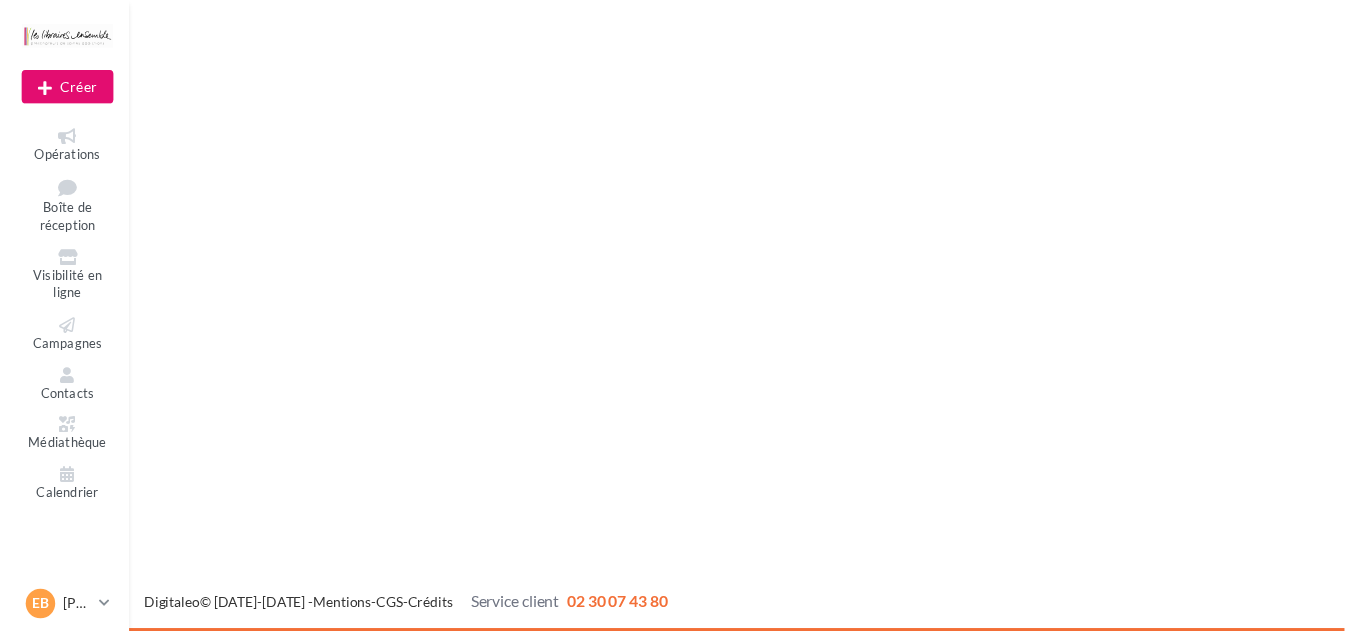 scroll, scrollTop: 0, scrollLeft: 0, axis: both 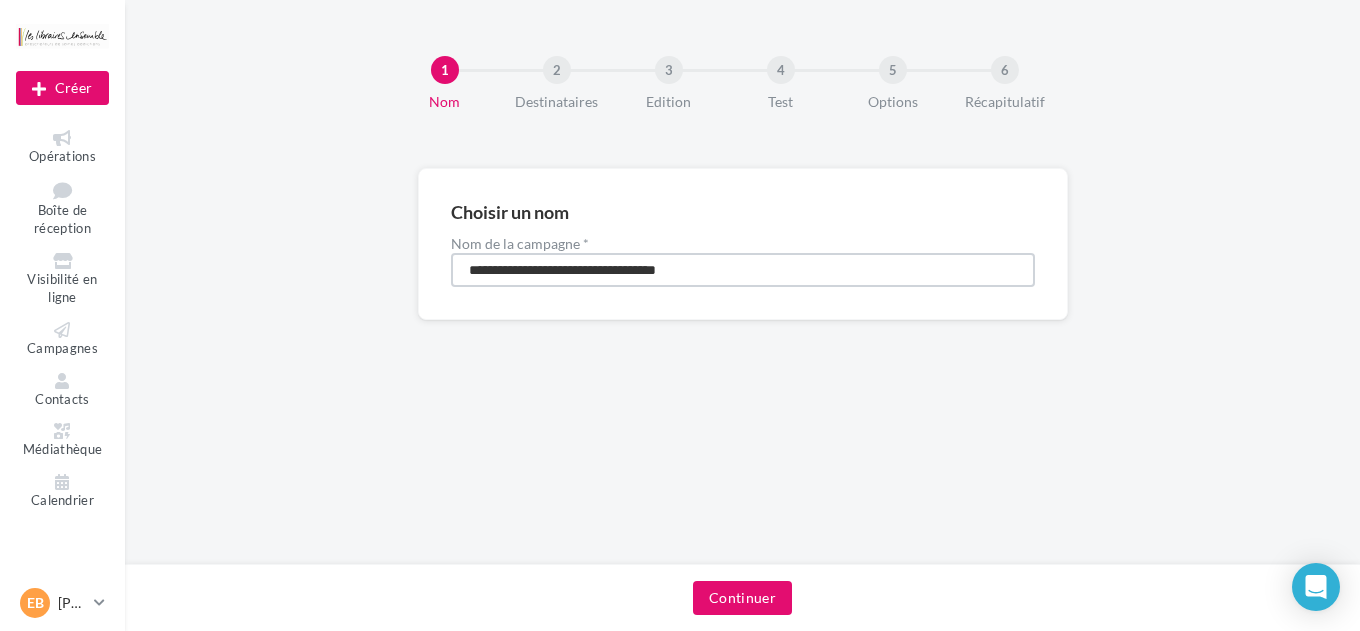 drag, startPoint x: 760, startPoint y: 272, endPoint x: 184, endPoint y: 221, distance: 578.2534 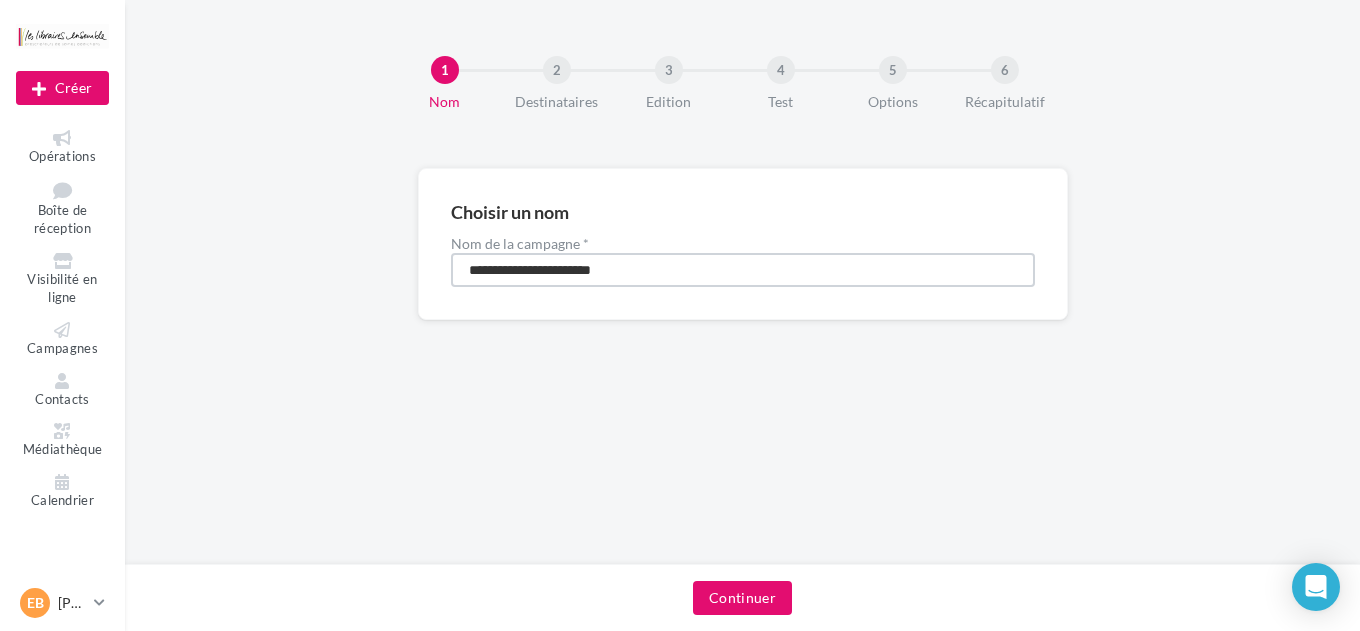 type on "**********" 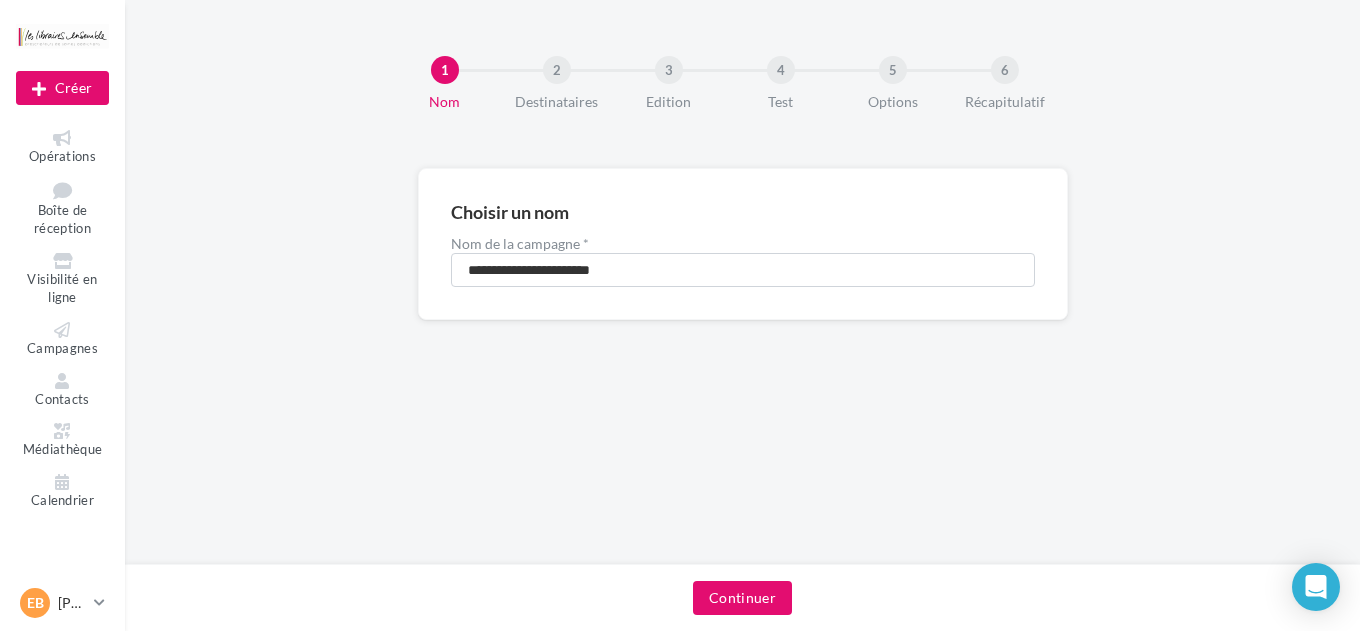 click on "Continuer" at bounding box center (742, 602) 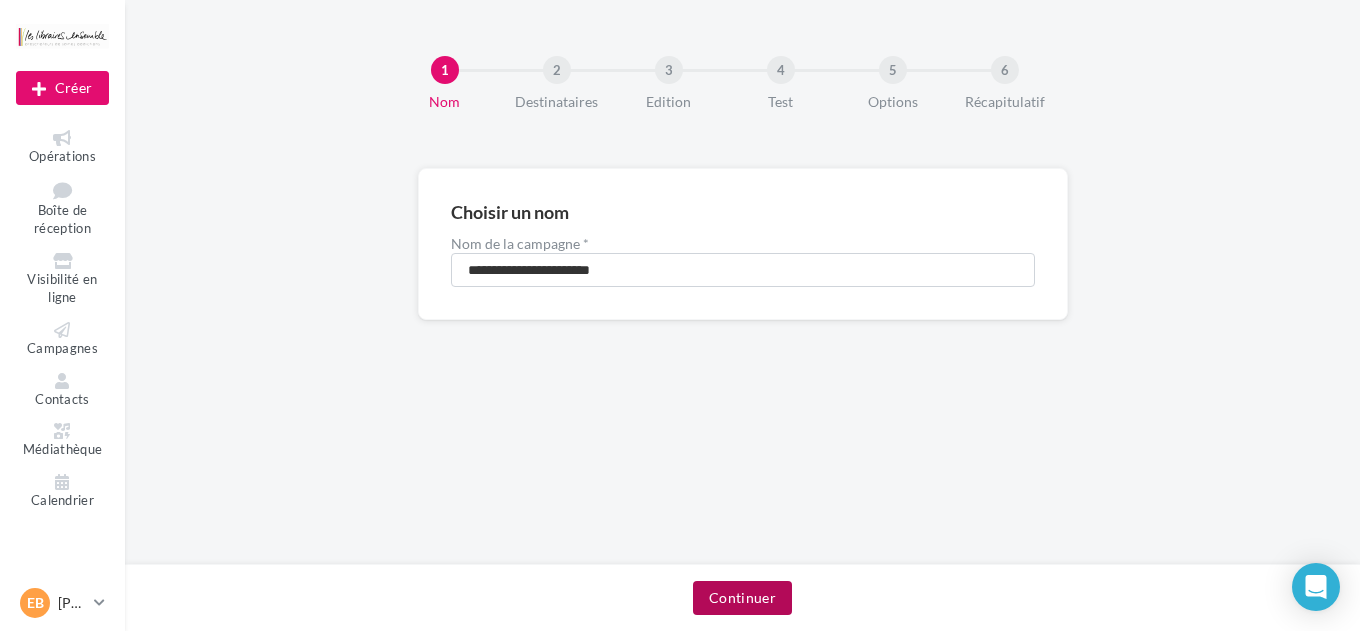 click on "Continuer" at bounding box center [742, 598] 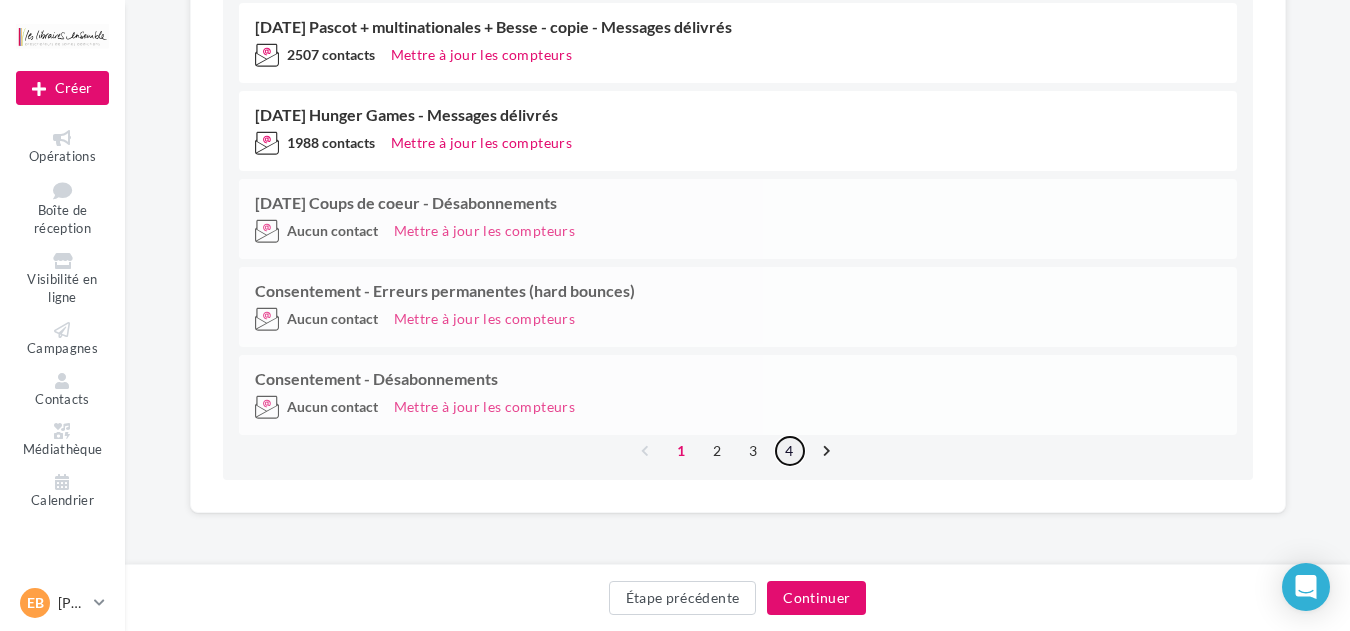 click on "4" at bounding box center (790, 451) 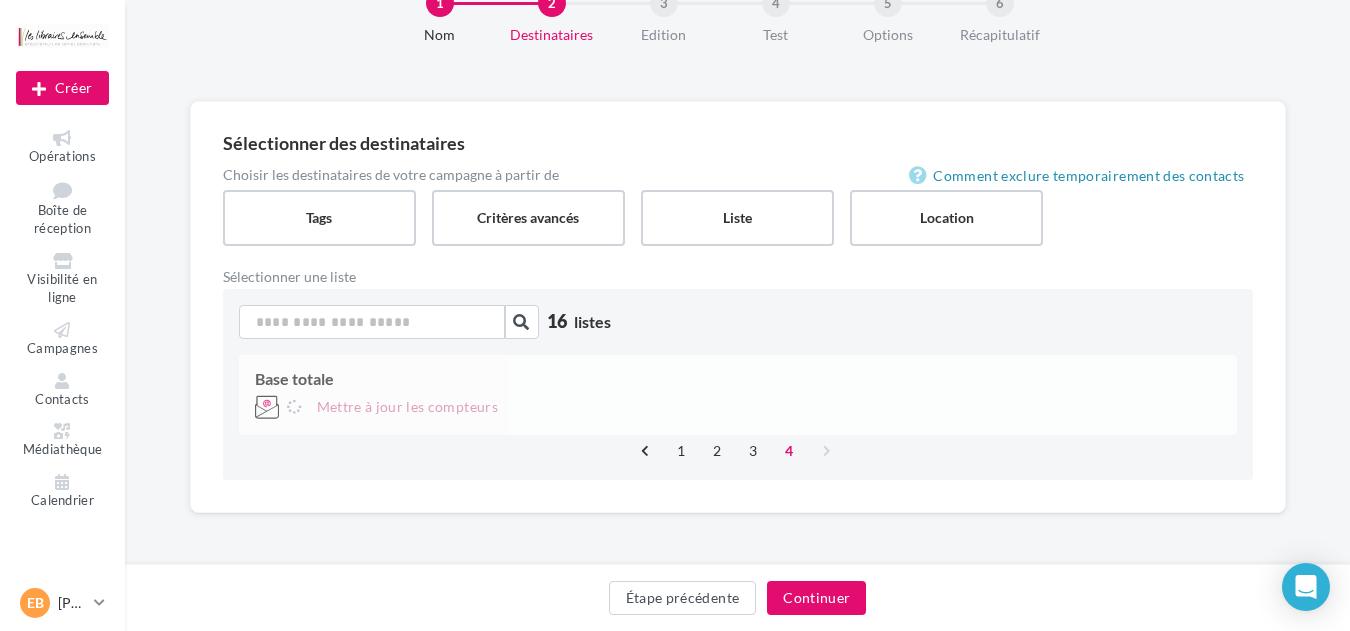 scroll, scrollTop: 67, scrollLeft: 0, axis: vertical 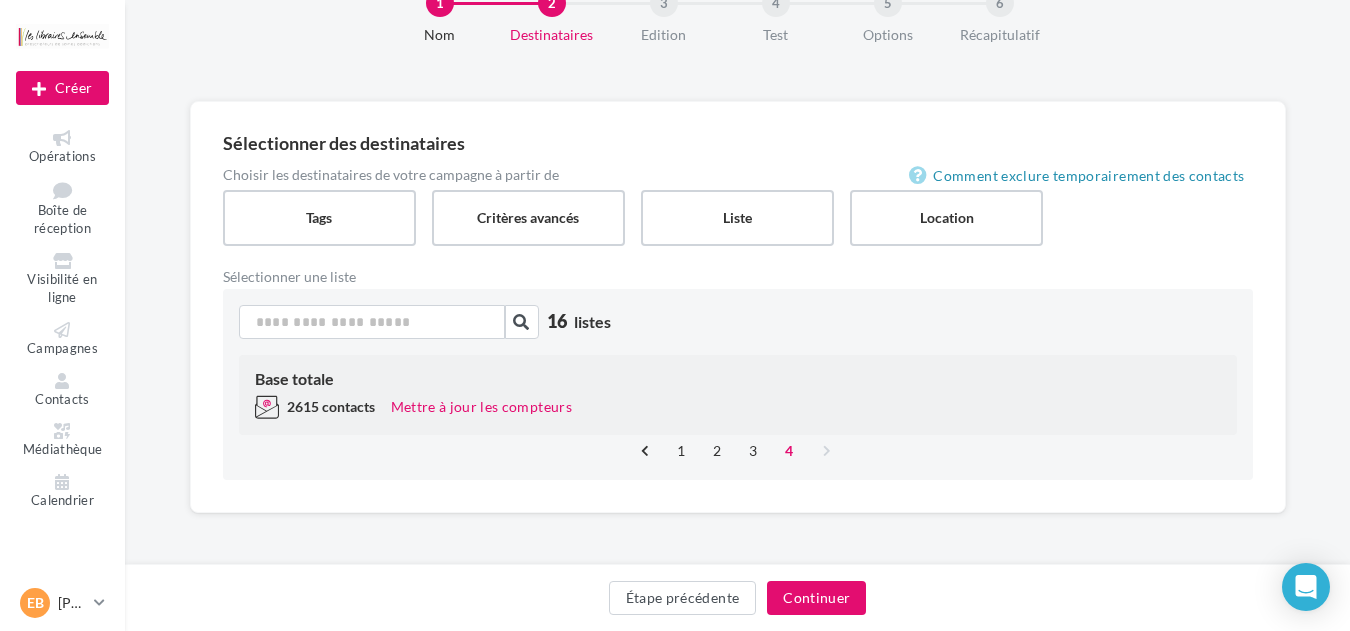click on "Base totale" at bounding box center [738, 379] 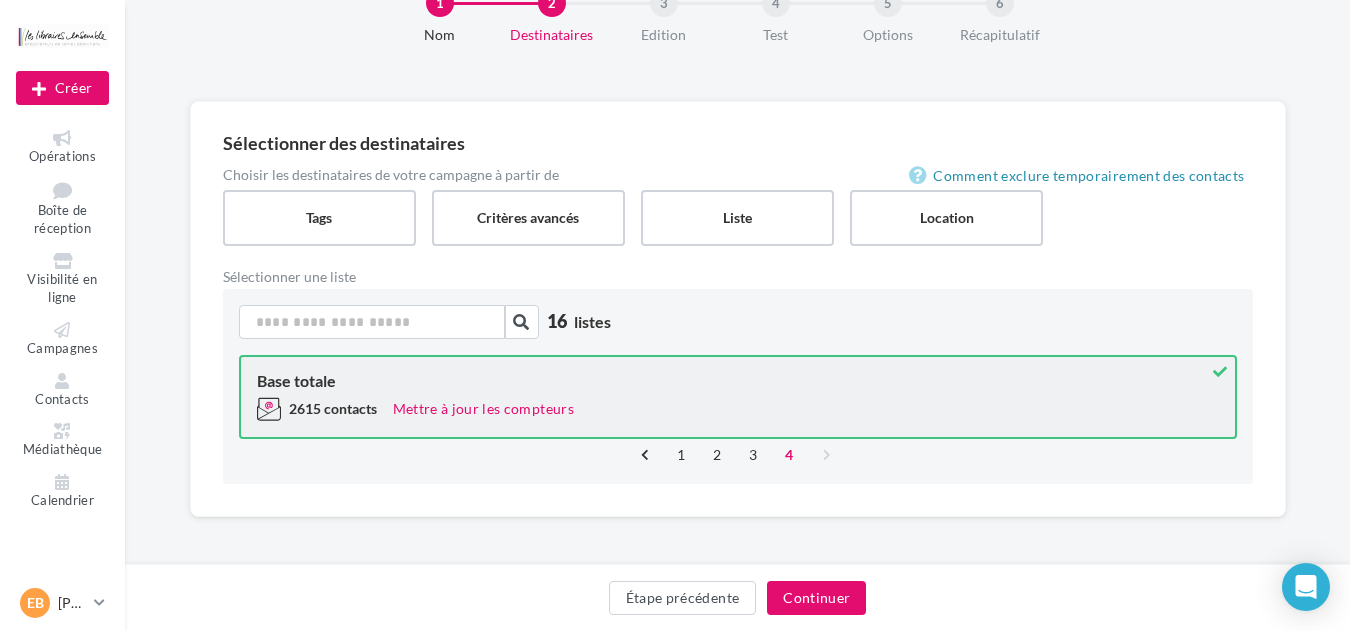 scroll, scrollTop: 71, scrollLeft: 0, axis: vertical 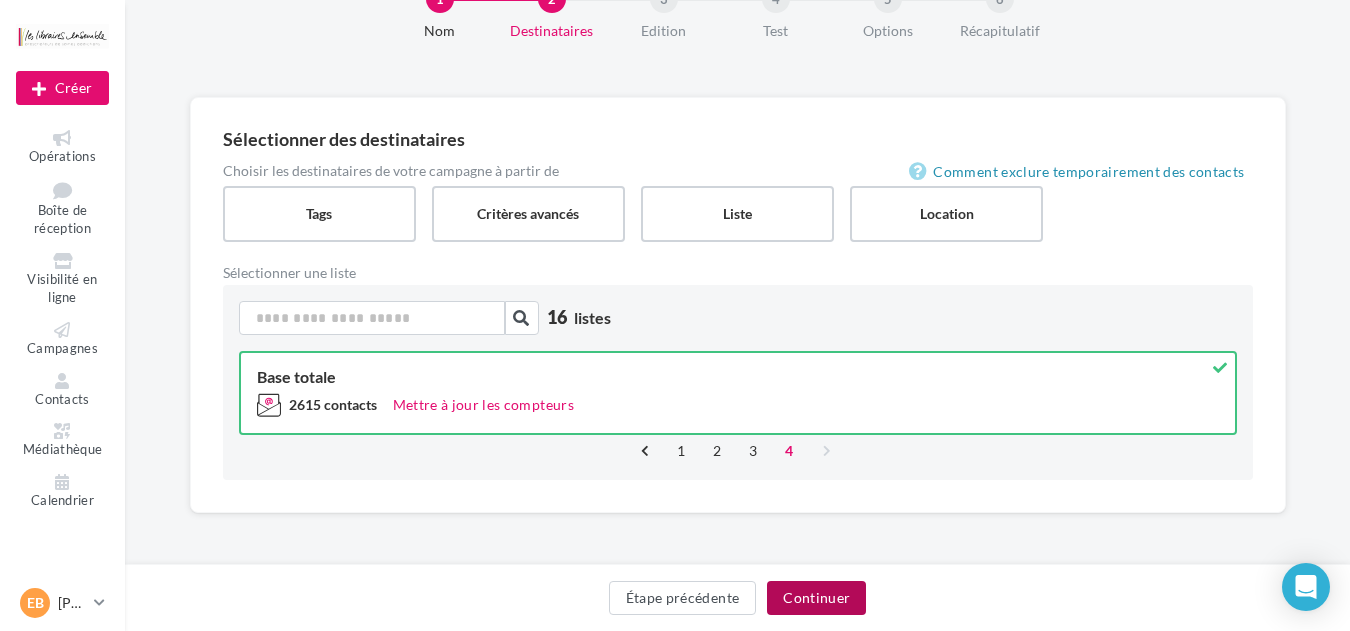 click on "Continuer" at bounding box center [816, 598] 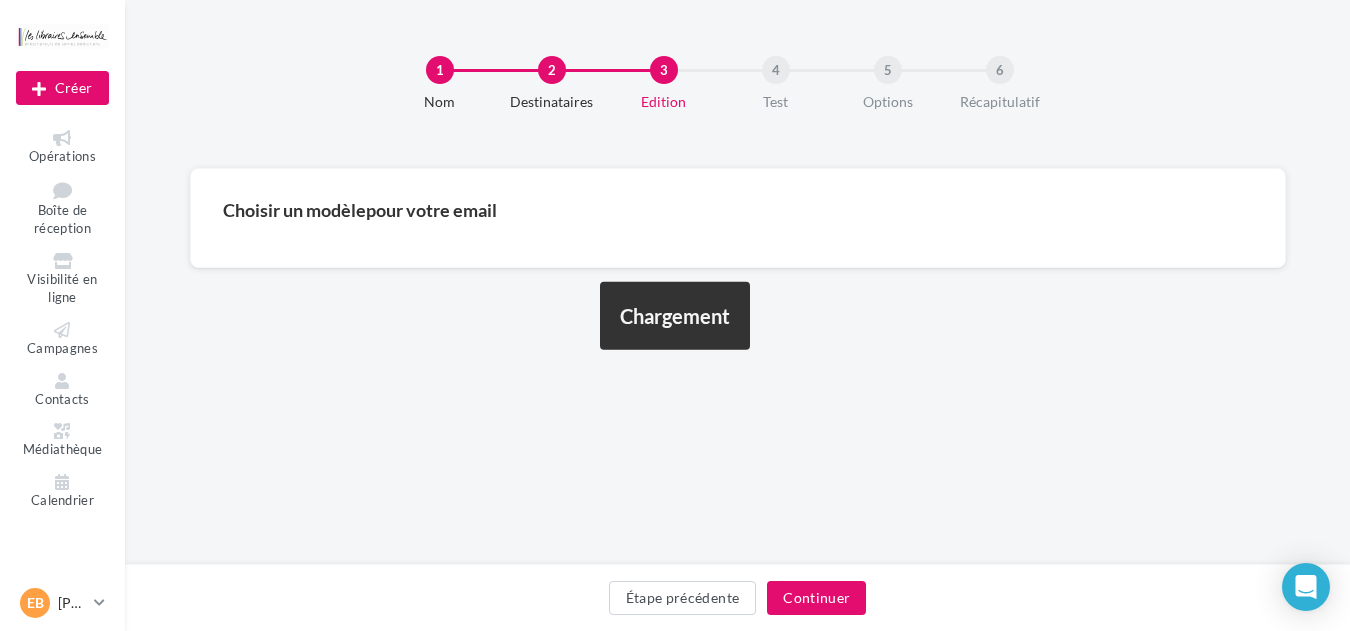 scroll, scrollTop: 0, scrollLeft: 0, axis: both 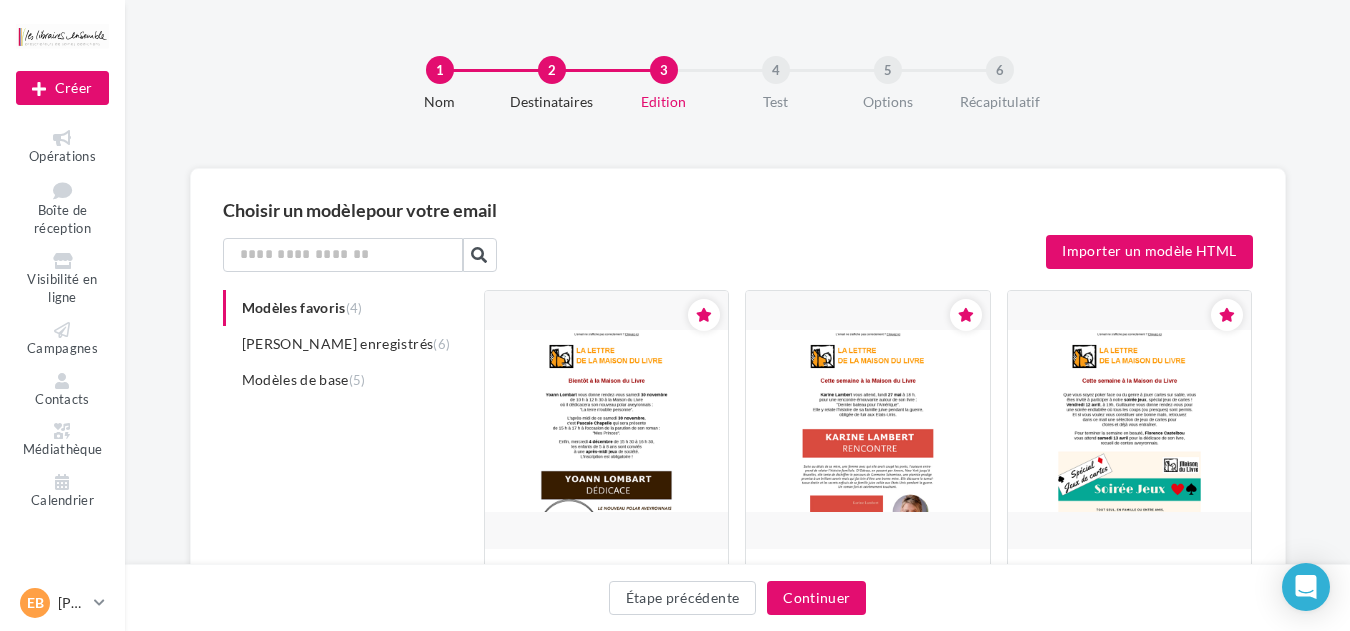click on "Choisir un modèle  pour votre email   Importer un modèle HTML Modèles favoris  (4) Modèles enregistrés  (6) Modèles de base  (5) Blank     Proposé par notre agence         Email 1     Proposé par notre agence         Email 2     Proposé par notre agence         Email 3     Proposé par notre agence         Email 4     Proposé par notre agence         Chargement ' NL Proposé par Réseau Les Libraires Ensemble             NL Proposé par Réseau Les Libraires Ensemble             NL Proposé par Réseau Les Libraires Ensemble             NL Proposé par Réseau Les Libraires Ensemble             NL Proposé par Réseau Les Libraires Ensemble             Canva Email 4     Proposé par notre agence         Chargement '
‹
1 2 3 4 5 ... 8
›
Plusieurs Evénement       Modèle personnel       1 Evénement + 1 Livre       Modèle personnel       Cette semaine à la Maison du Livre       Modèle personnel       Infolettre coup de coeur       Modèle personnel       Chargement '" at bounding box center (738, 631) 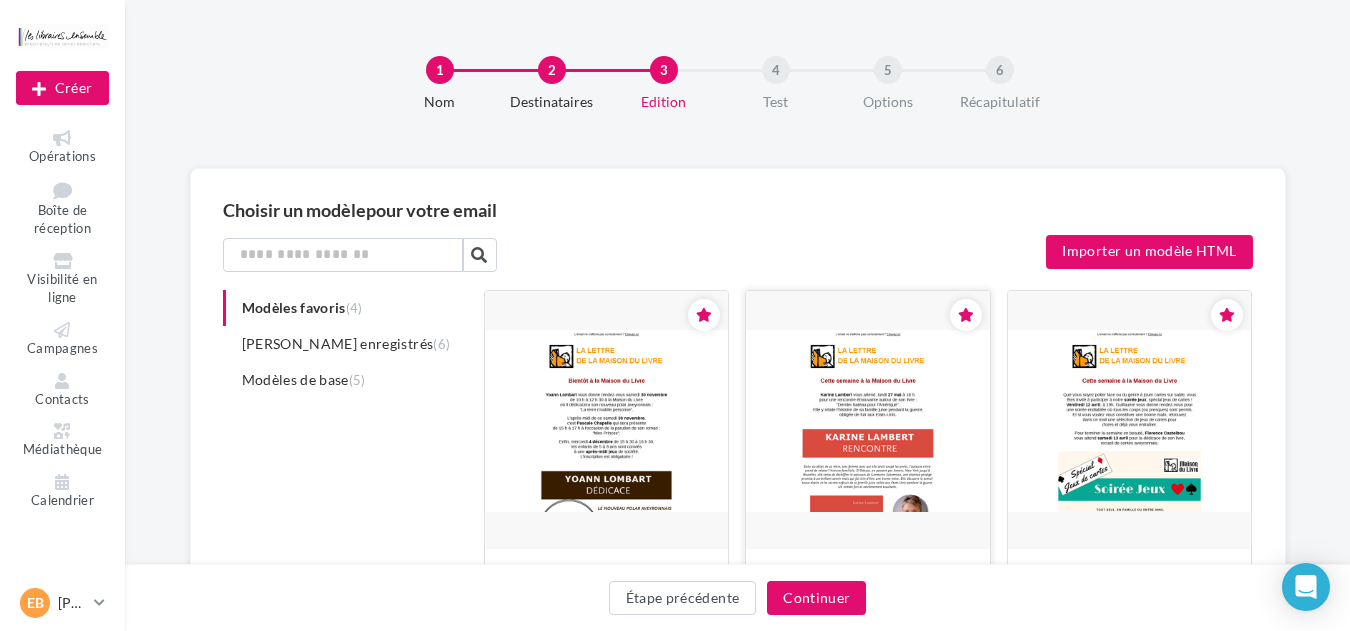 scroll, scrollTop: 107, scrollLeft: 0, axis: vertical 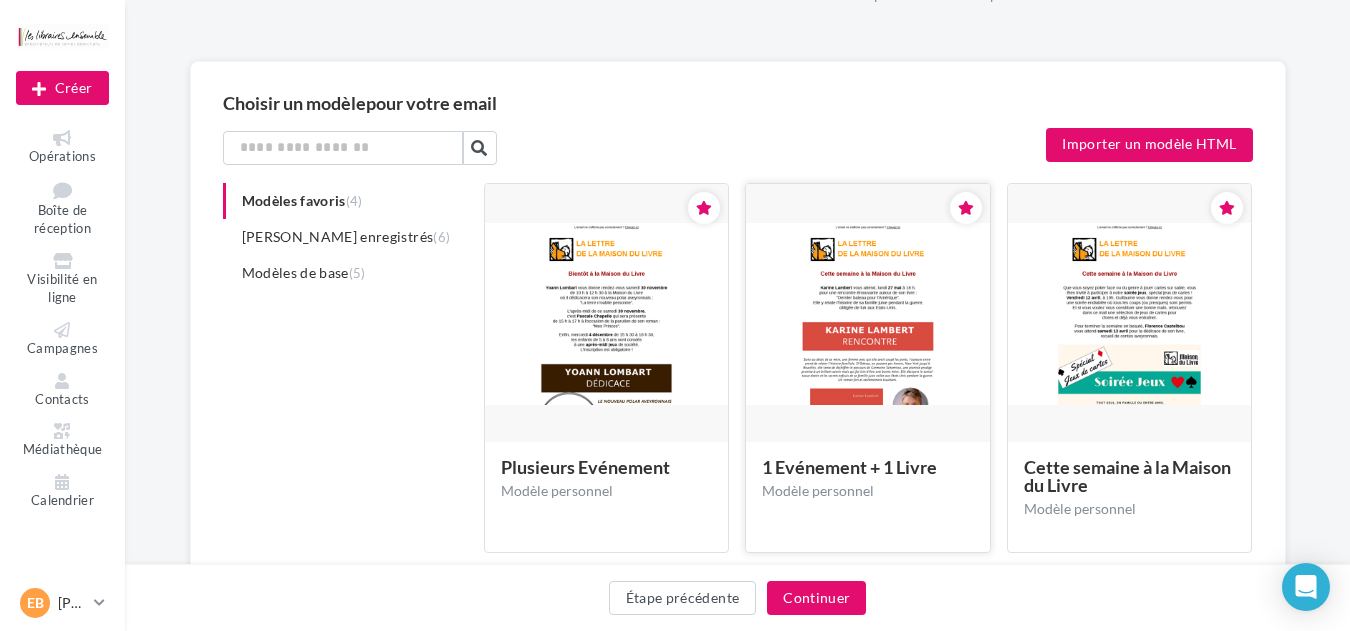 click 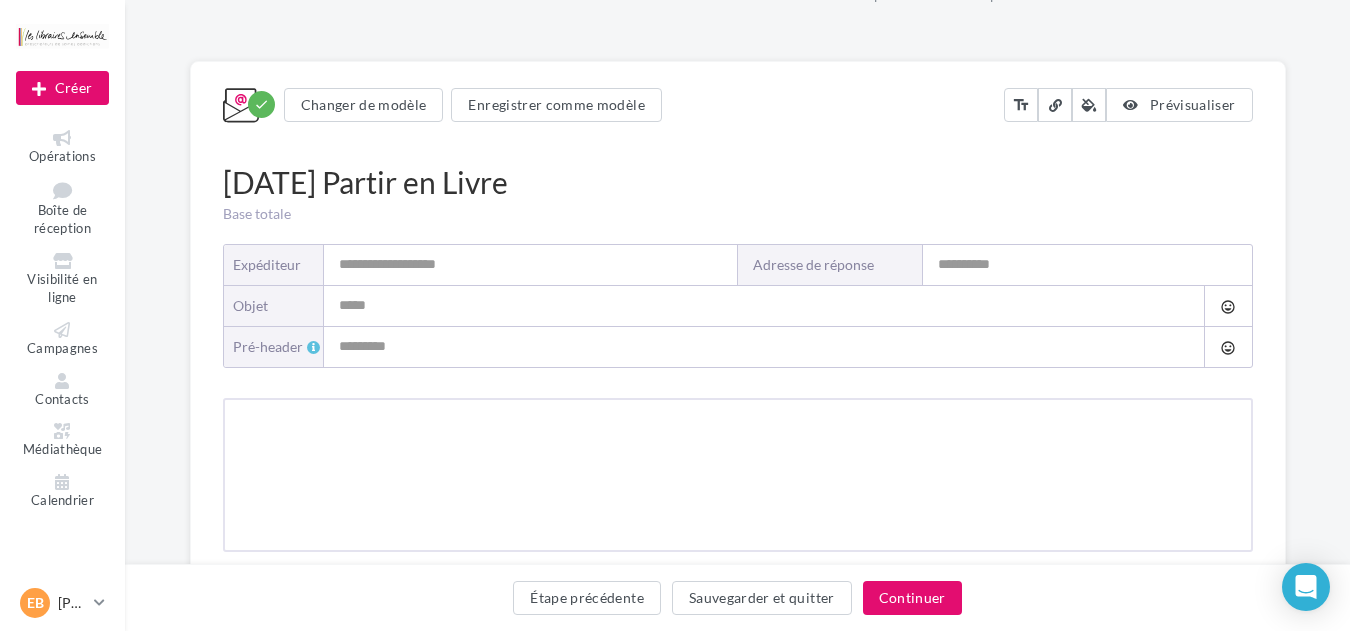 scroll, scrollTop: 0, scrollLeft: 0, axis: both 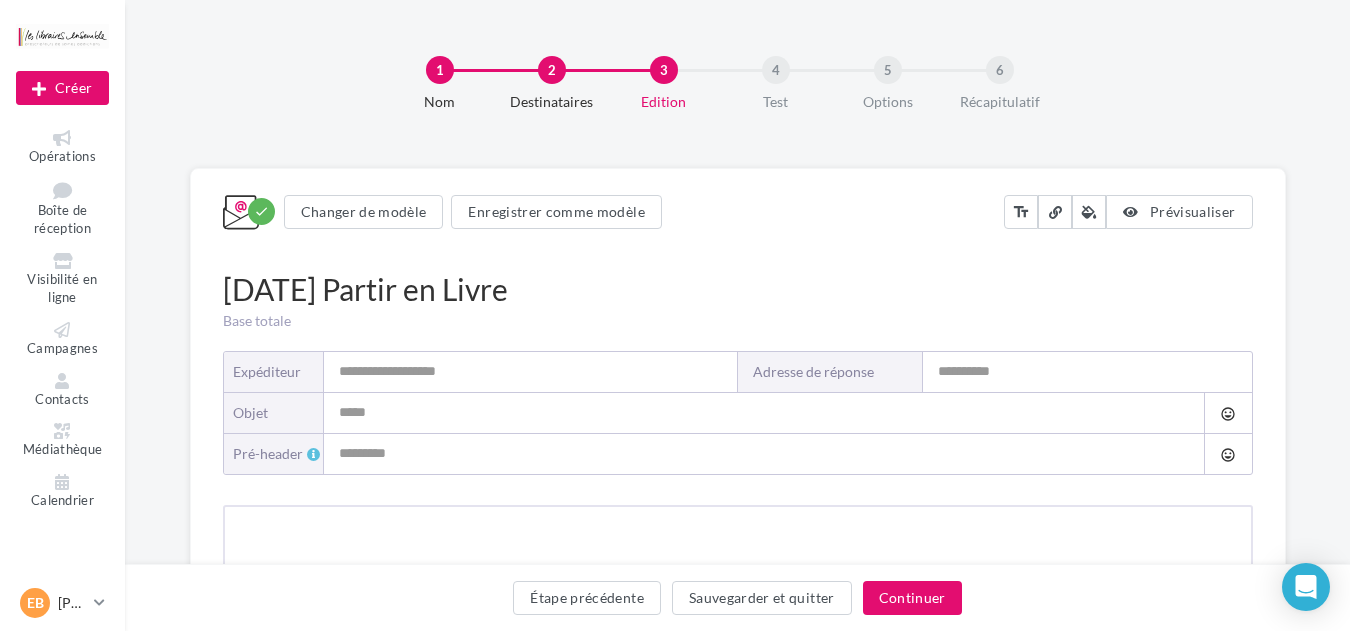 type on "**********" 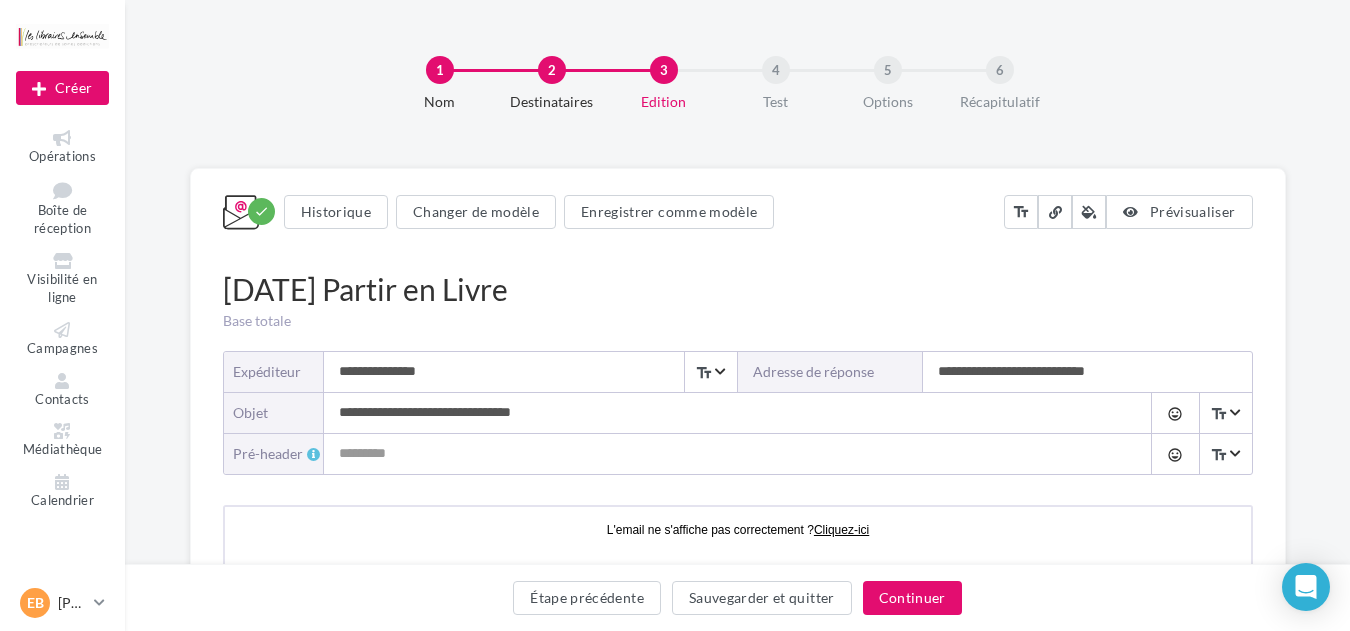scroll, scrollTop: 107, scrollLeft: 0, axis: vertical 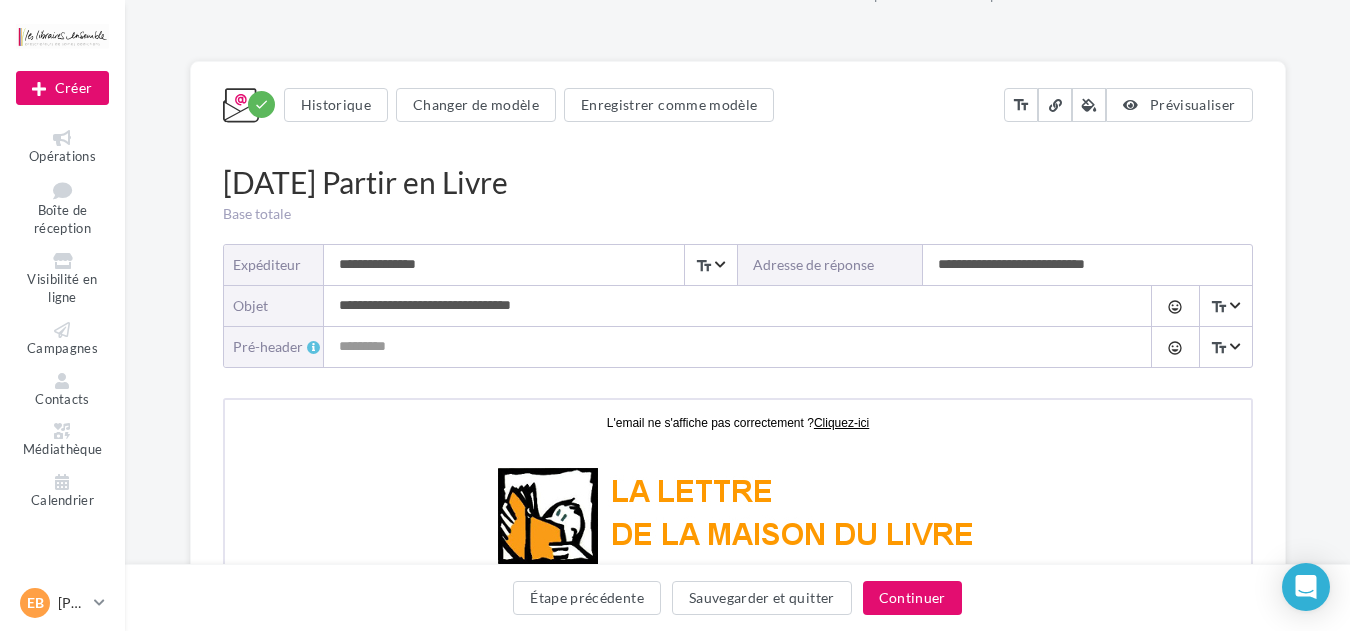 click on "**********" at bounding box center (718, 306) 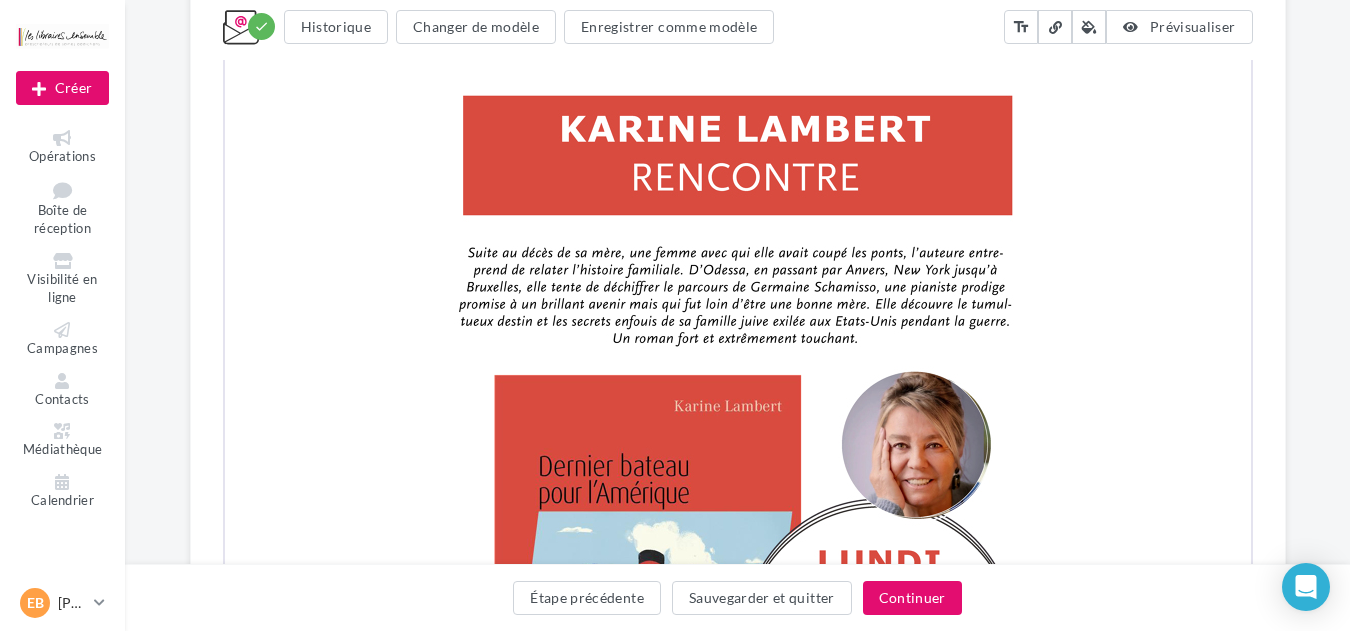scroll, scrollTop: 960, scrollLeft: 0, axis: vertical 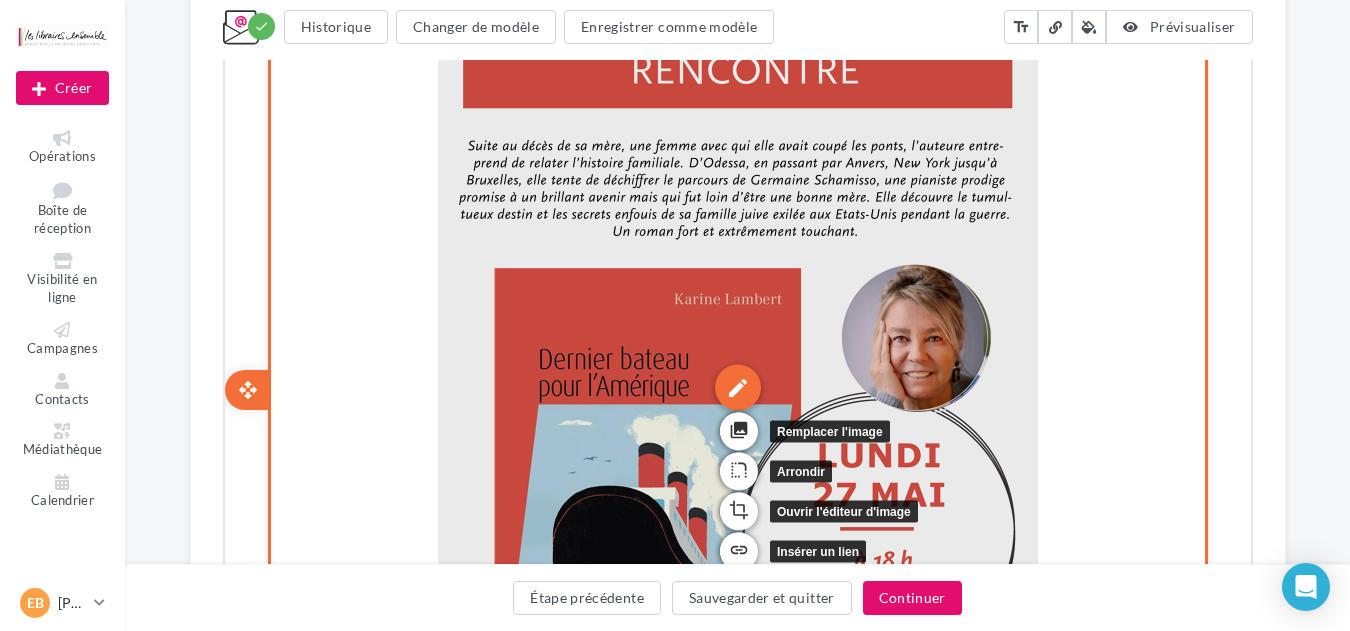 click on "edit" at bounding box center (735, 386) 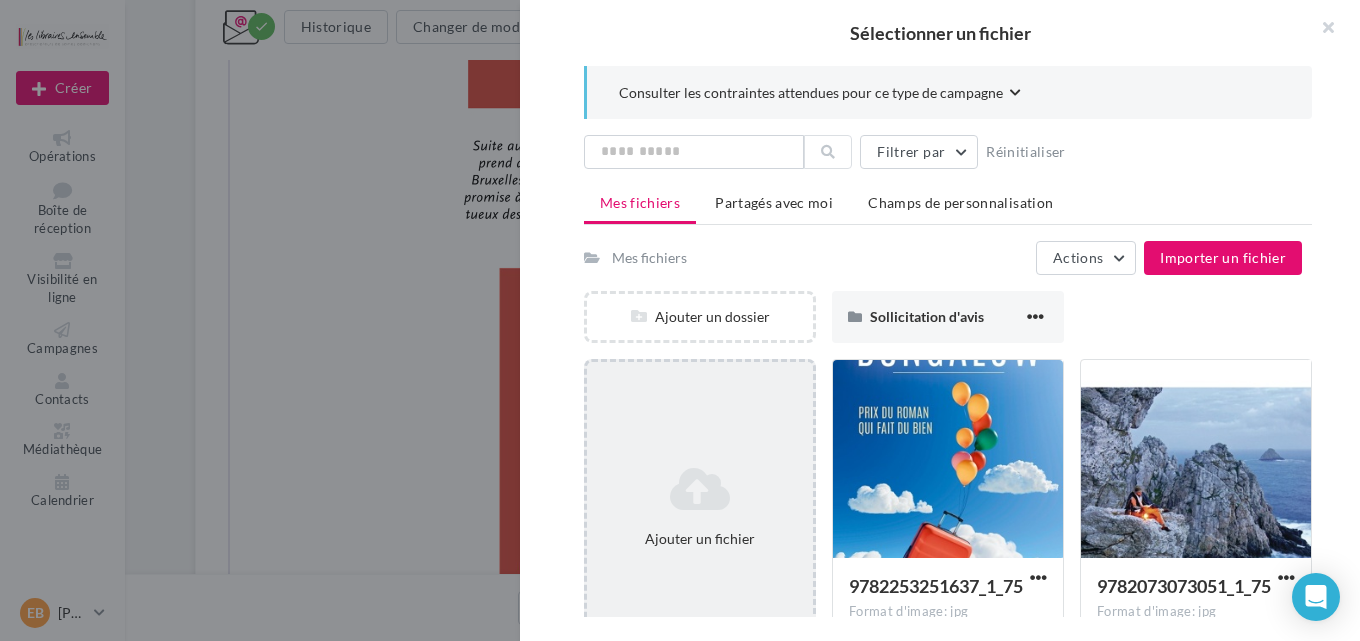 click on "Ajouter un fichier" at bounding box center (700, 507) 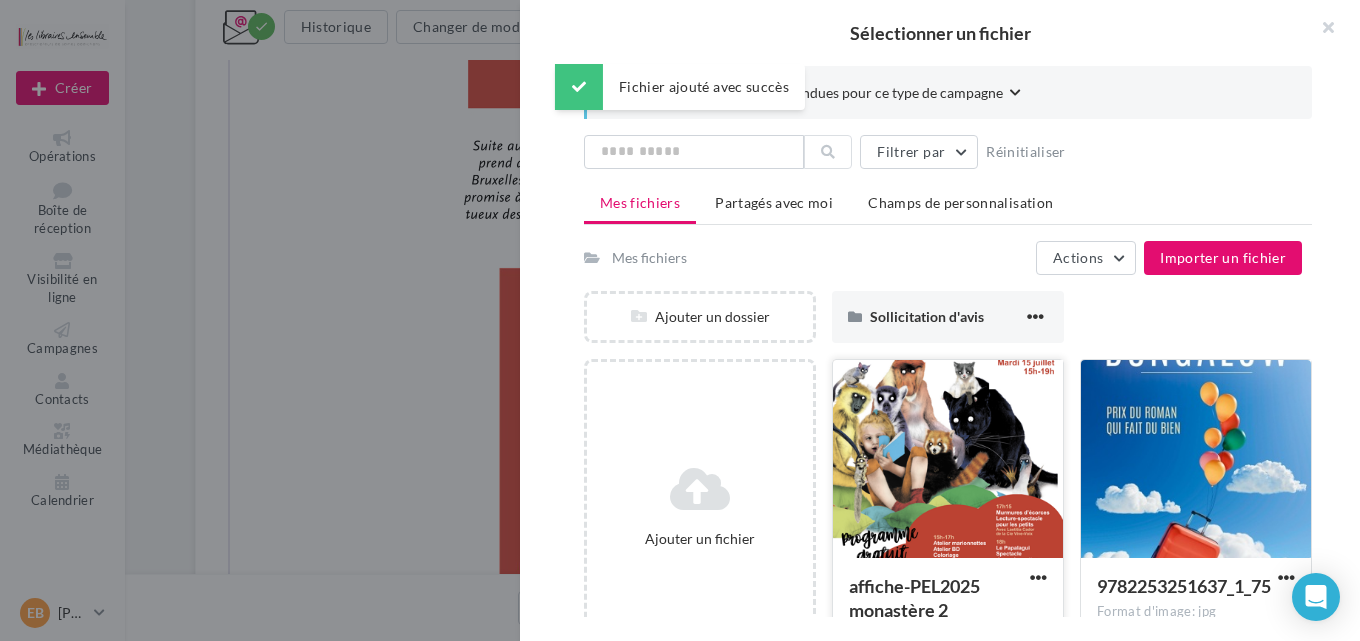 click at bounding box center (948, 460) 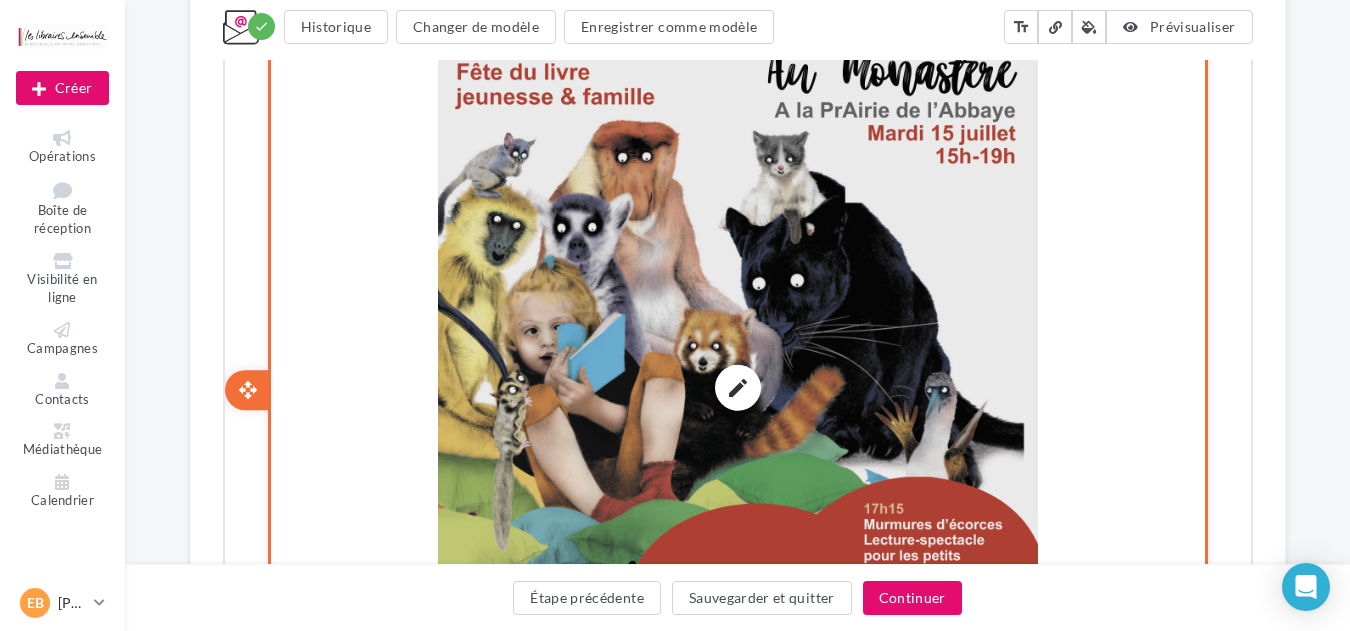 scroll, scrollTop: 1067, scrollLeft: 0, axis: vertical 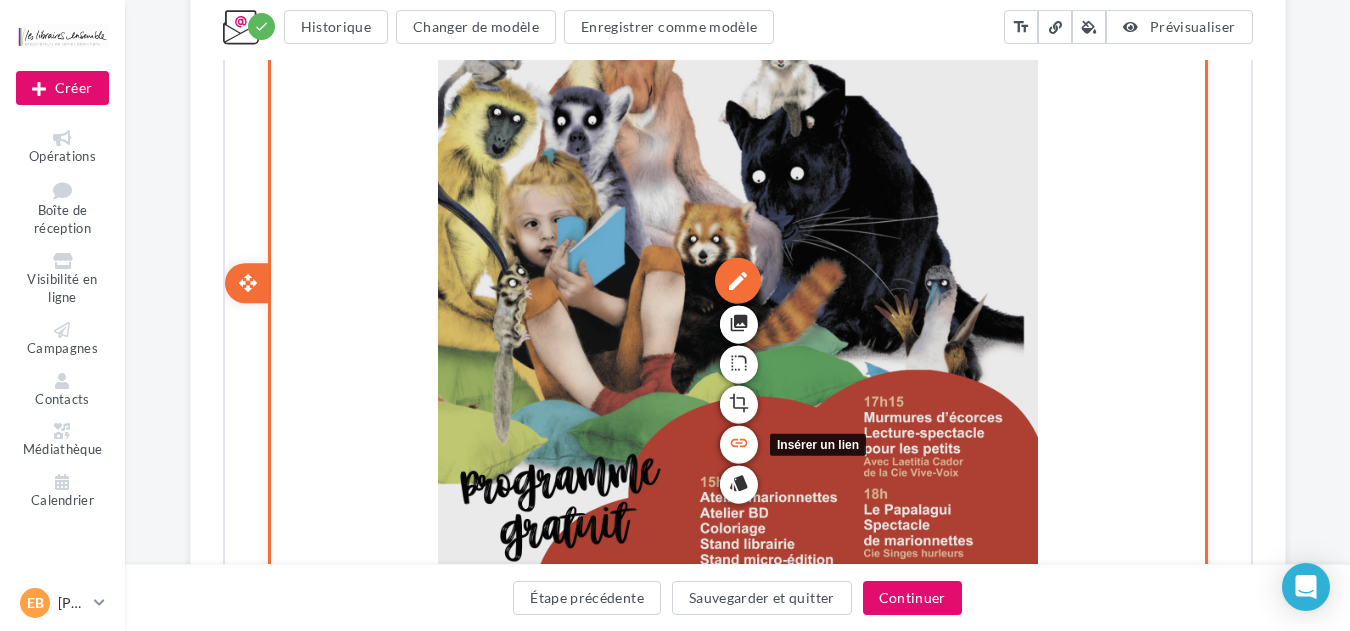 click on "link" at bounding box center [736, 440] 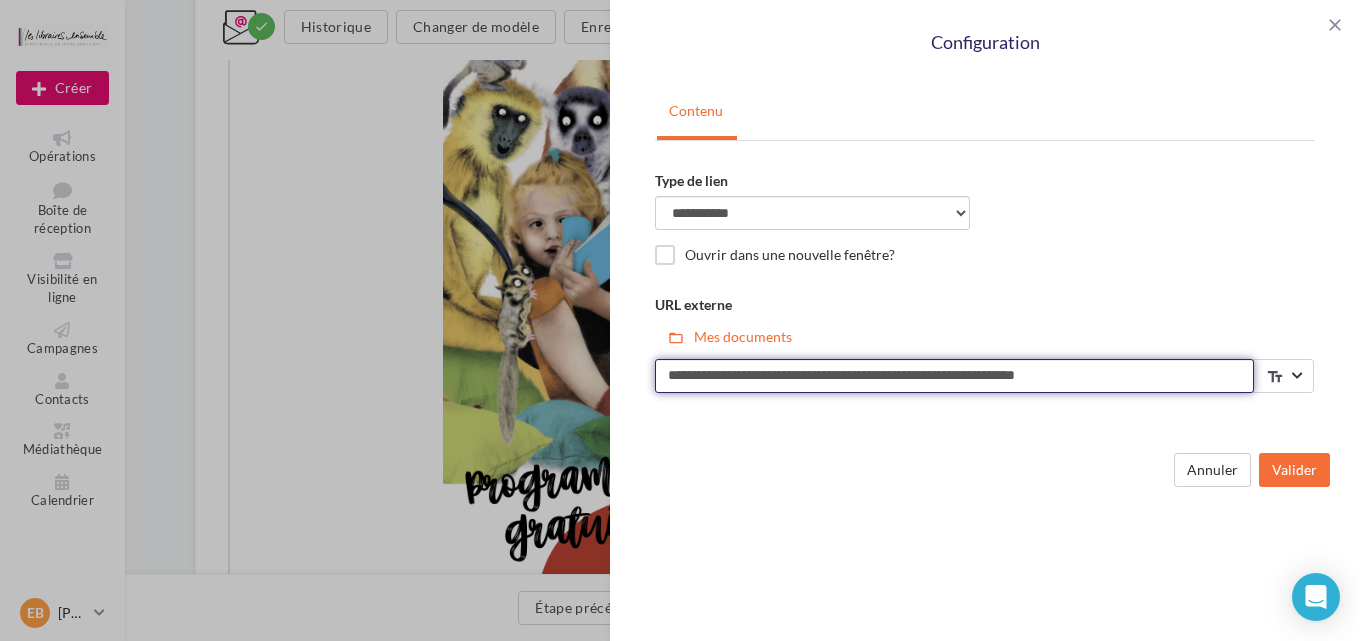 click on "**********" at bounding box center [954, 376] 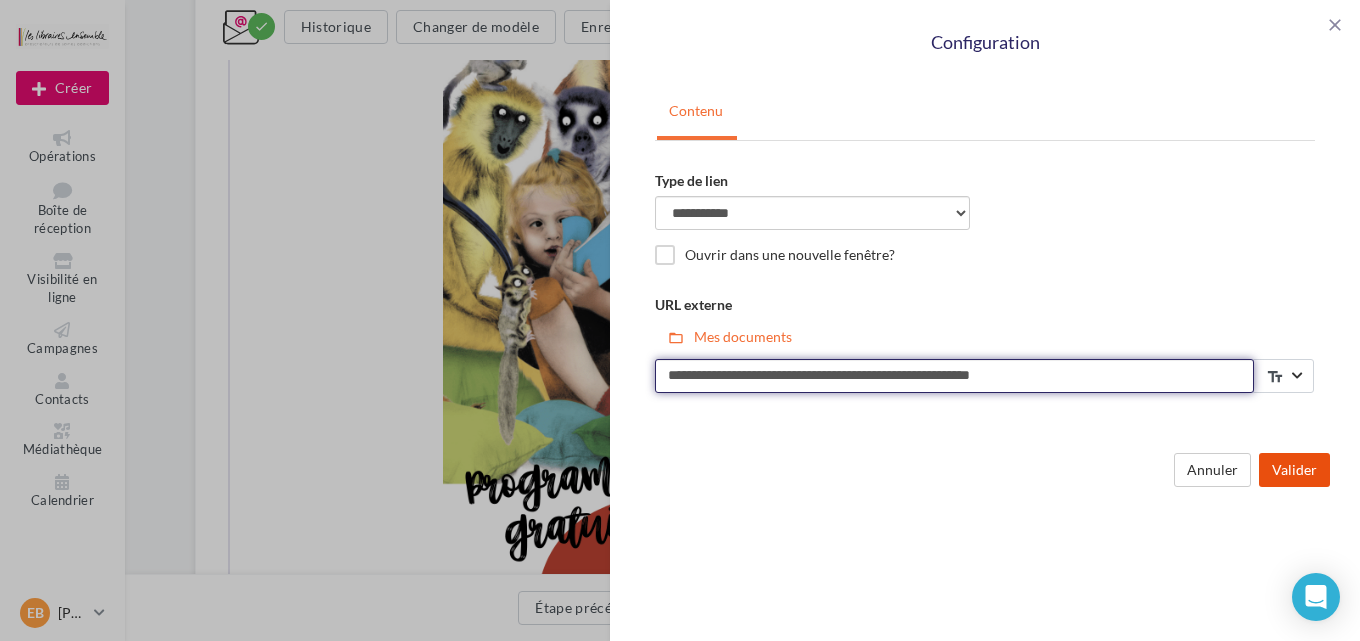 type on "**********" 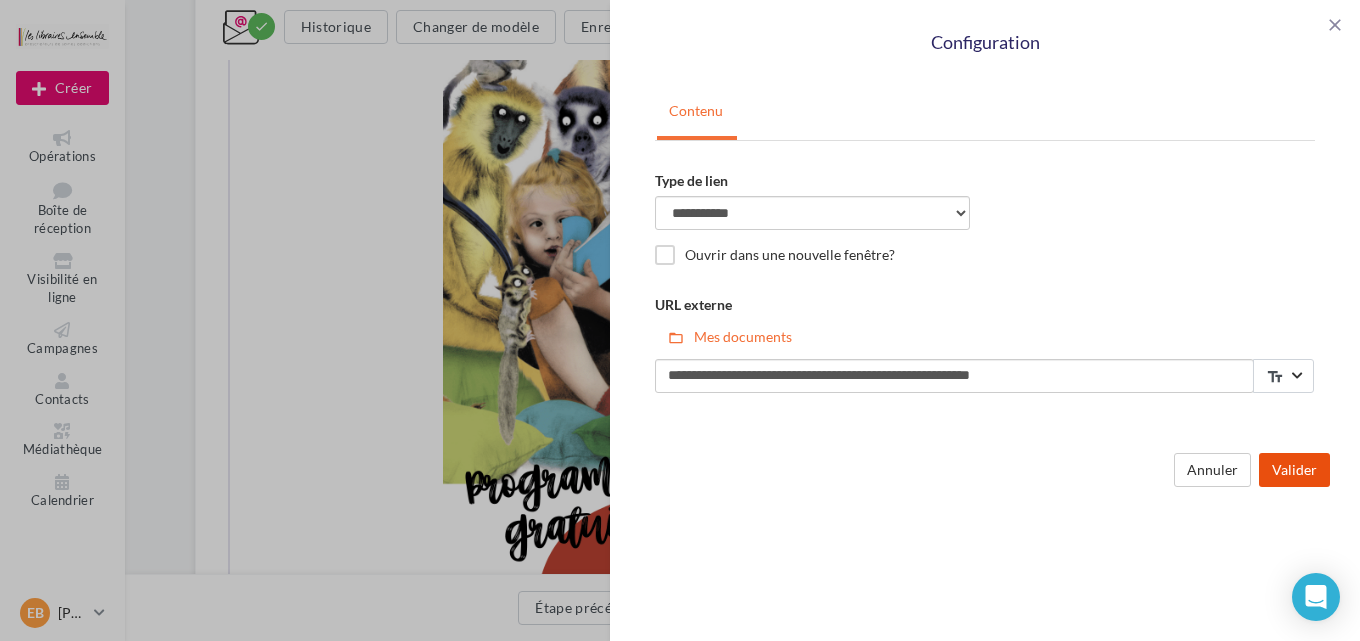 click on "Valider" at bounding box center (1294, 470) 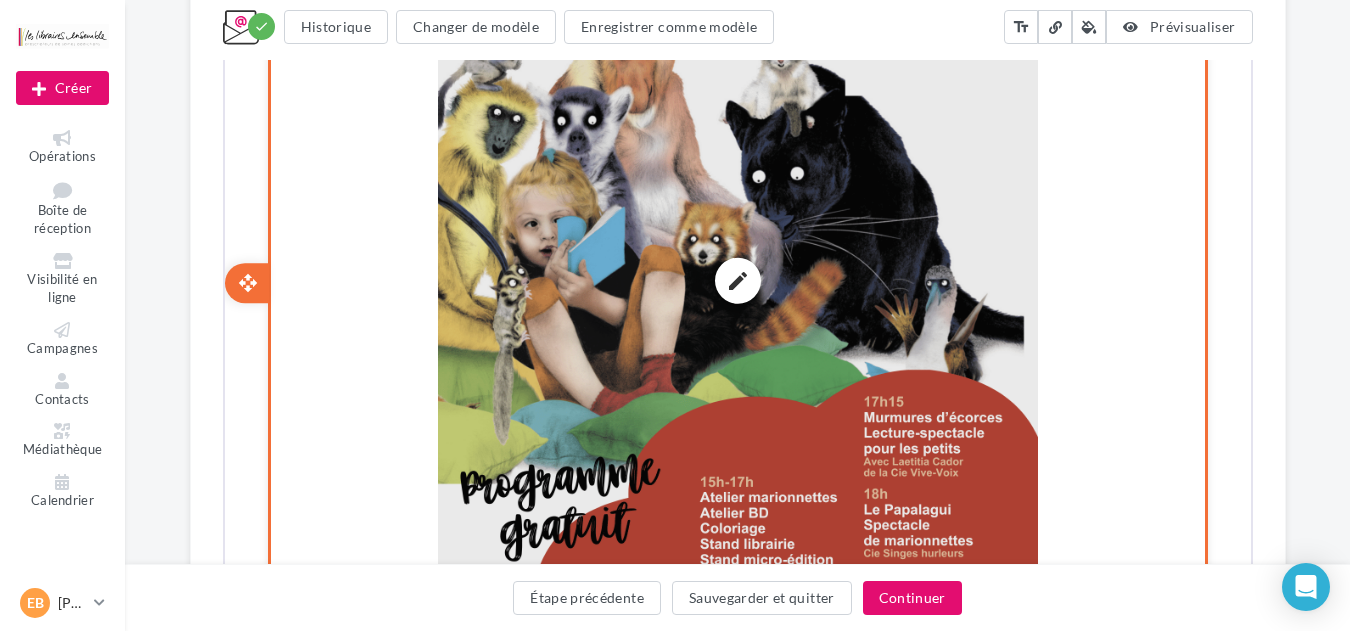 scroll, scrollTop: 427, scrollLeft: 0, axis: vertical 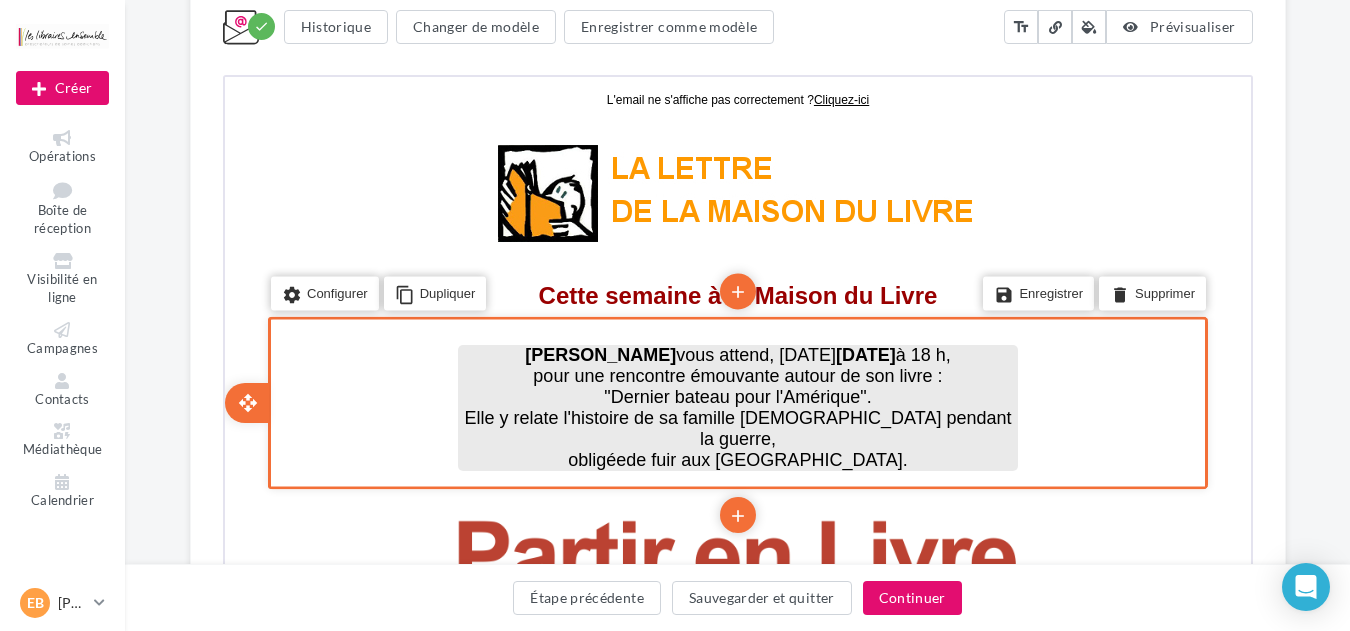 drag, startPoint x: 826, startPoint y: 385, endPoint x: 859, endPoint y: 393, distance: 33.955853 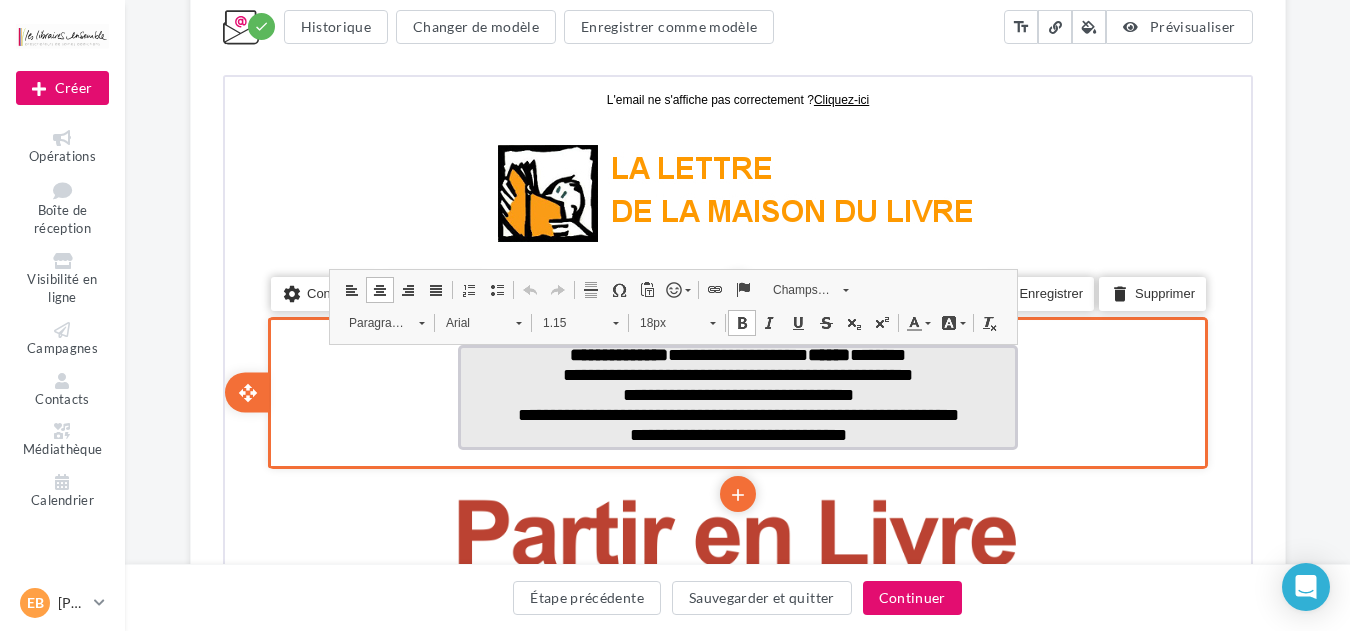 drag, startPoint x: 898, startPoint y: 408, endPoint x: 898, endPoint y: 429, distance: 21 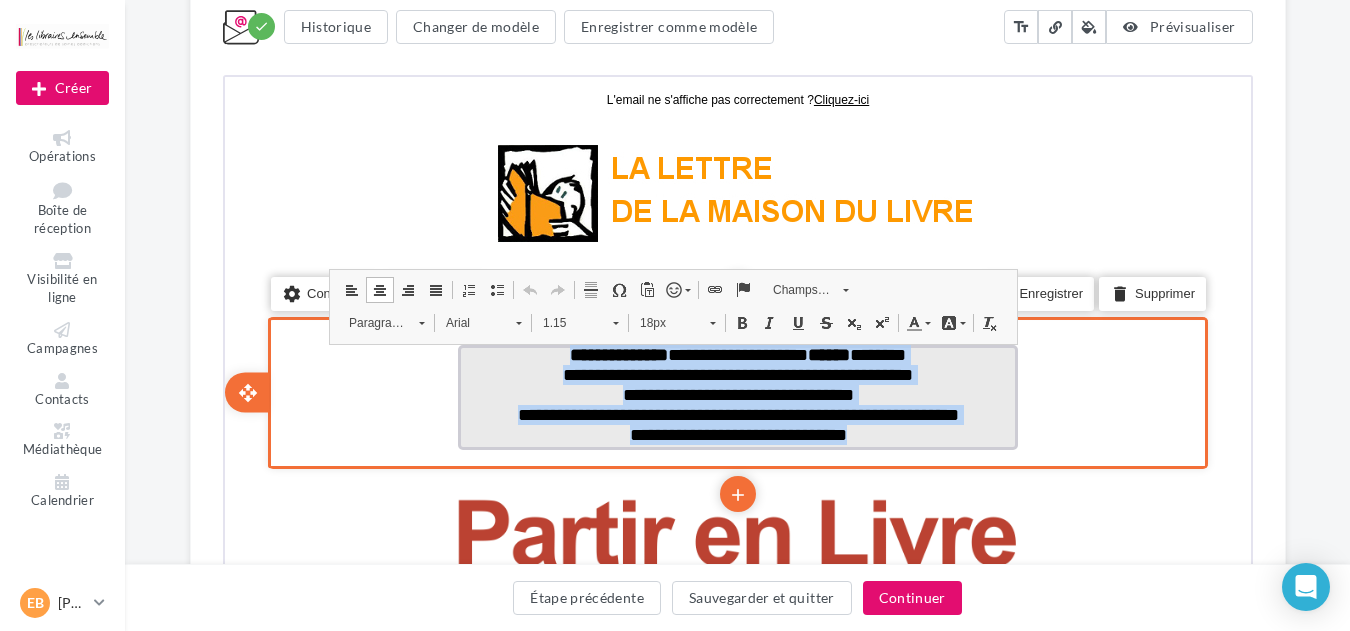 drag, startPoint x: 899, startPoint y: 432, endPoint x: 524, endPoint y: 358, distance: 382.2316 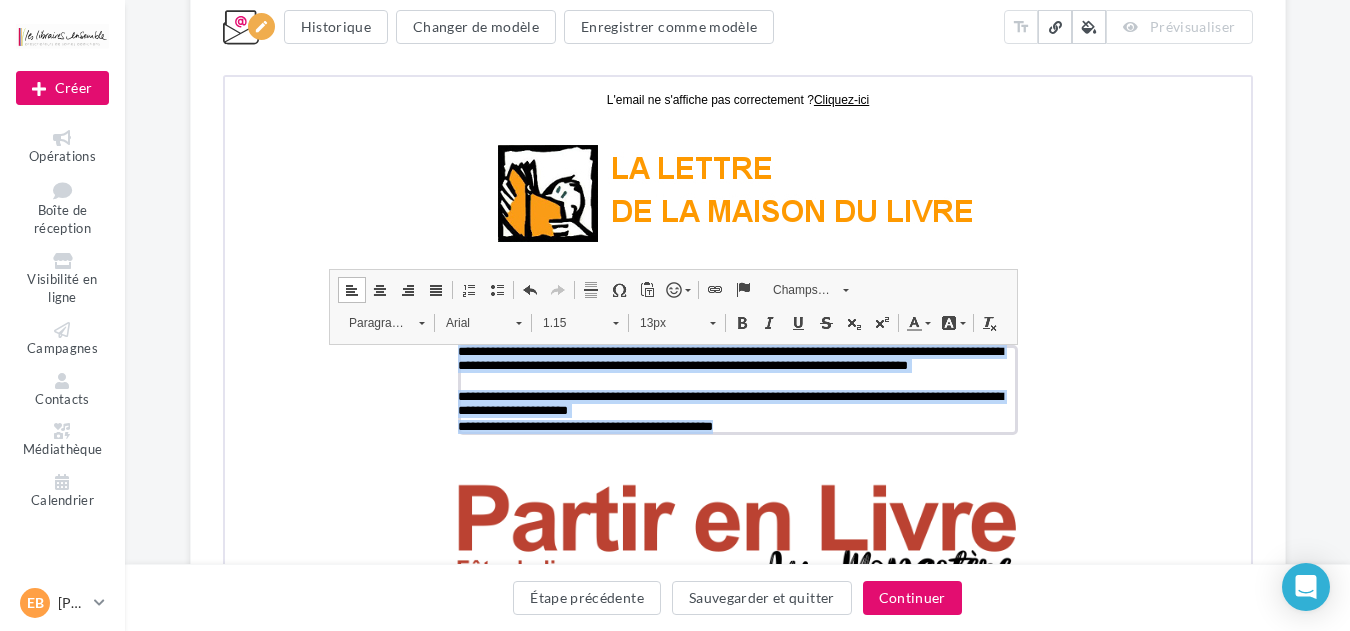 drag, startPoint x: 784, startPoint y: 425, endPoint x: 450, endPoint y: 334, distance: 346.1748 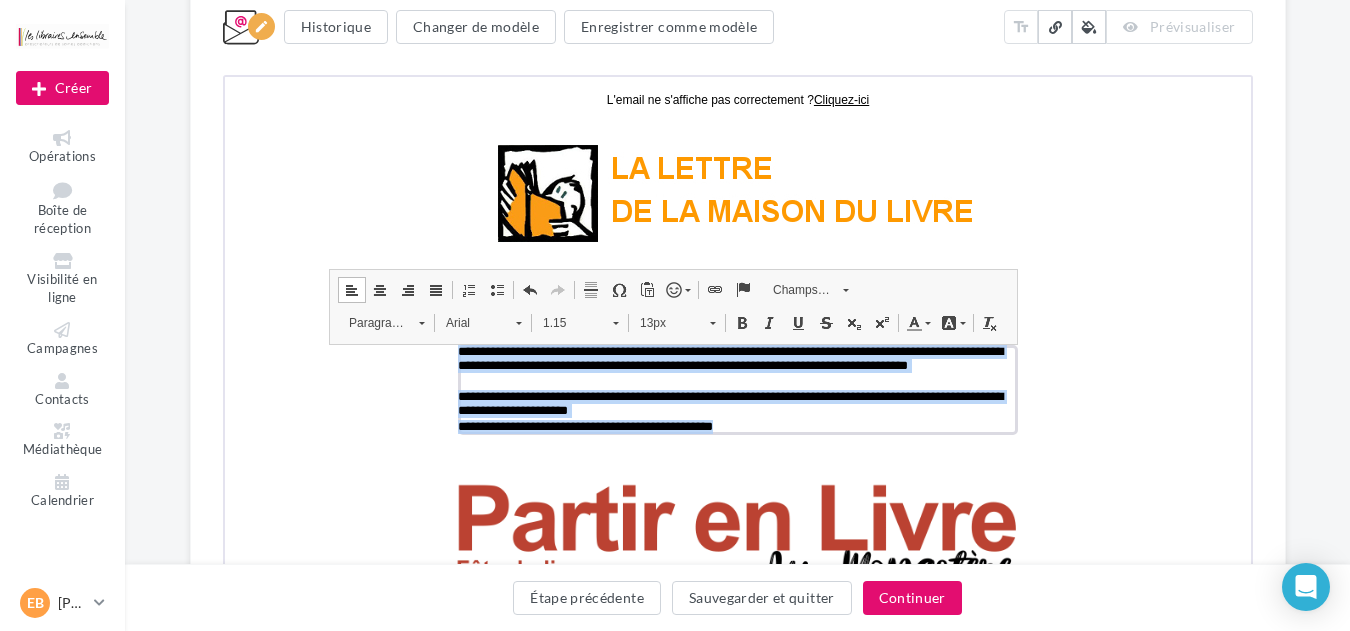 click on "**********" at bounding box center (735, 1045) 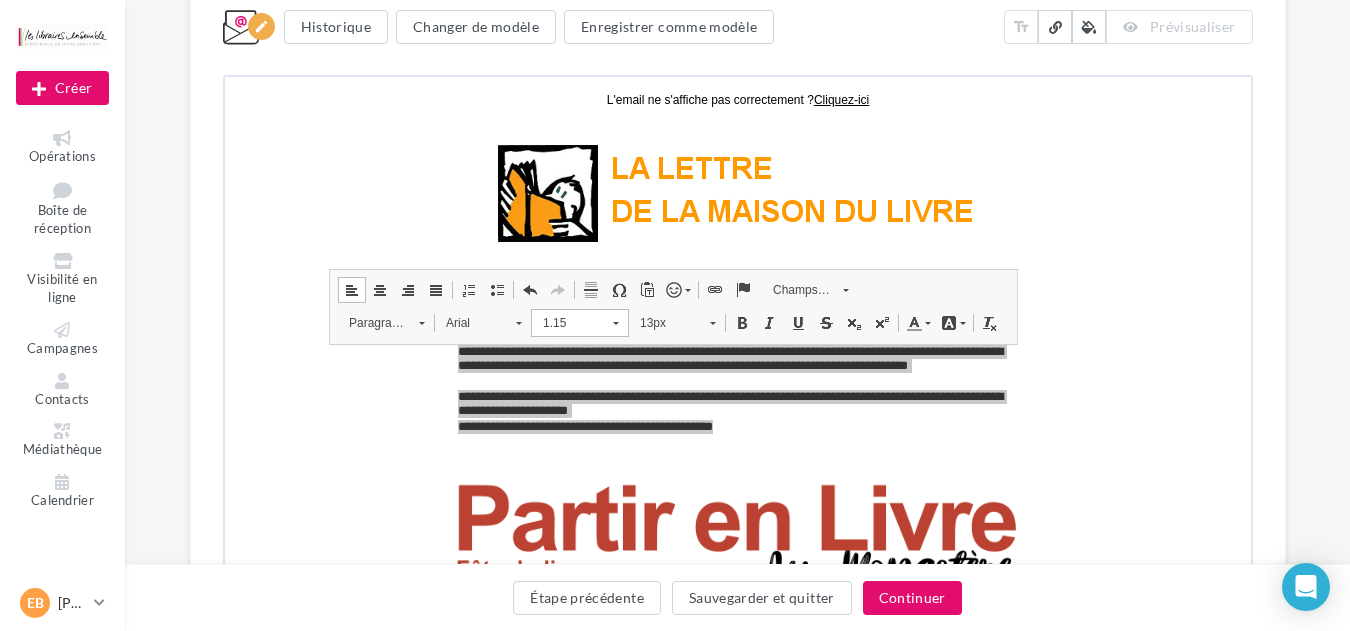 scroll, scrollTop: 0, scrollLeft: 0, axis: both 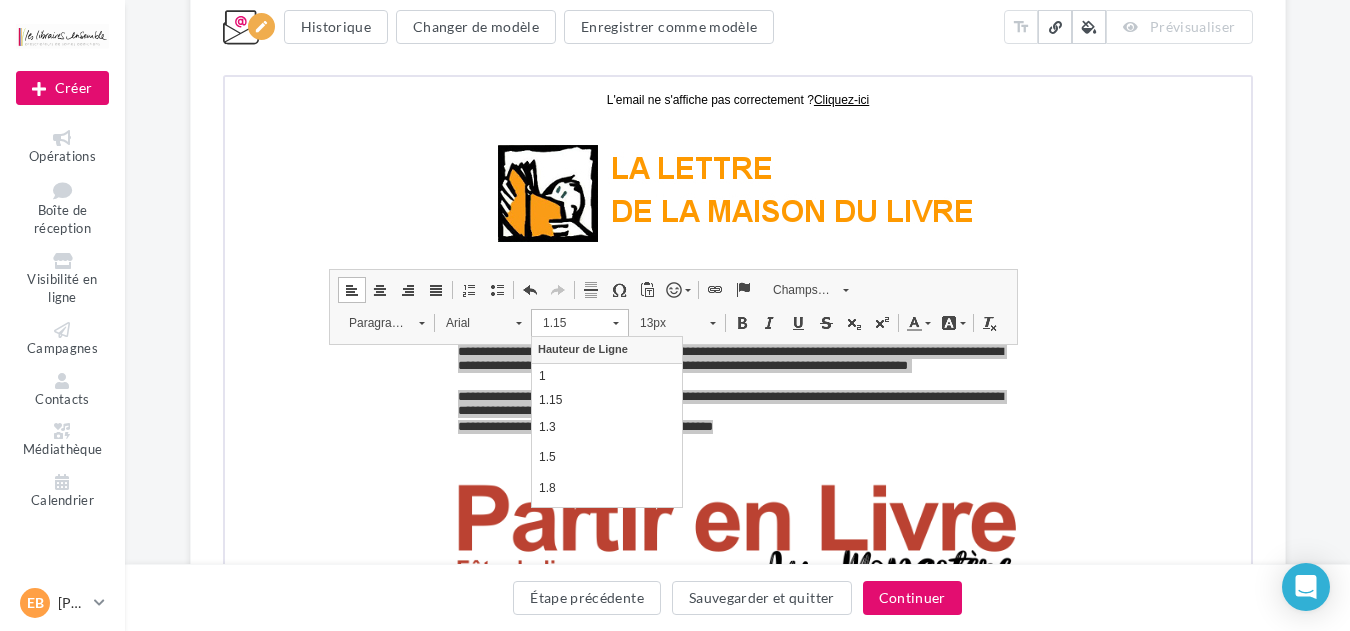 click on "1.15" at bounding box center [565, 320] 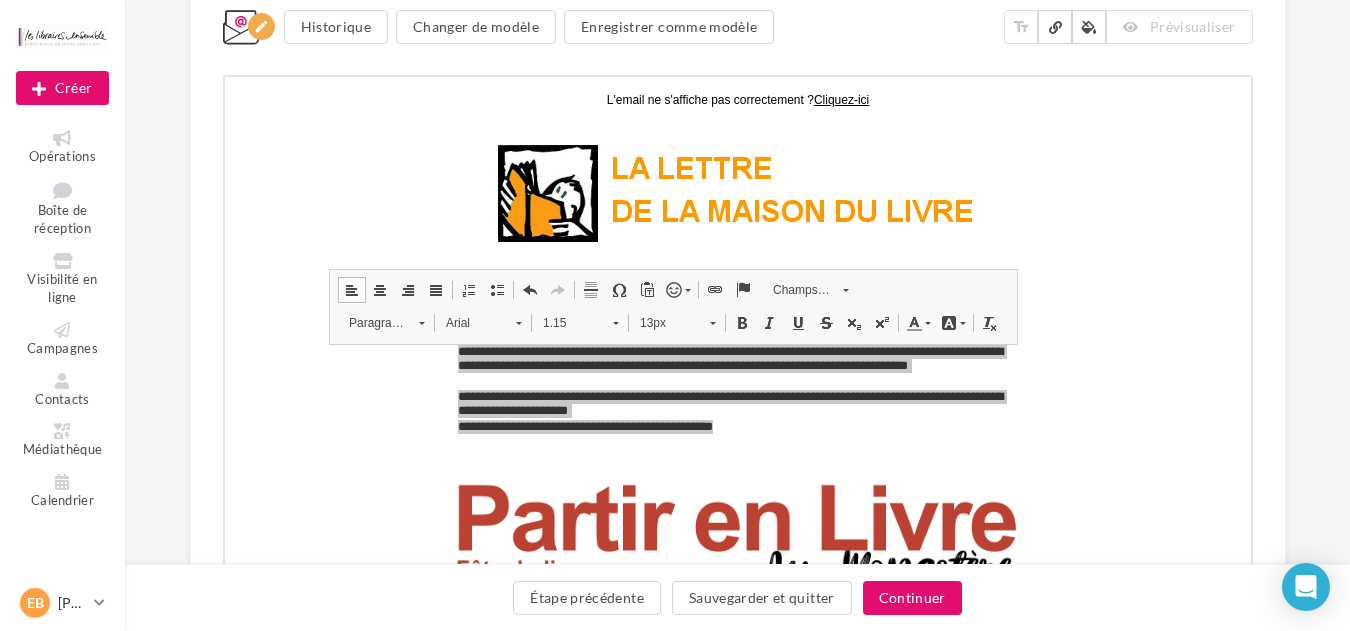 click on "13px" at bounding box center [662, 320] 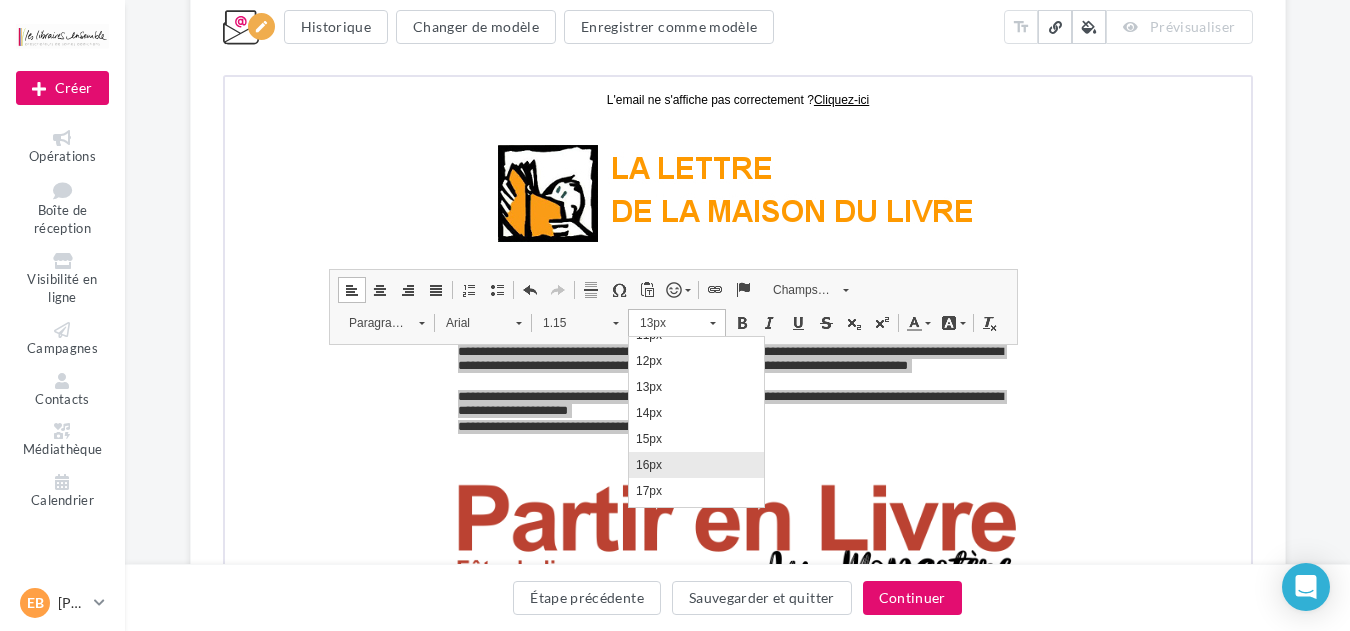 scroll, scrollTop: 225, scrollLeft: 0, axis: vertical 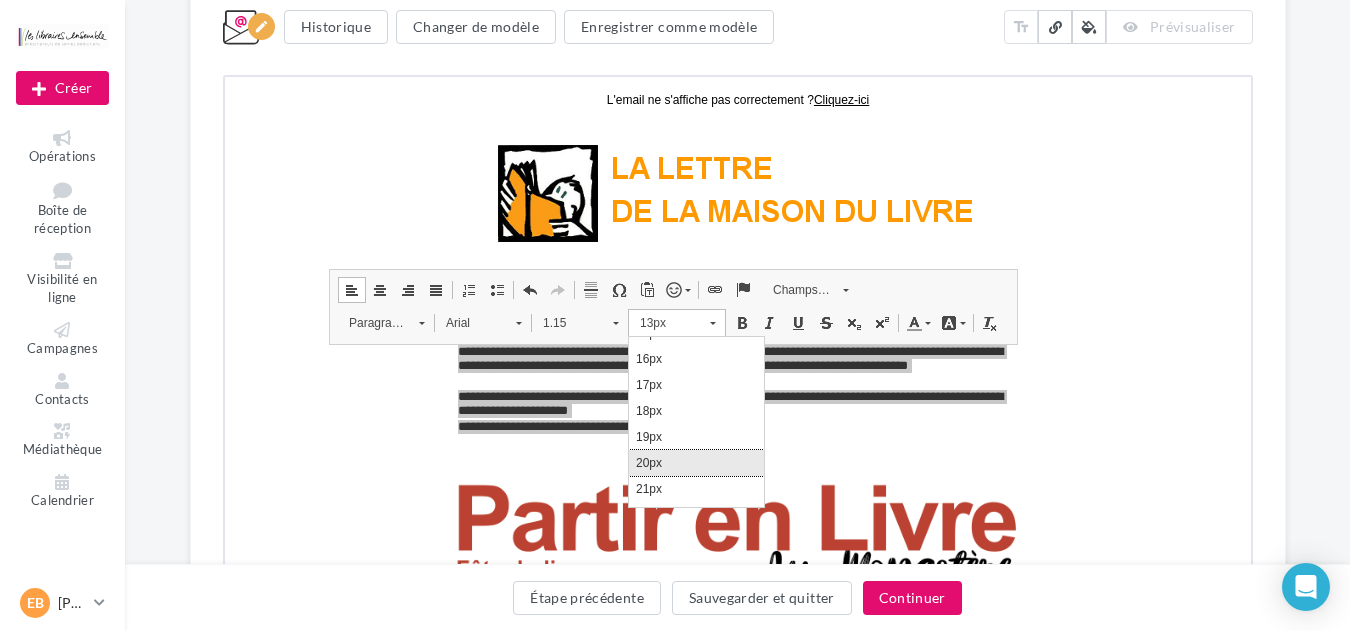 click on "20px" at bounding box center [695, 462] 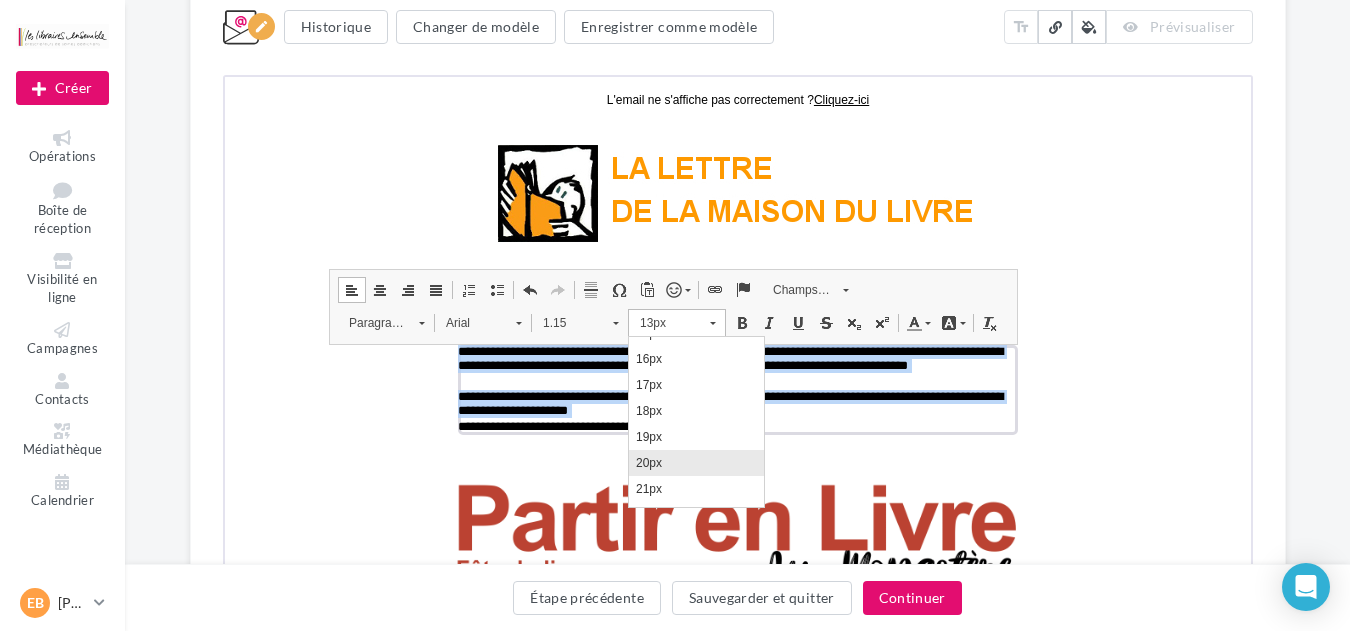 scroll, scrollTop: 0, scrollLeft: 0, axis: both 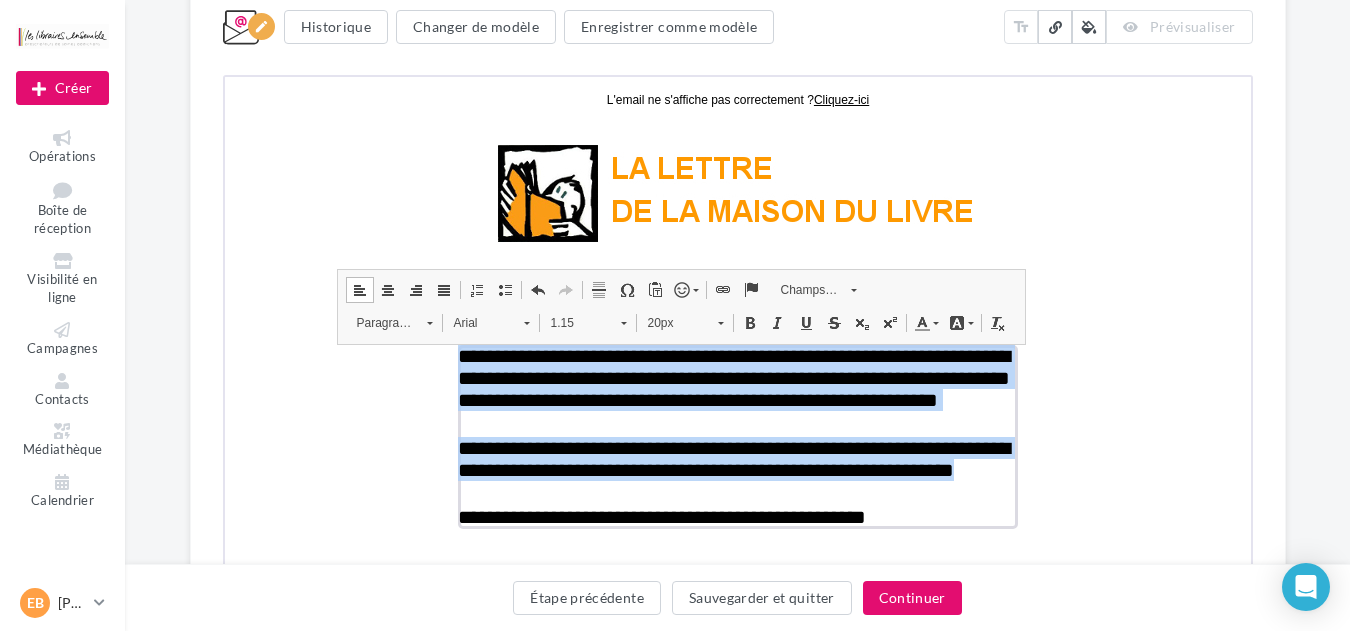 click at bounding box center [385, 287] 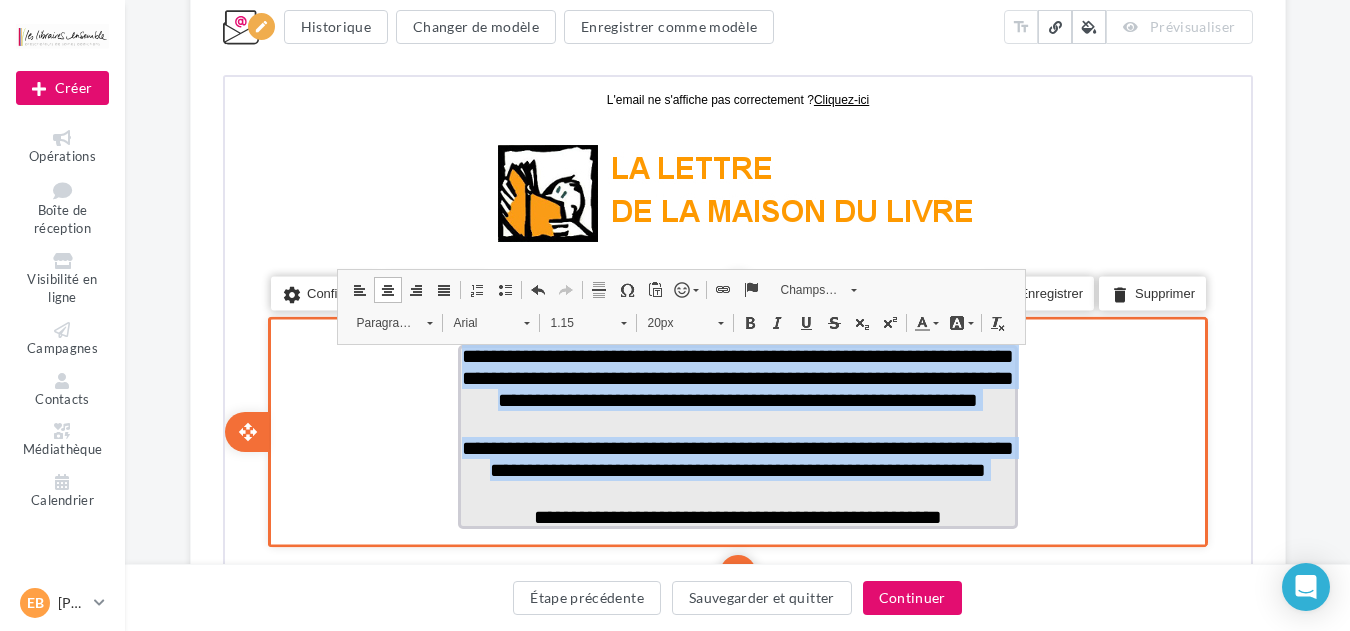 click on "**********" at bounding box center [735, 388] 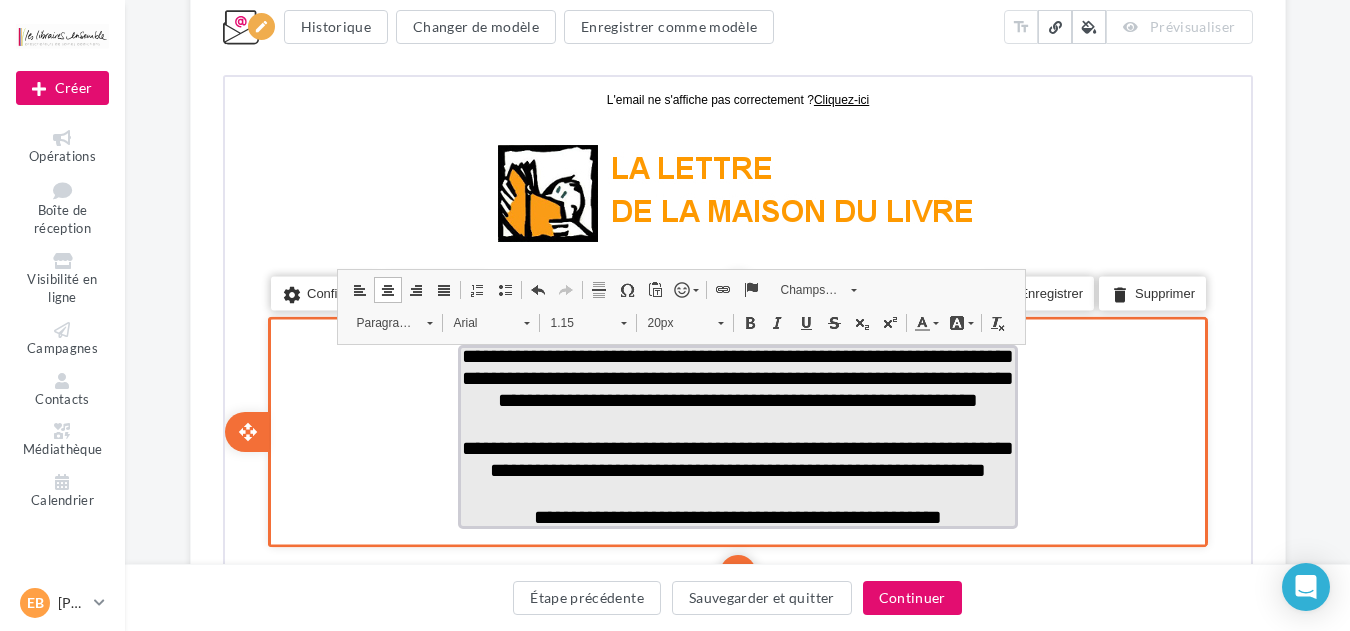 click on "**********" at bounding box center [735, 375] 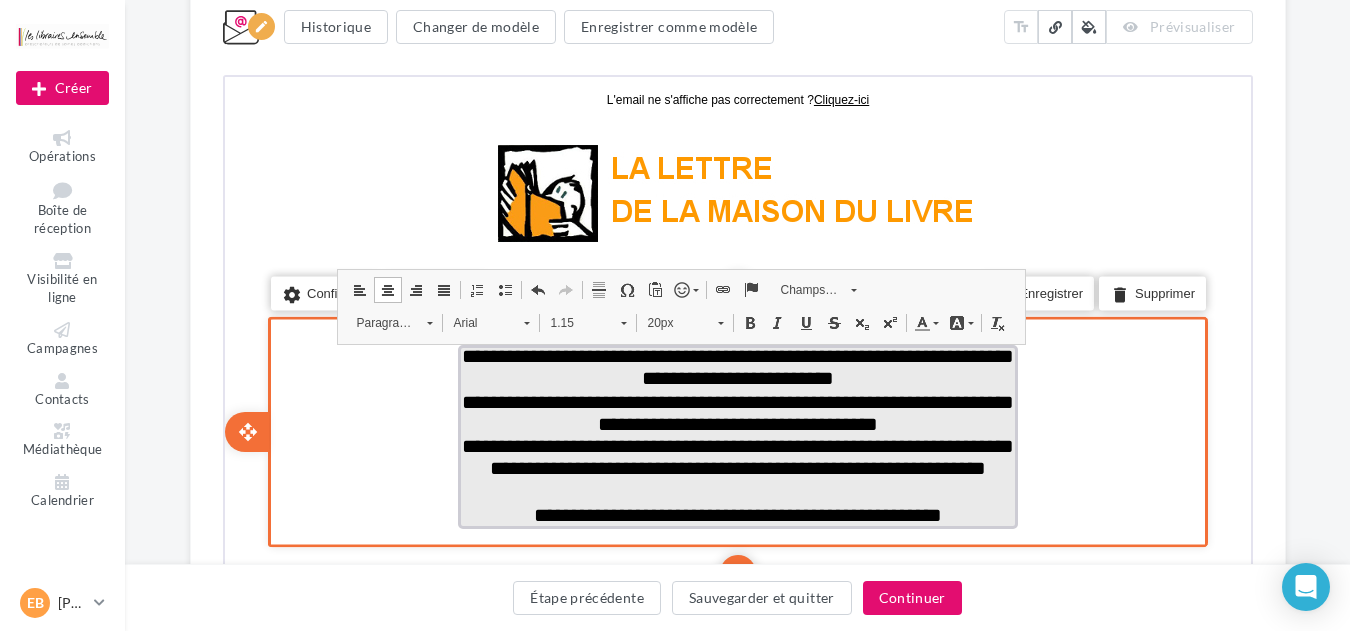 click on "**********" at bounding box center (735, 364) 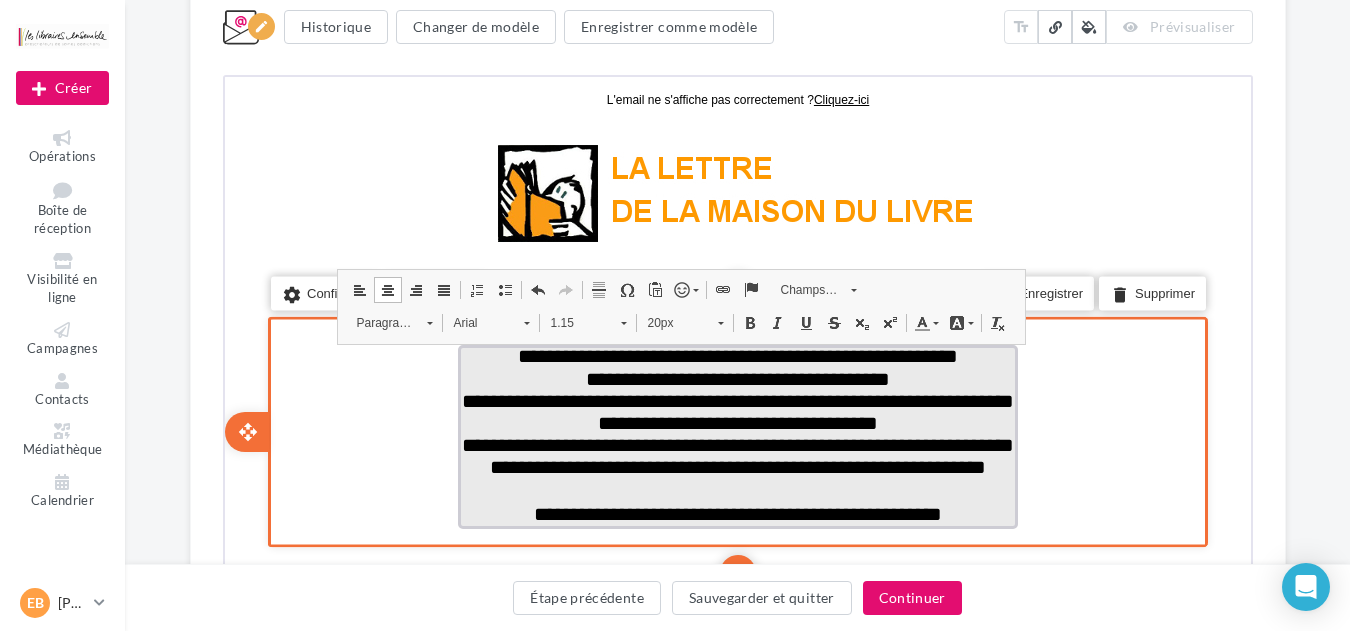 click on "**********" at bounding box center (735, 409) 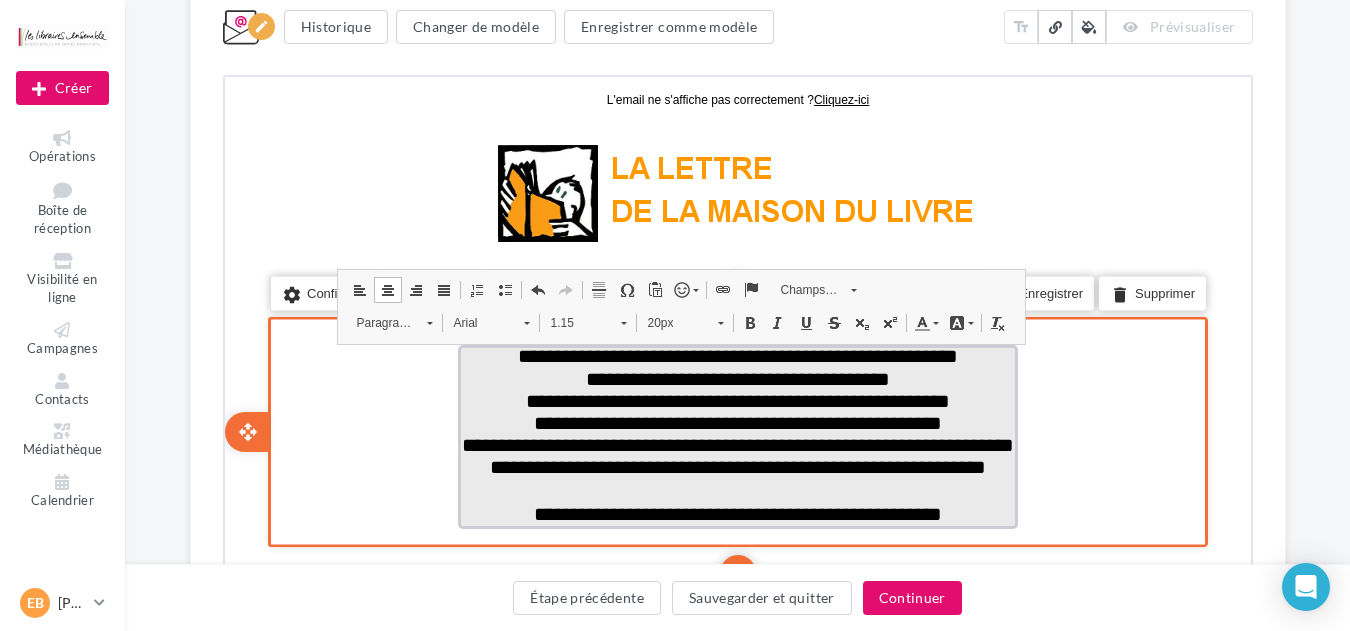 click on "**********" at bounding box center [735, 453] 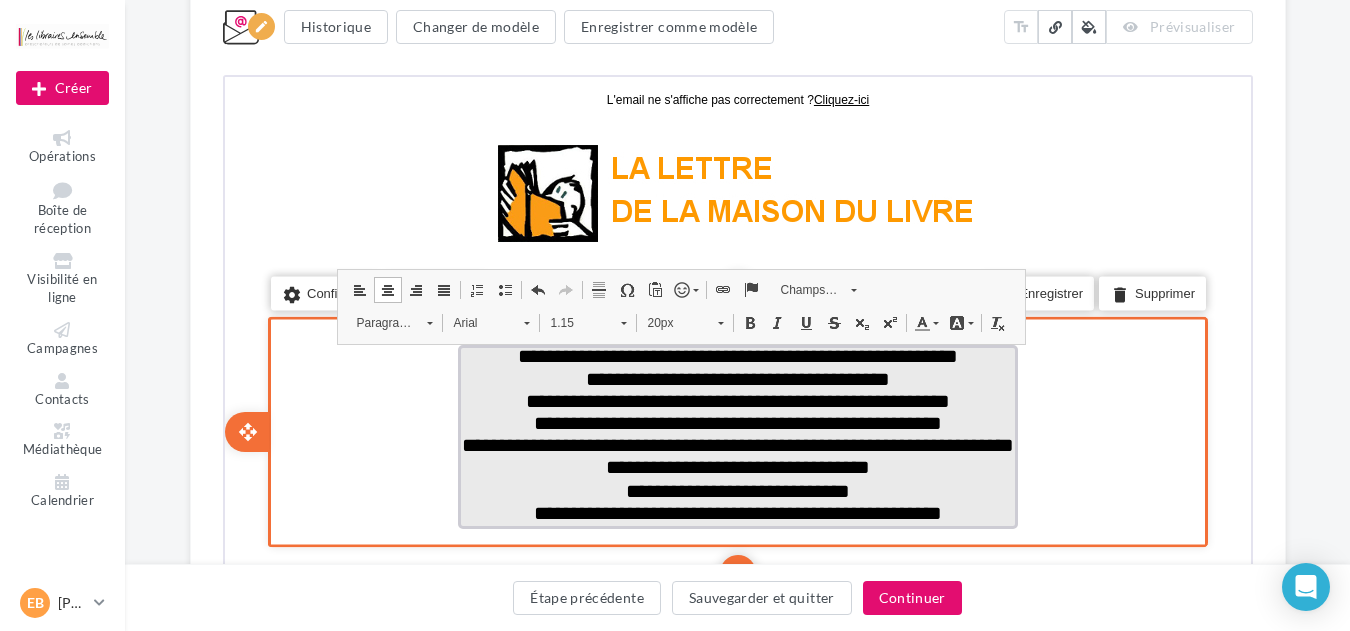 scroll, scrollTop: 38, scrollLeft: 0, axis: vertical 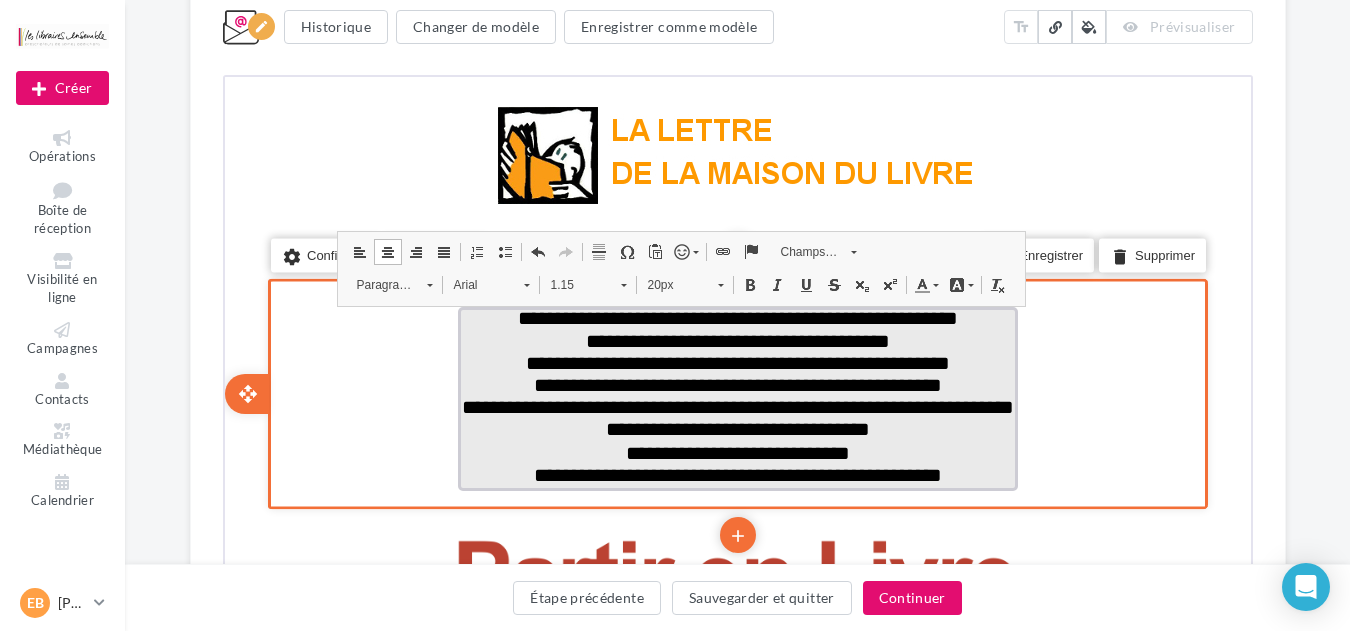 click on "**********" at bounding box center [735, 450] 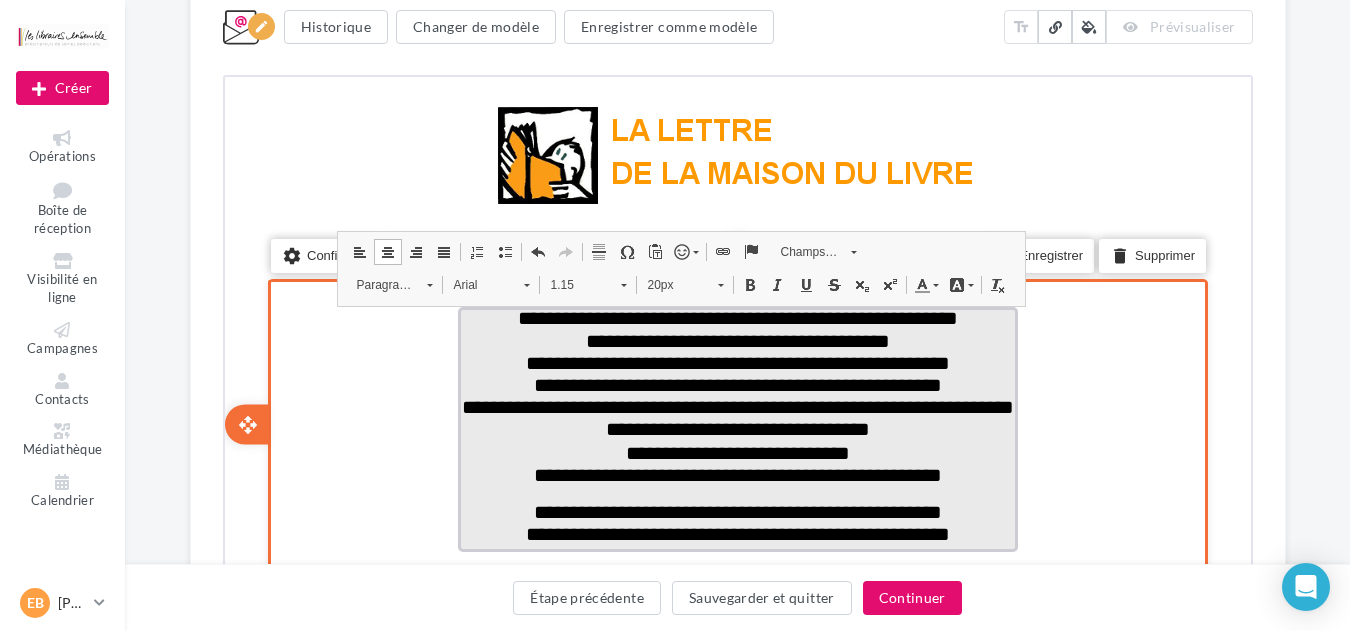 click on "**********" at bounding box center (735, 338) 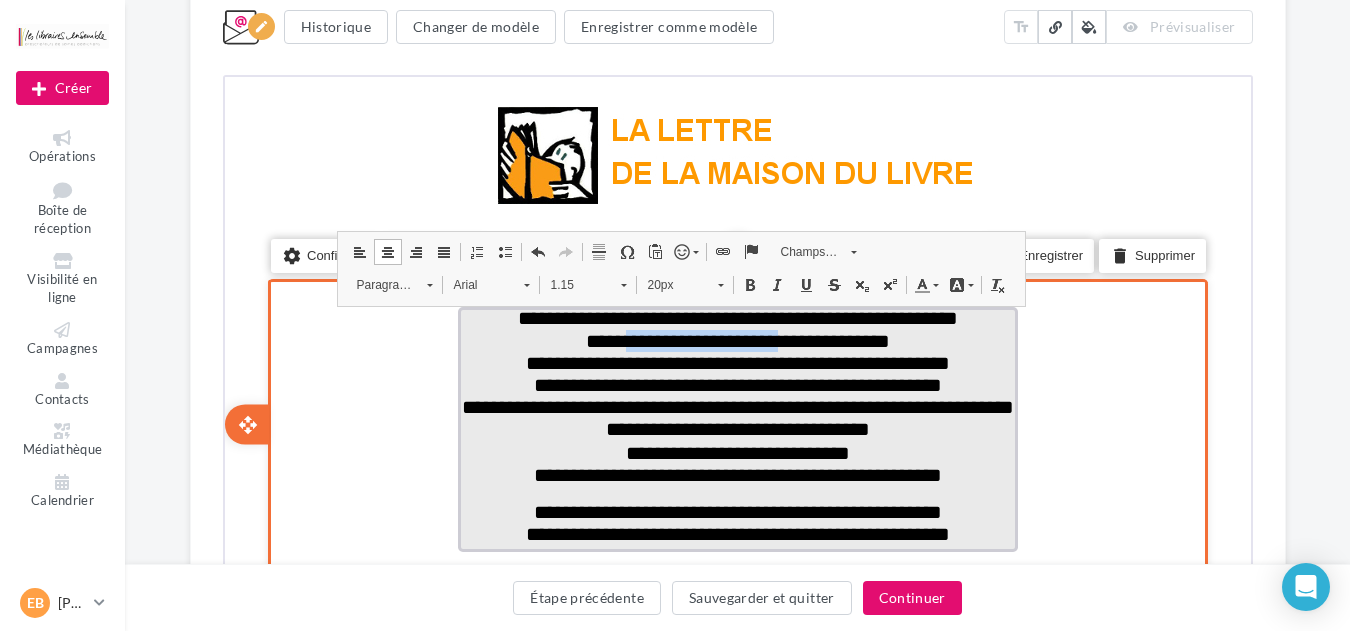 drag, startPoint x: 597, startPoint y: 337, endPoint x: 762, endPoint y: 337, distance: 165 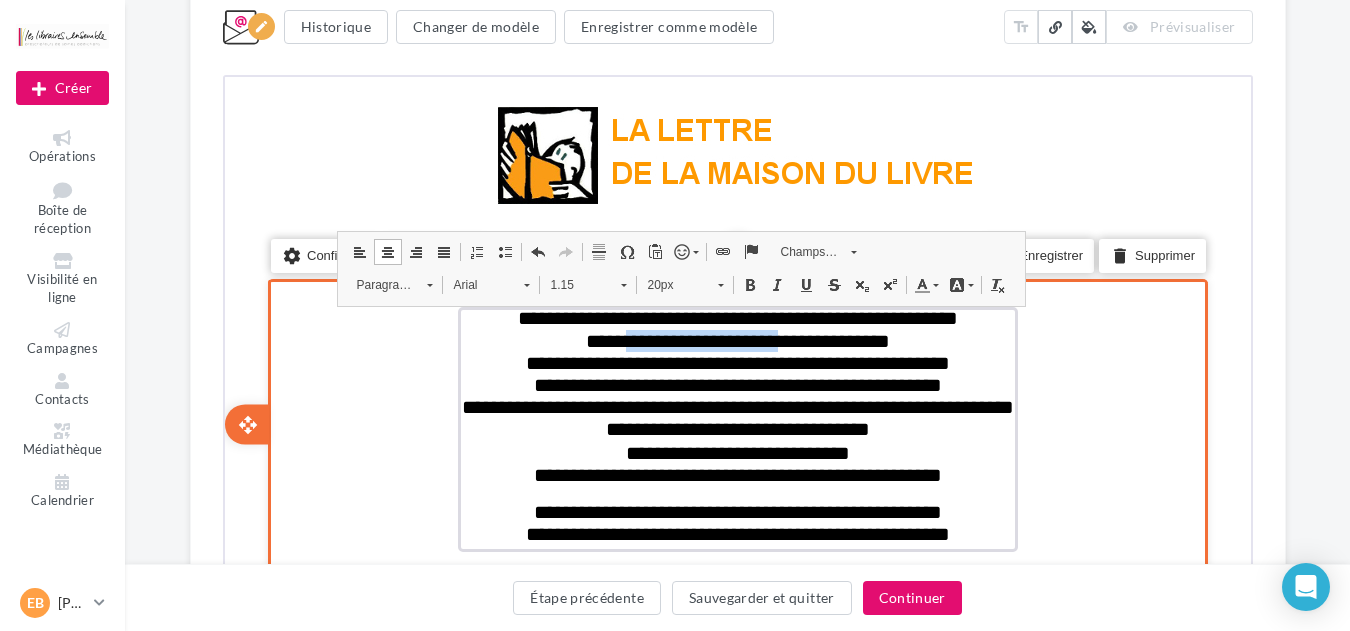 click at bounding box center [747, 282] 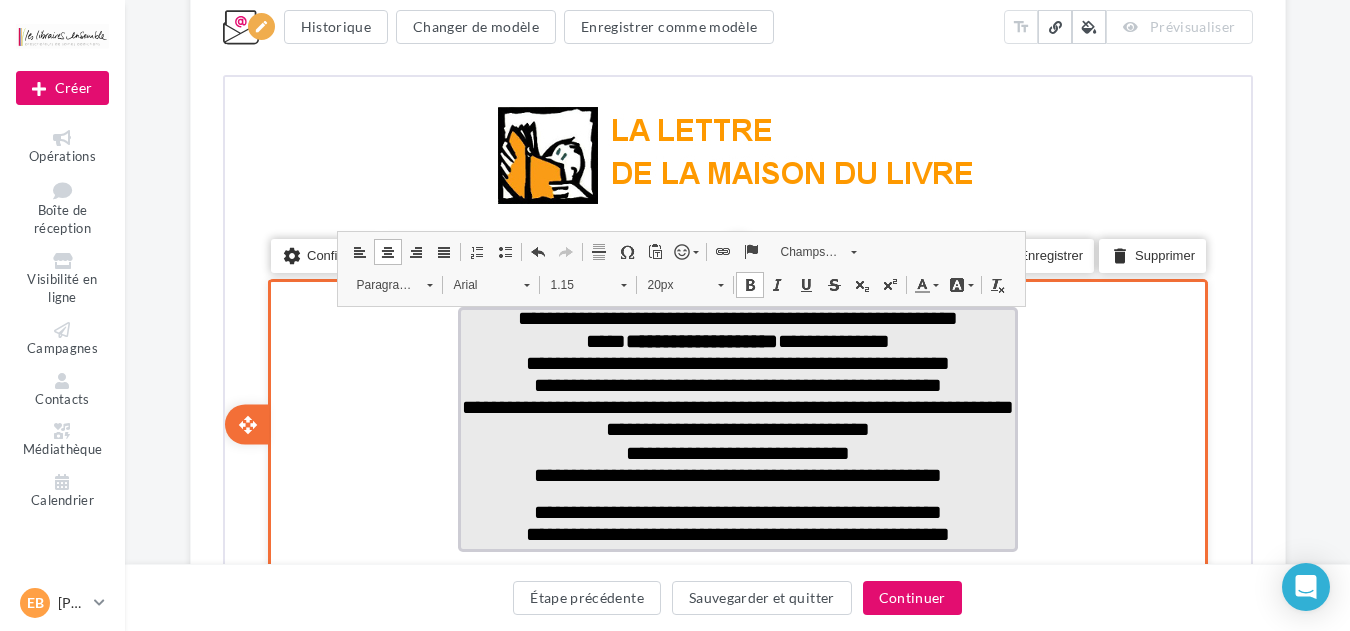 click on "**********" at bounding box center (735, 382) 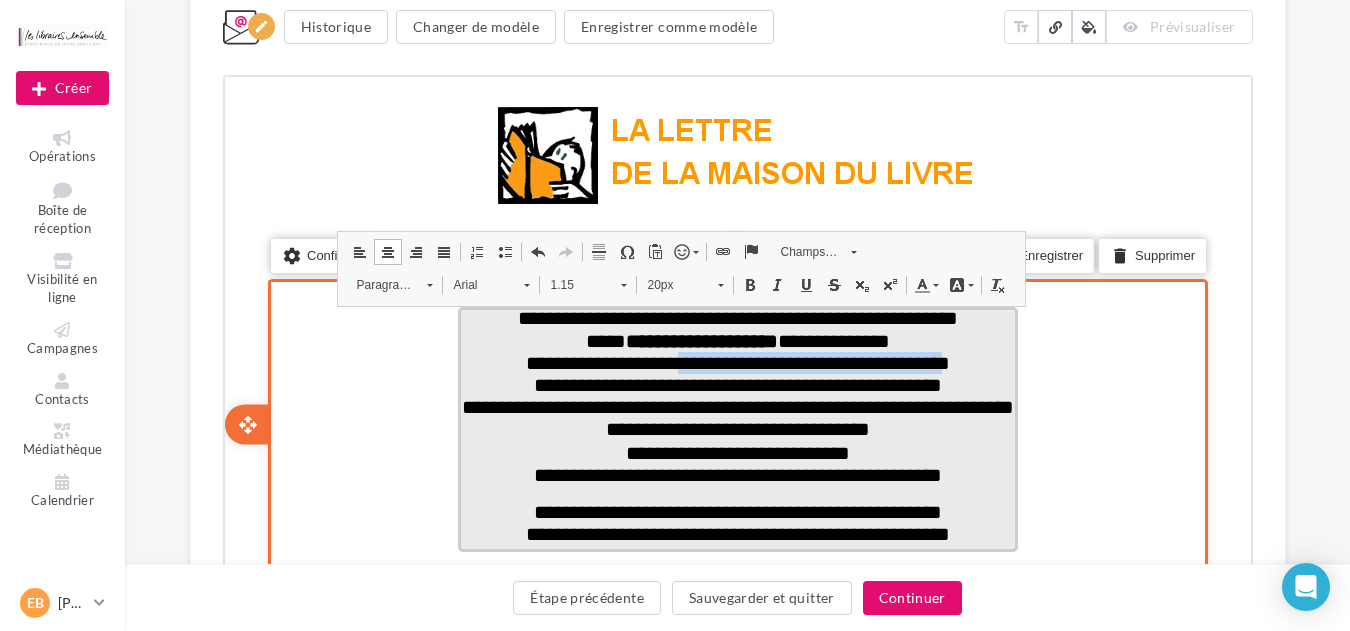 drag, startPoint x: 662, startPoint y: 358, endPoint x: 942, endPoint y: 358, distance: 280 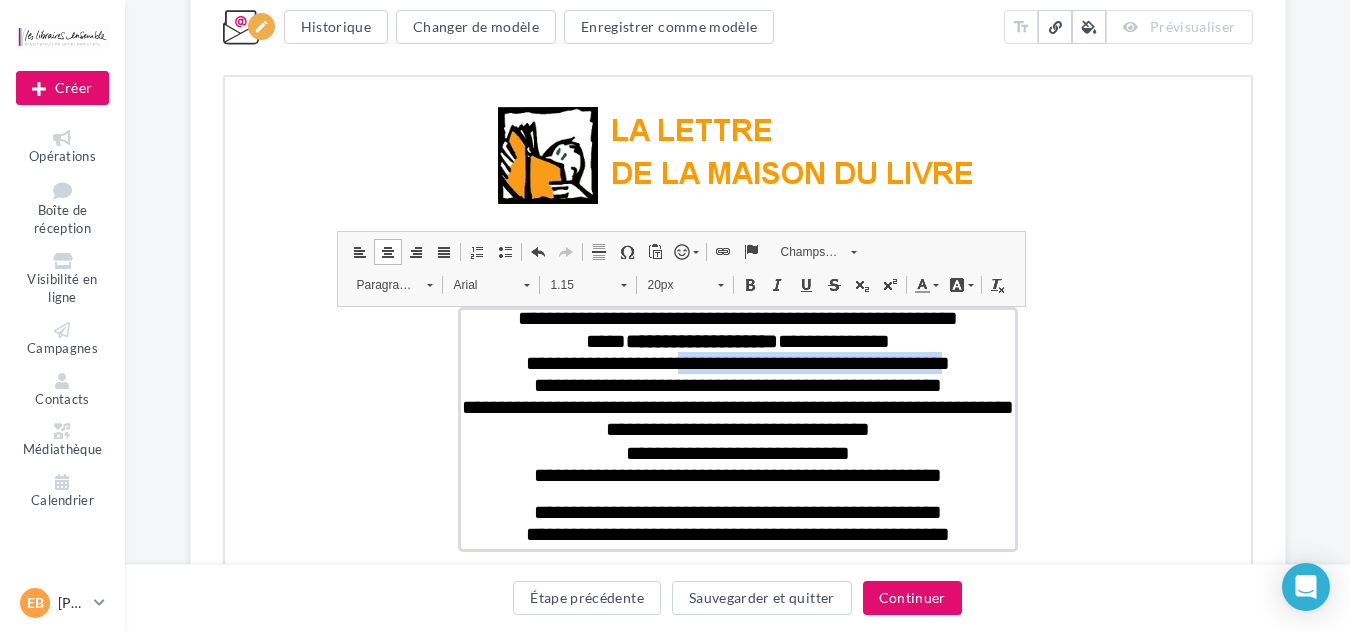 click on "Gras  Raccourci clavier Ctrl+B" at bounding box center (747, 282) 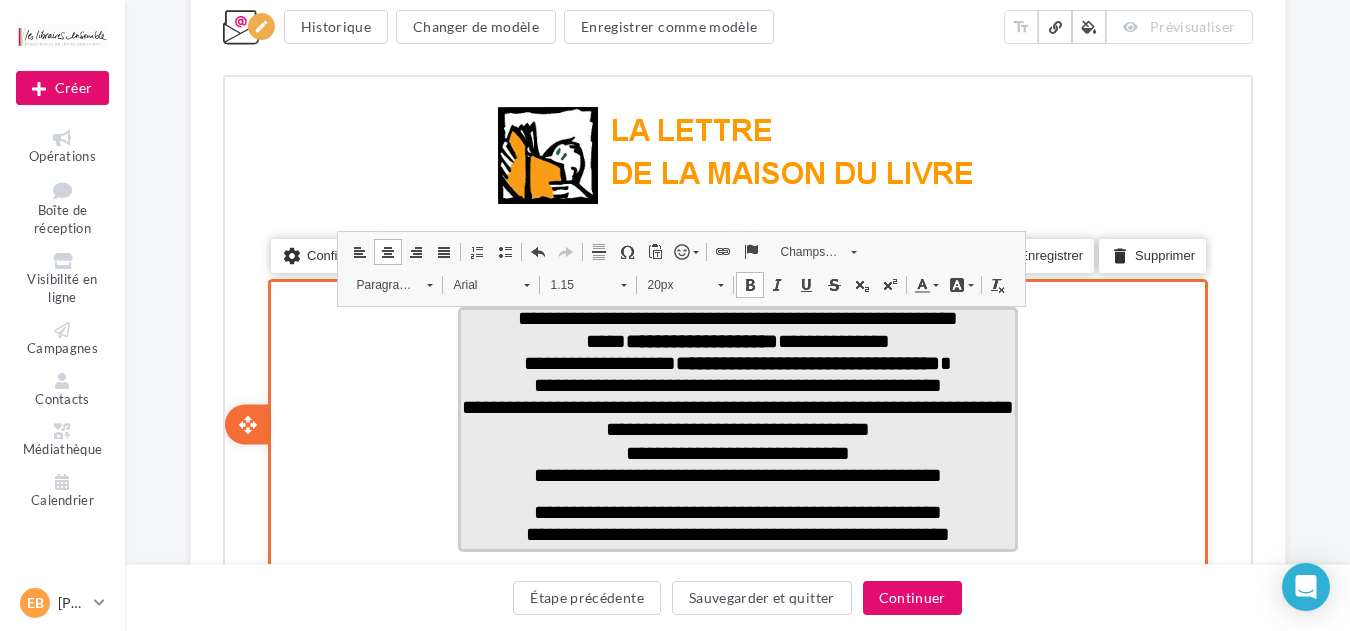click on "**********" at bounding box center [735, 472] 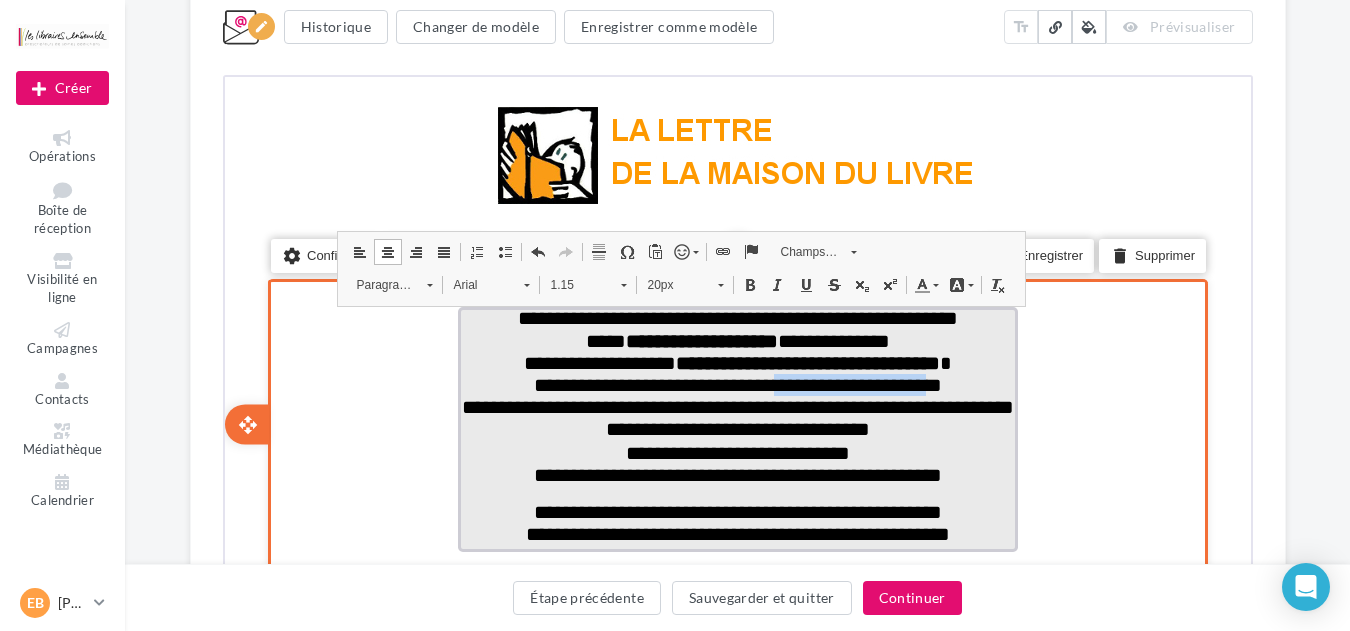 drag, startPoint x: 769, startPoint y: 379, endPoint x: 951, endPoint y: 378, distance: 182.00275 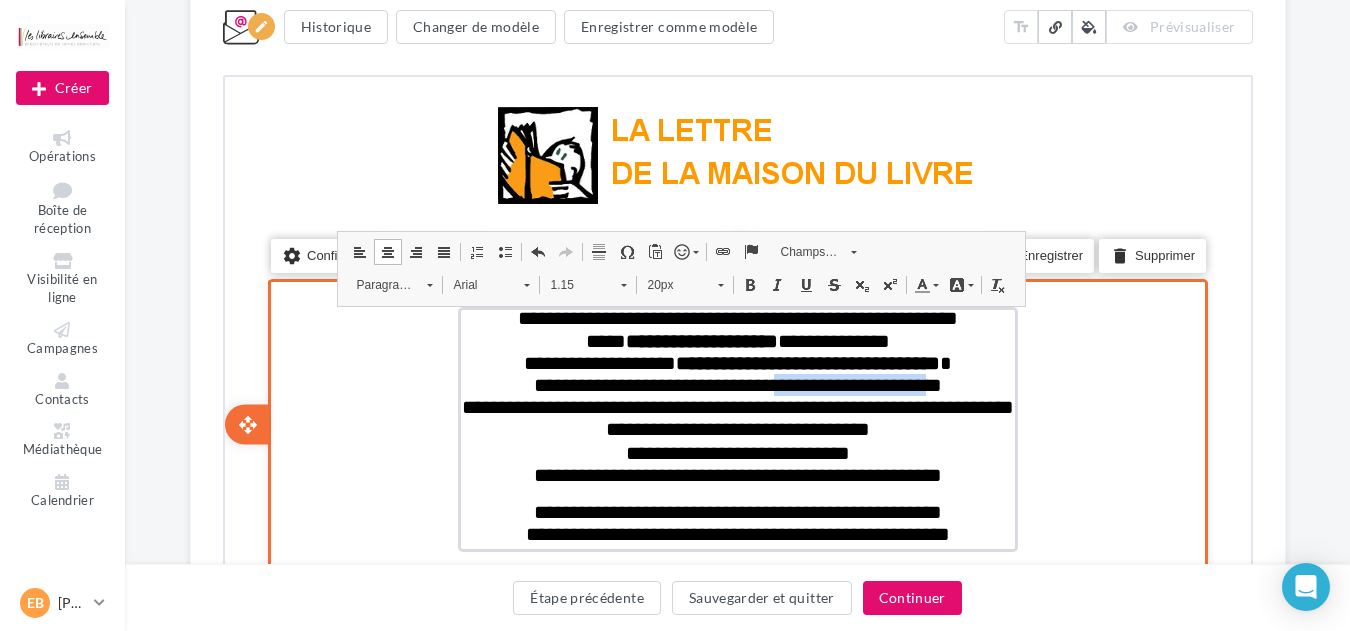 click at bounding box center (747, 282) 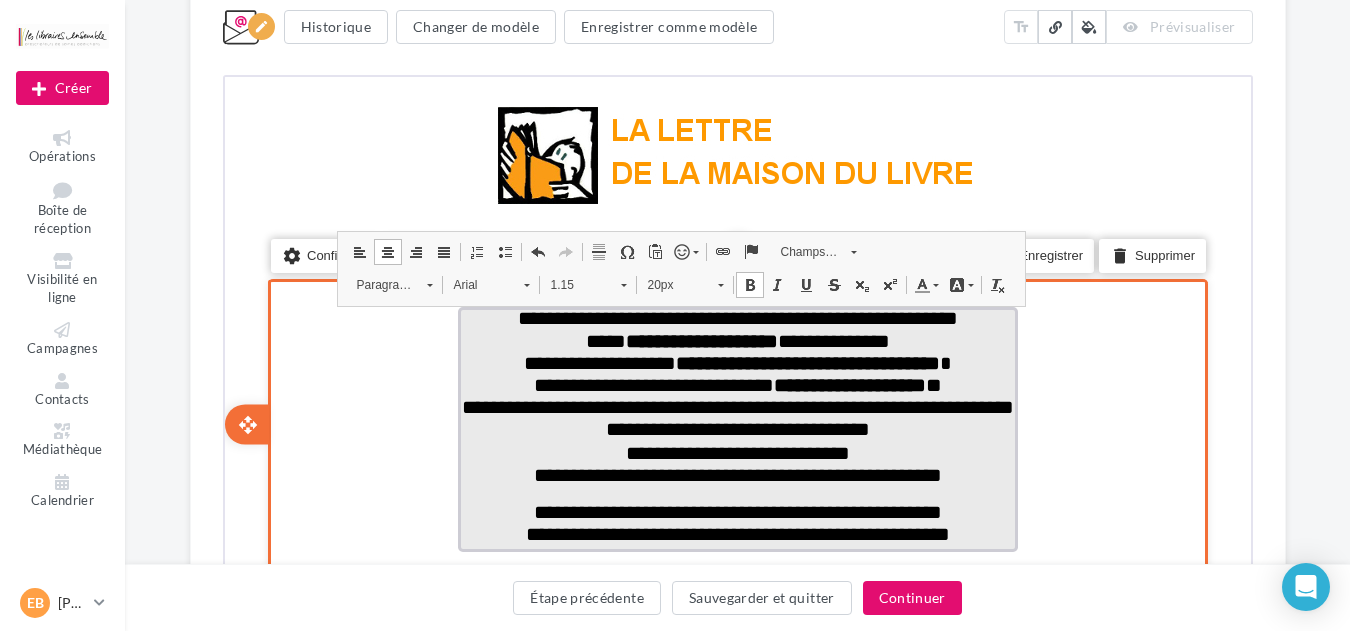 click on "**********" at bounding box center [735, 450] 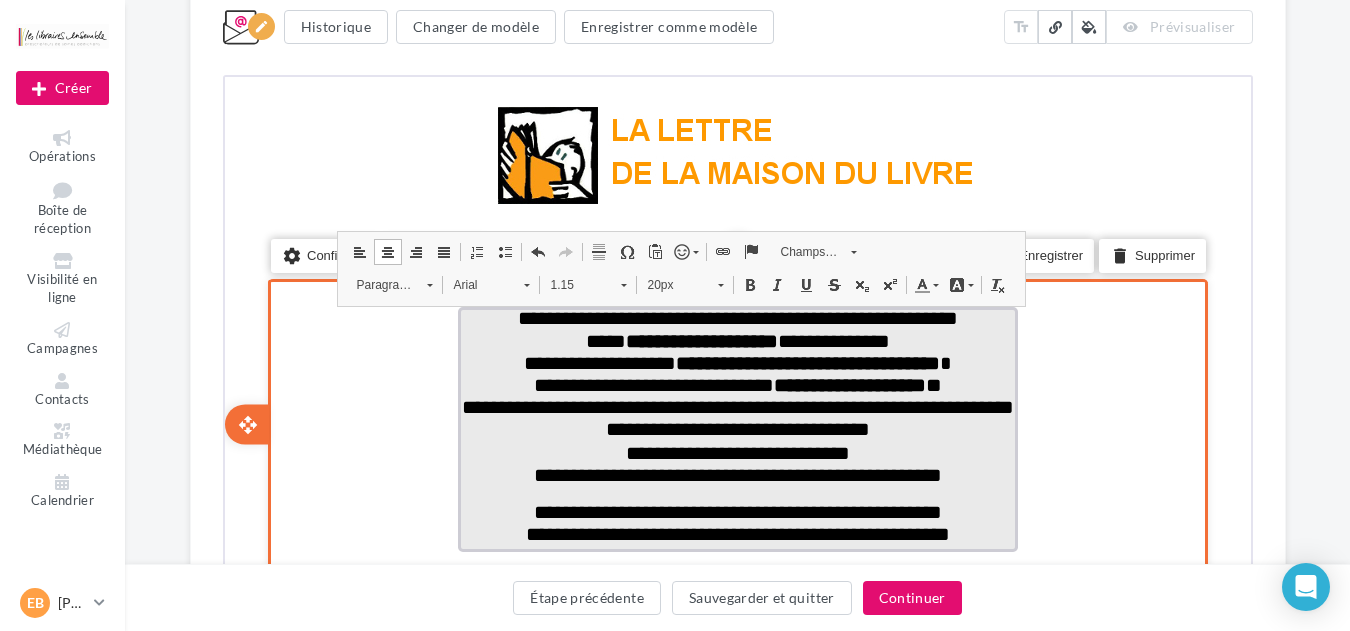 click on "**********" at bounding box center (735, 382) 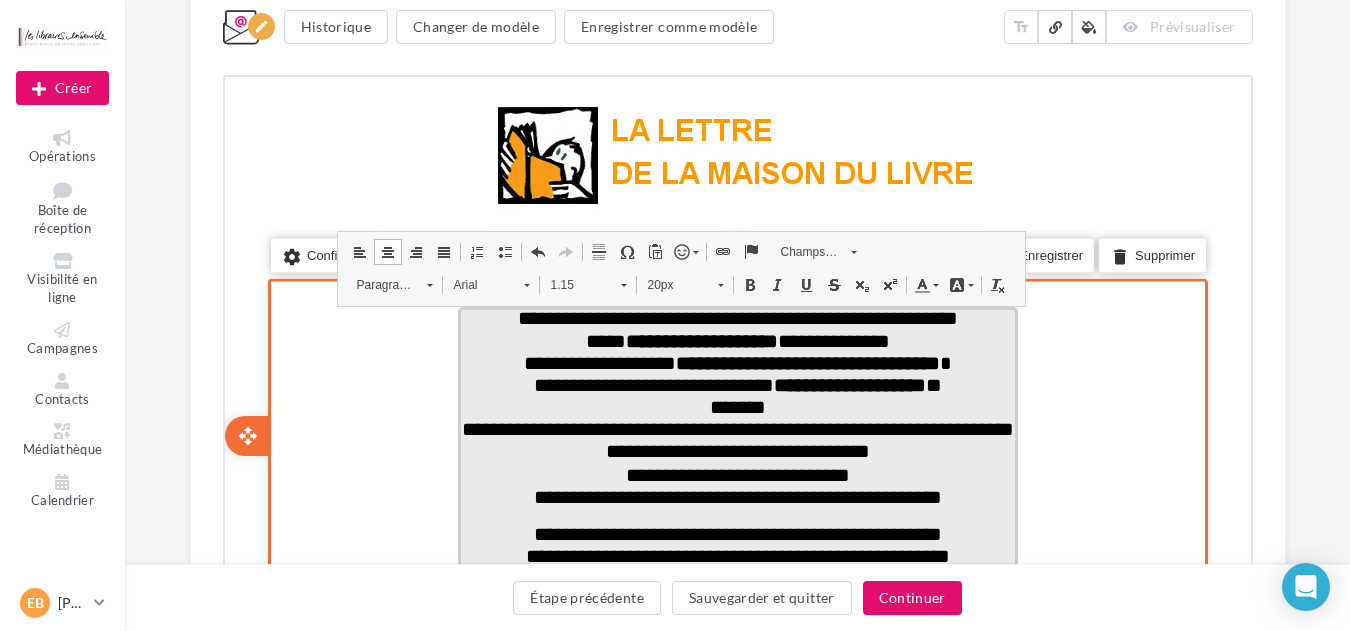 click on "**********" at bounding box center [735, 472] 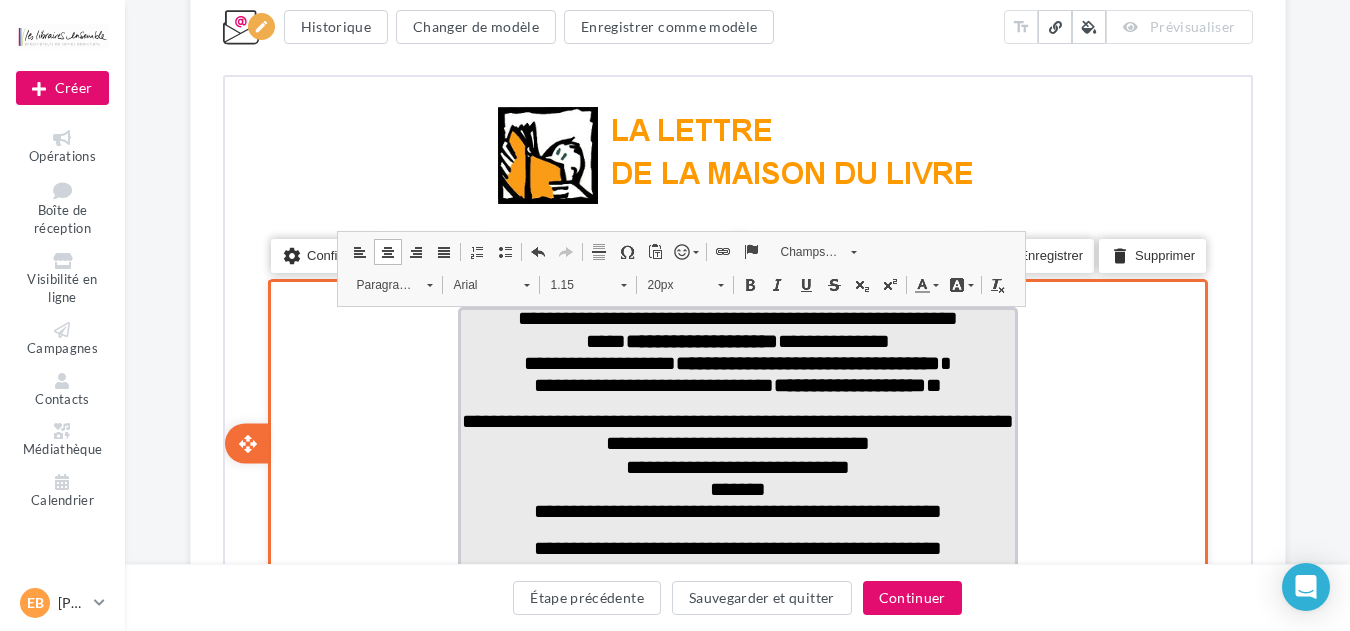 scroll, scrollTop: 137, scrollLeft: 0, axis: vertical 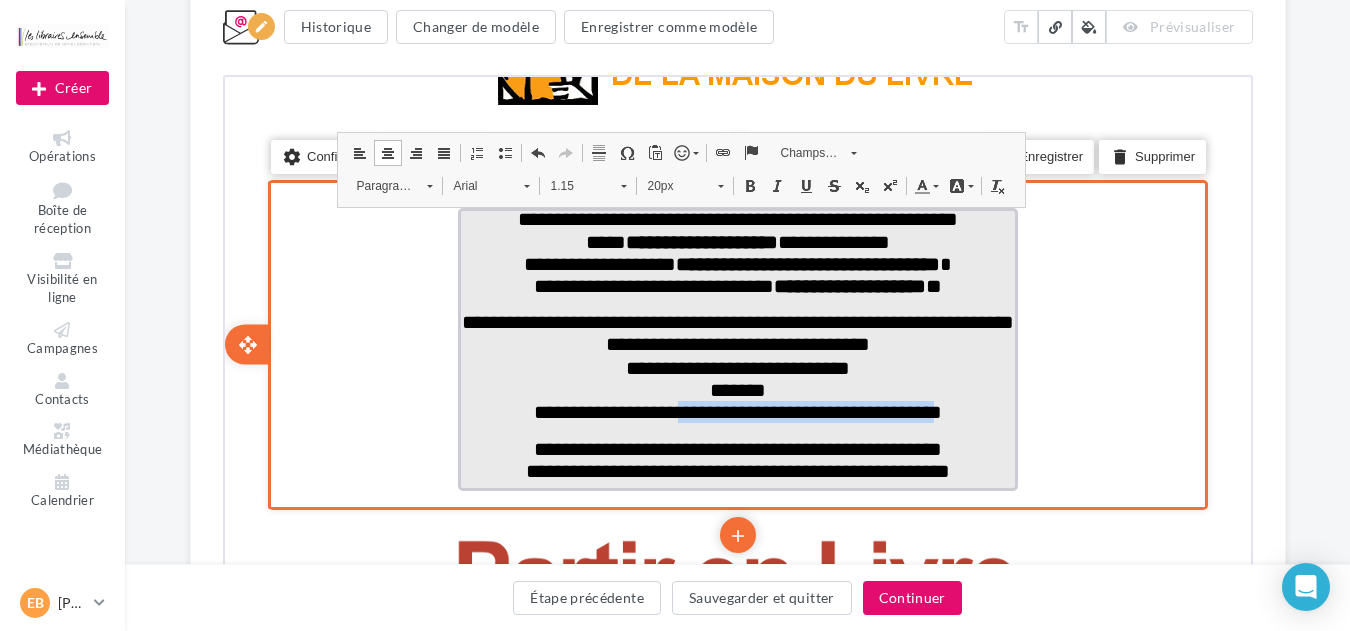 drag, startPoint x: 677, startPoint y: 418, endPoint x: 944, endPoint y: 409, distance: 267.15164 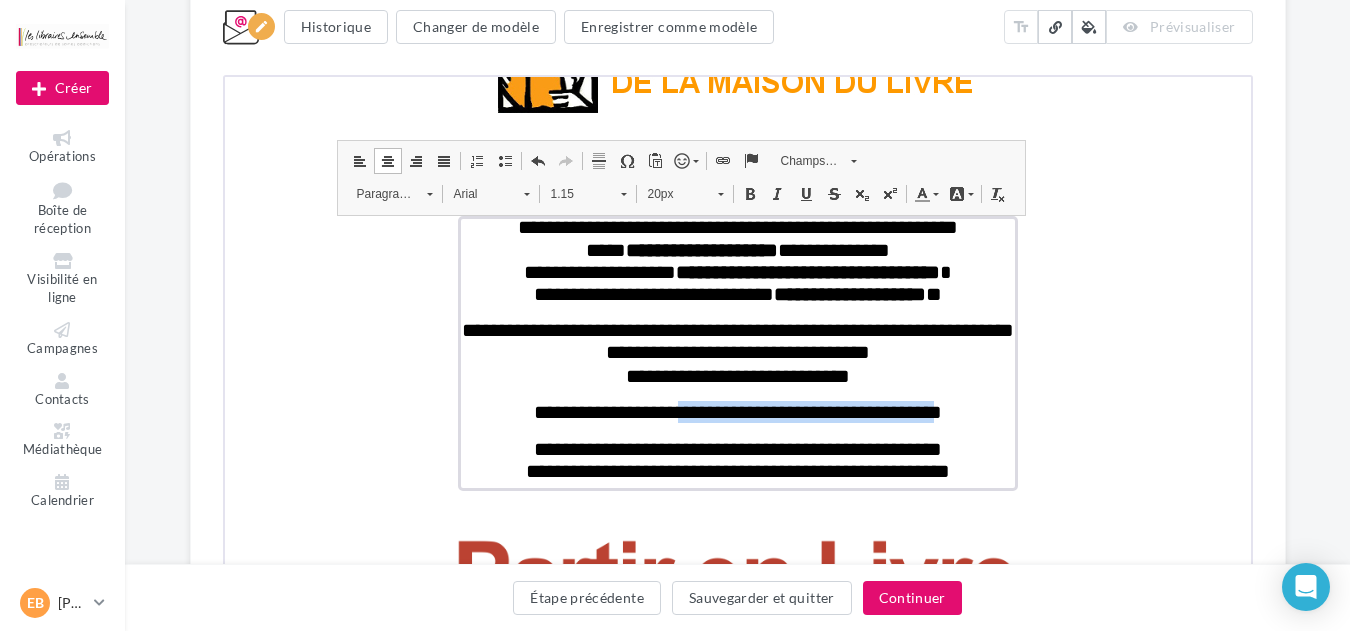 click at bounding box center [747, 191] 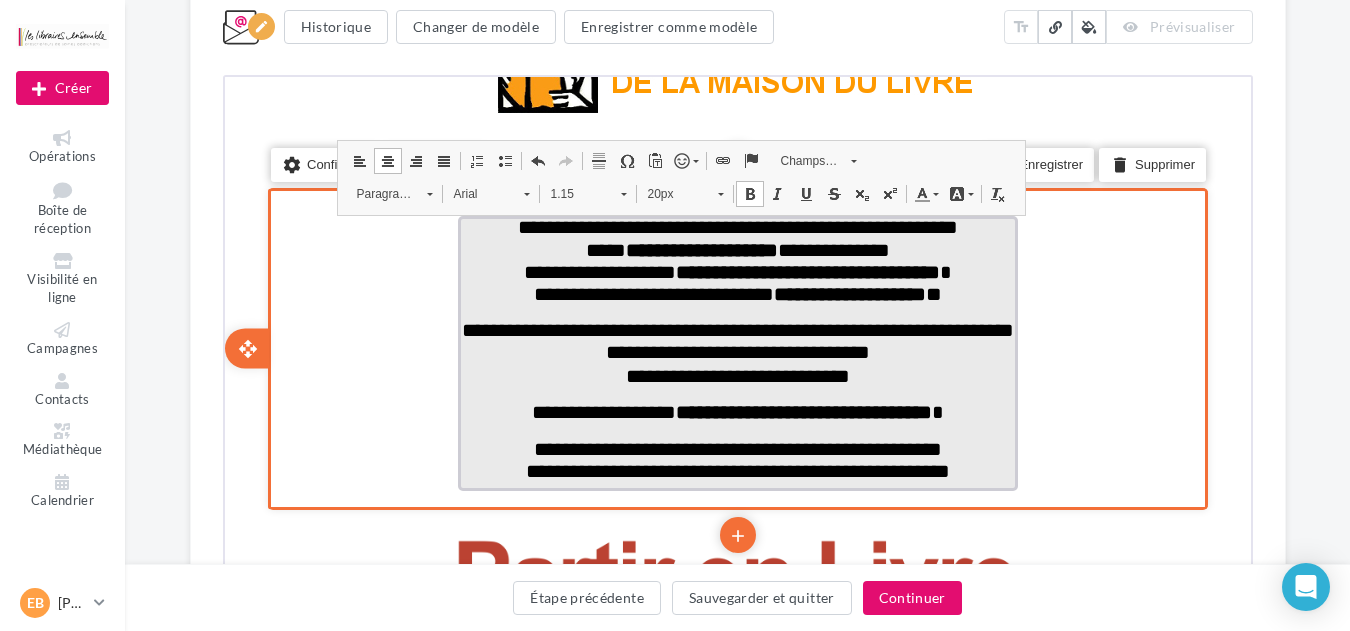 click on "**********" at bounding box center (735, 446) 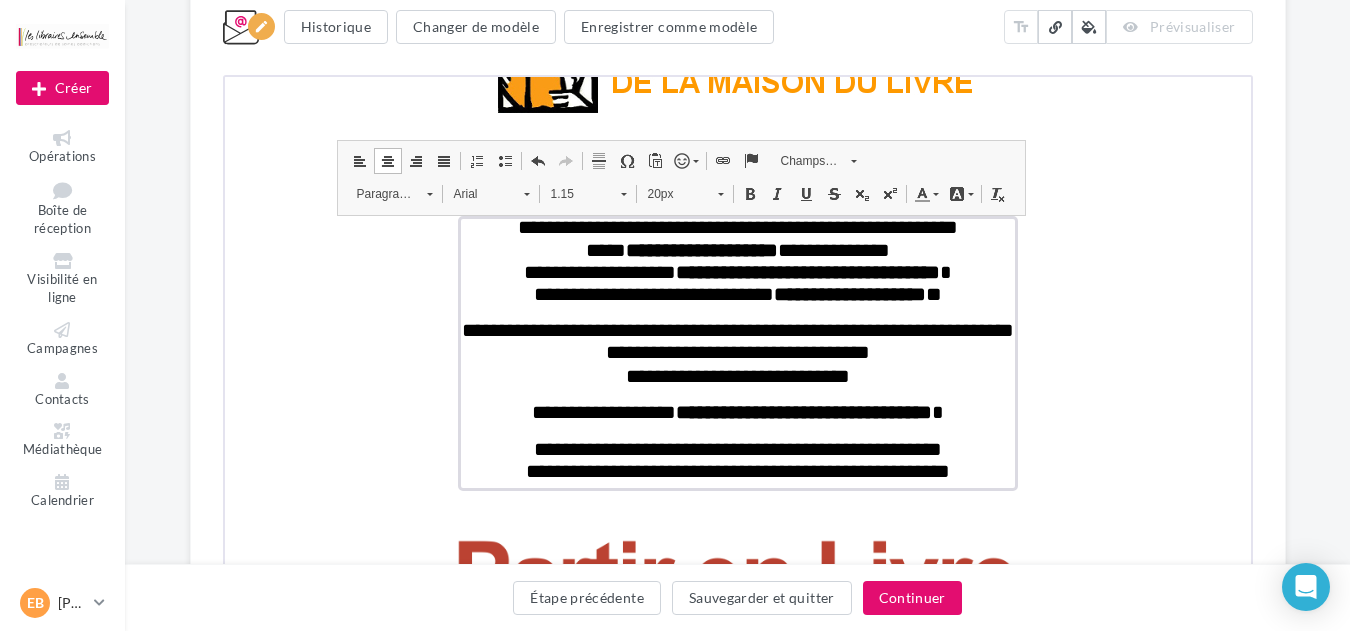 scroll, scrollTop: 320, scrollLeft: 0, axis: vertical 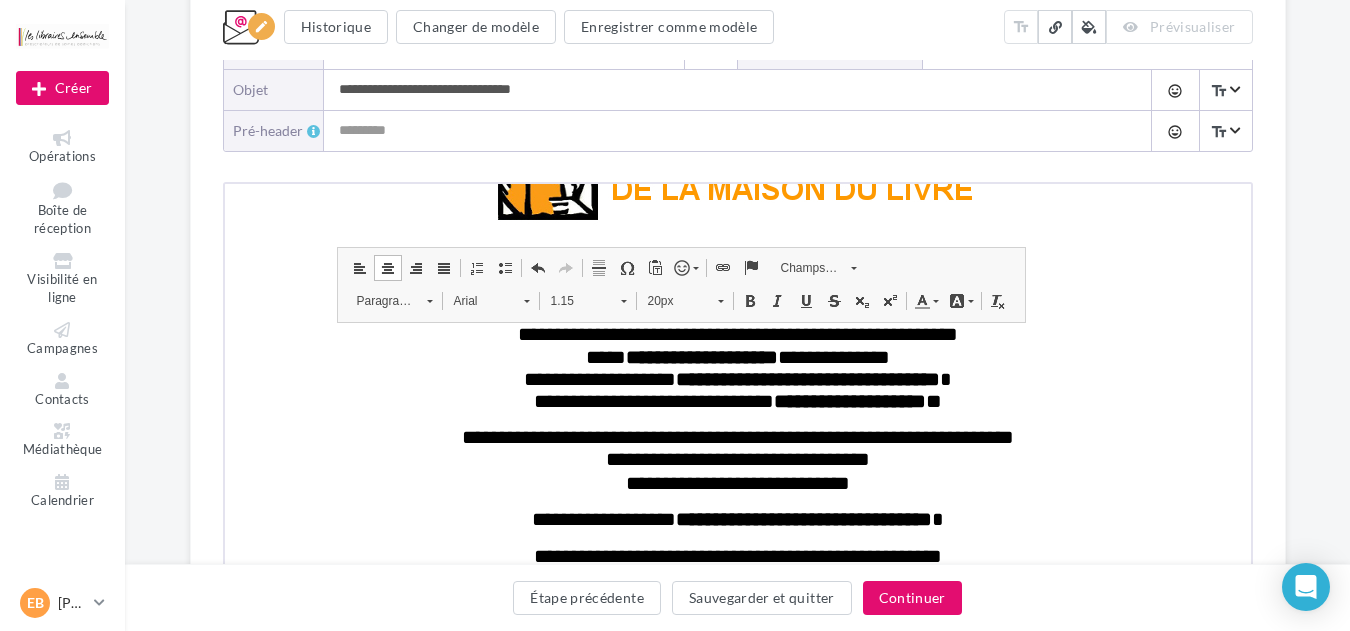 click on "**********" at bounding box center (737, 1076) 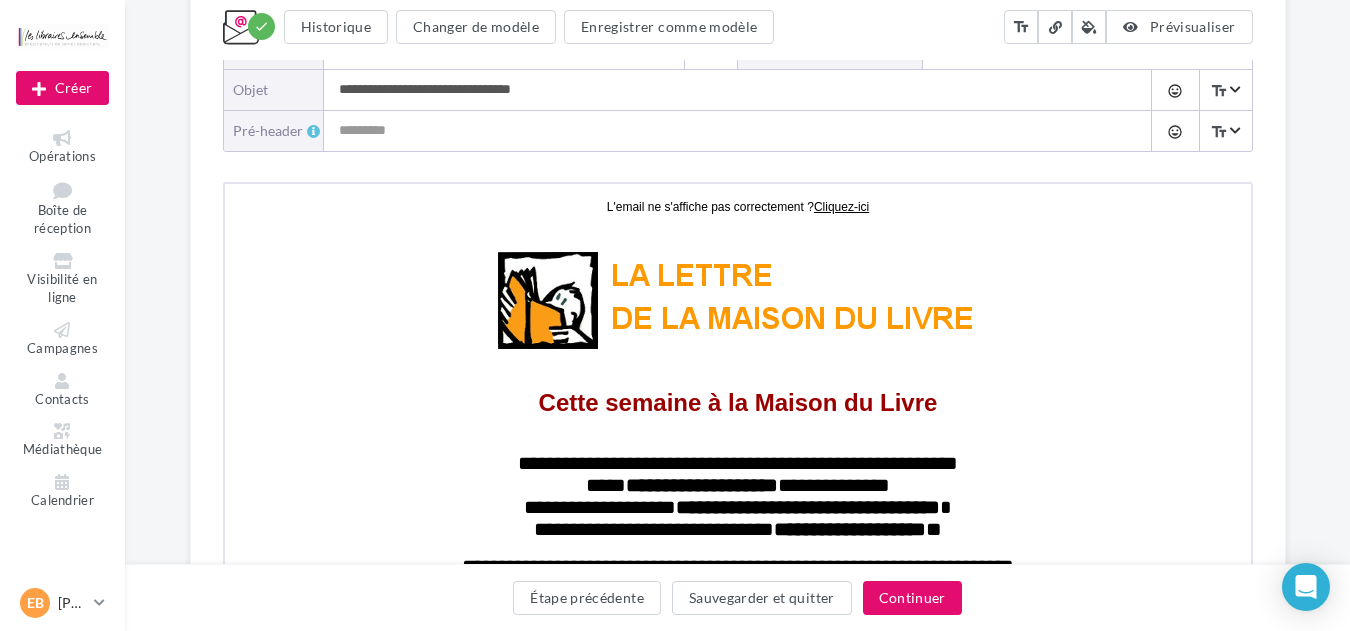 scroll, scrollTop: 427, scrollLeft: 0, axis: vertical 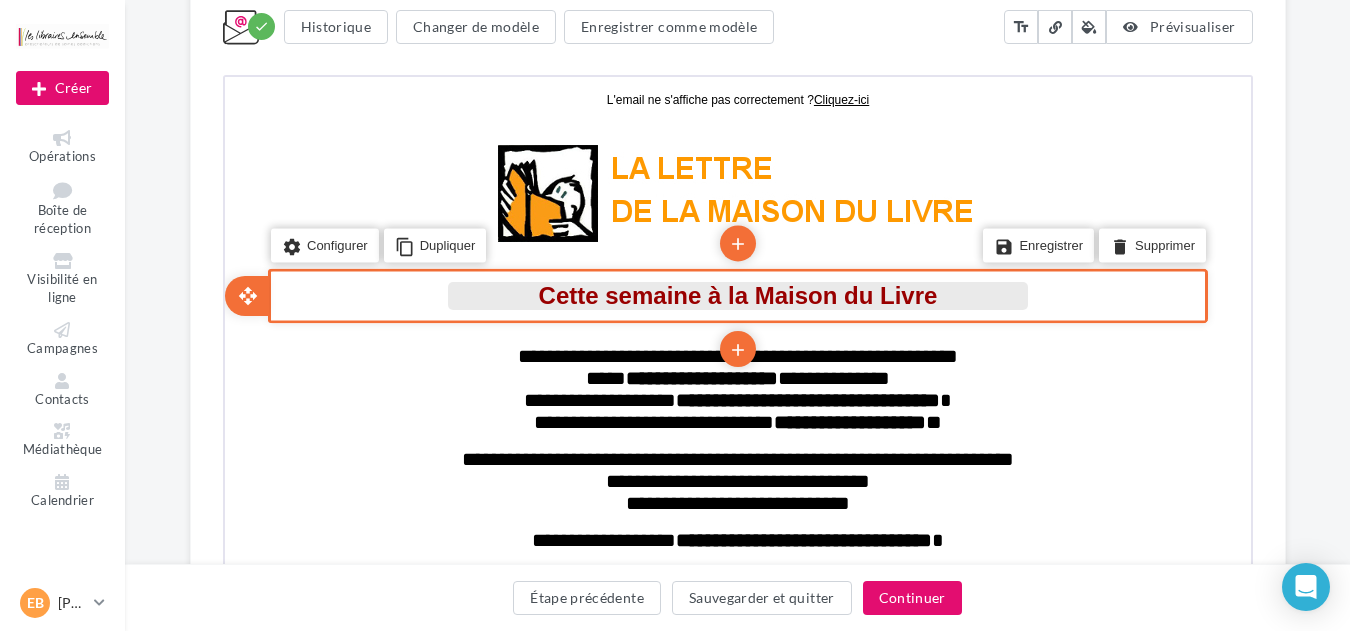 click on "Cette semaine à la Maison du Livre" at bounding box center (735, 292) 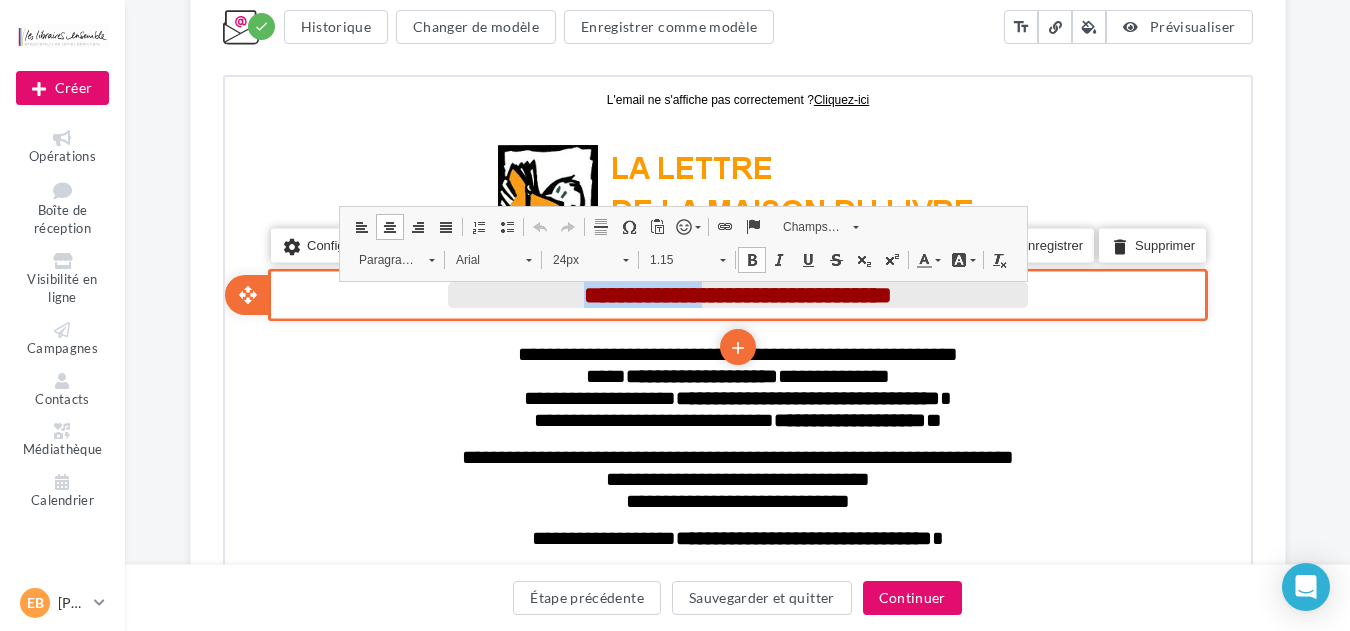 drag, startPoint x: 536, startPoint y: 289, endPoint x: 701, endPoint y: 292, distance: 165.02727 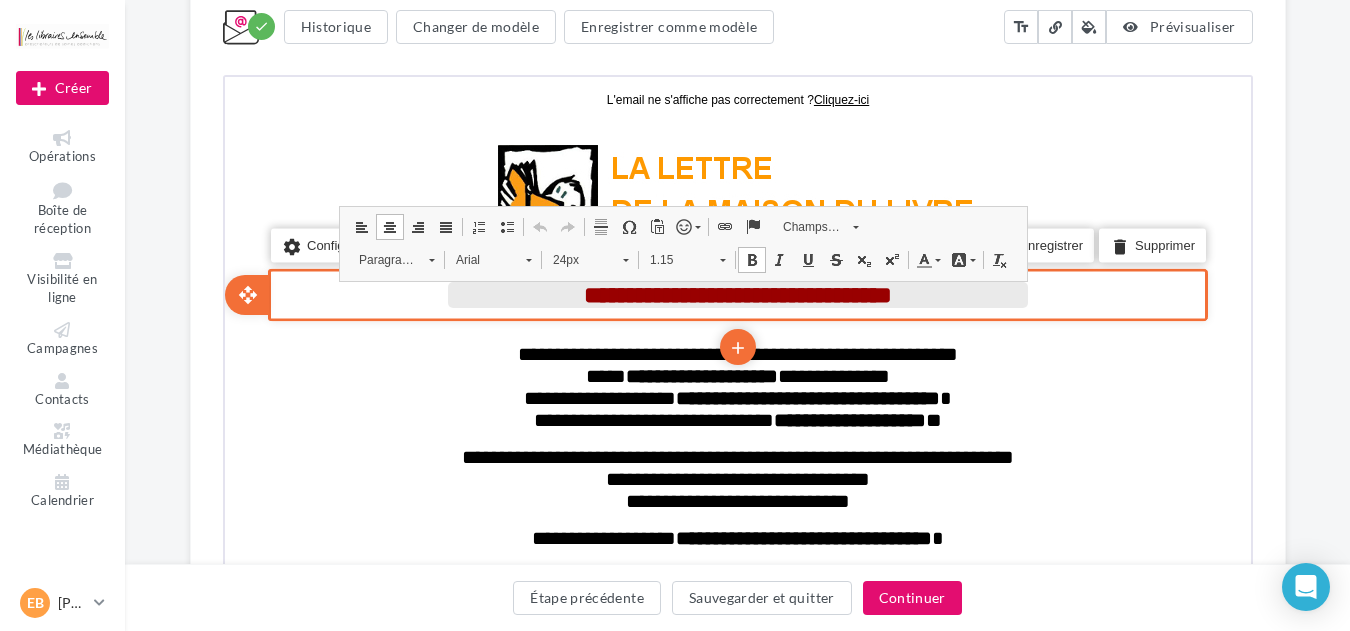 click on "**********" at bounding box center [735, 292] 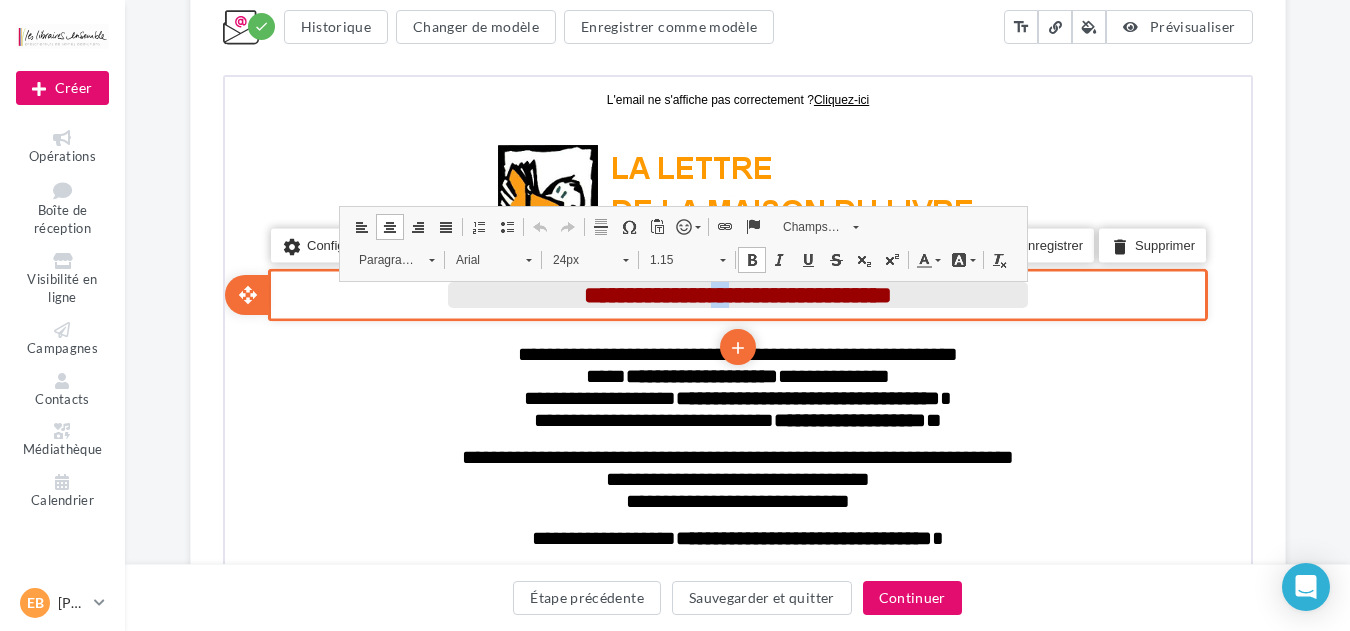 type 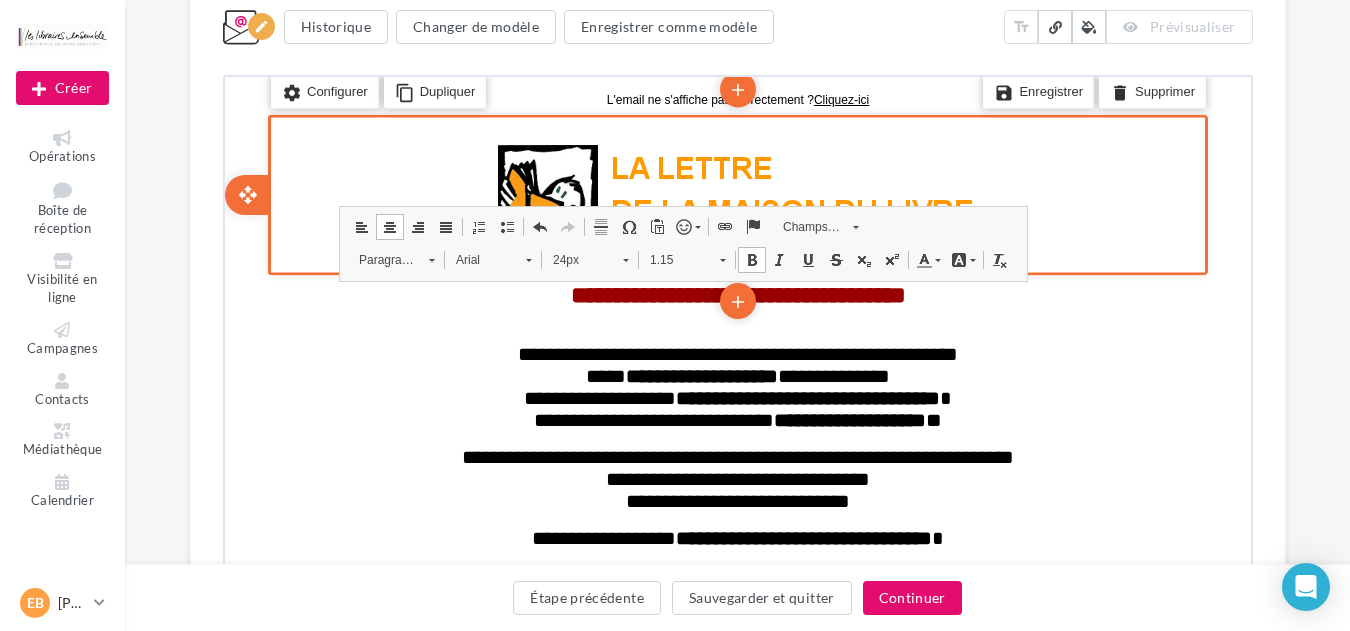 scroll, scrollTop: 213, scrollLeft: 0, axis: vertical 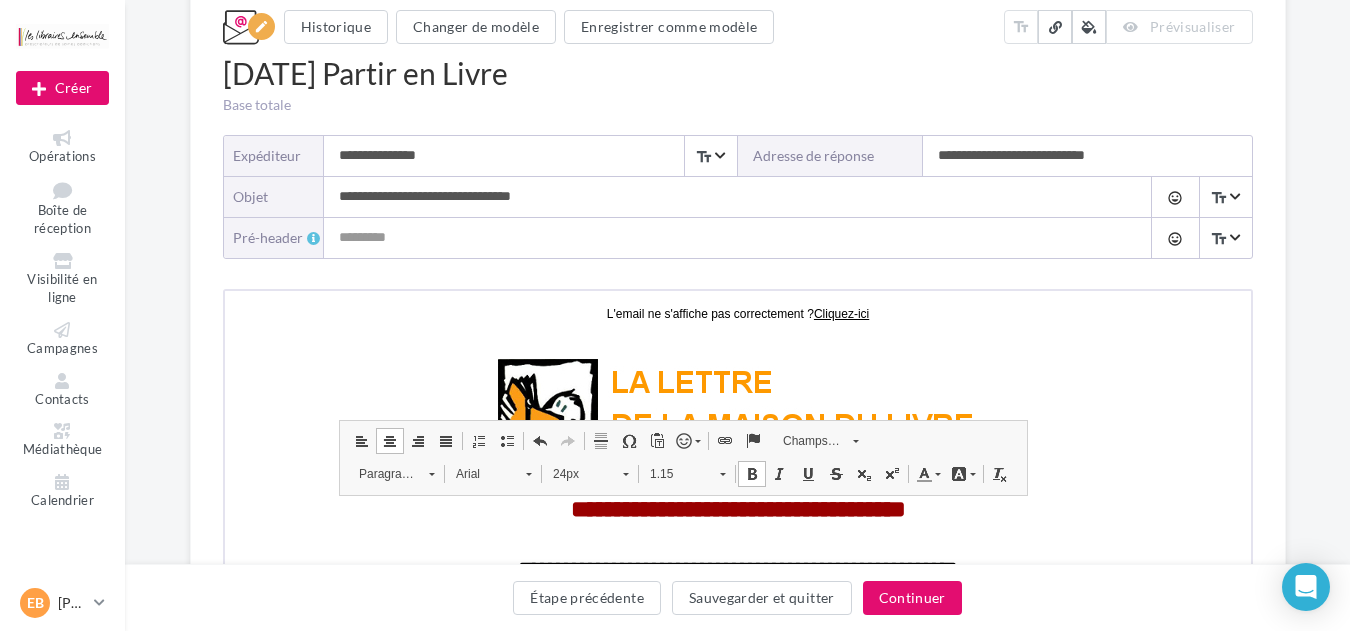click on "**********" at bounding box center (718, 197) 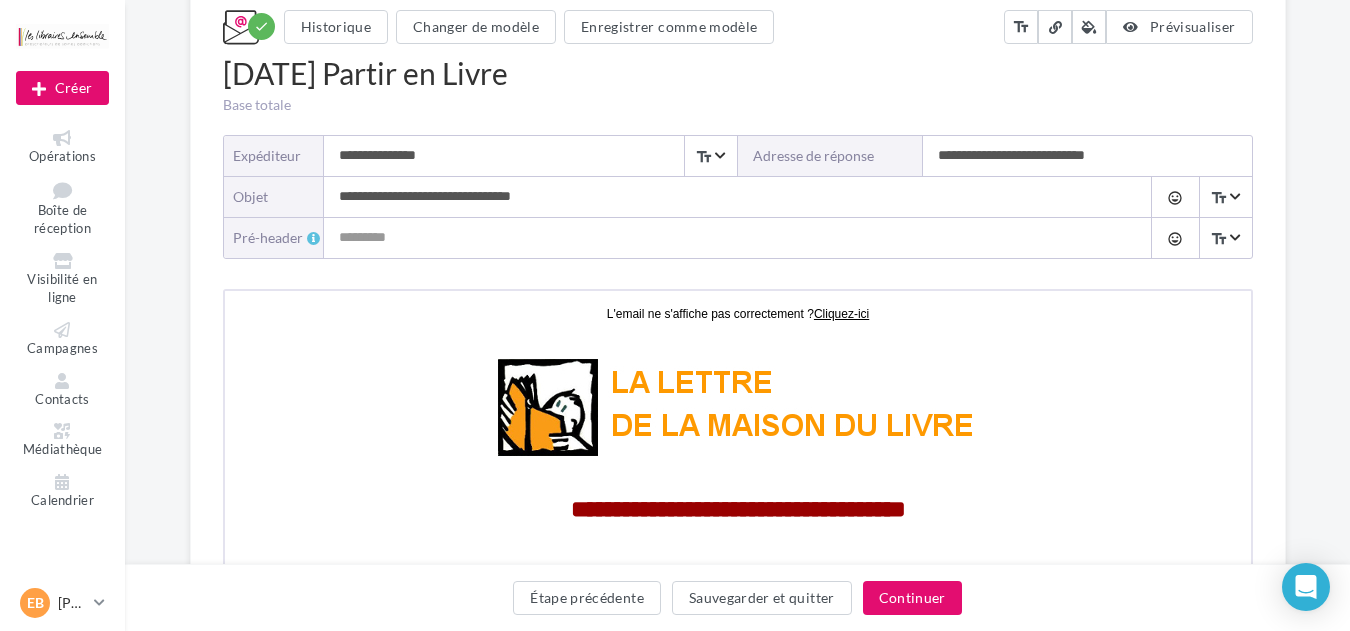 click on "**********" at bounding box center (718, 197) 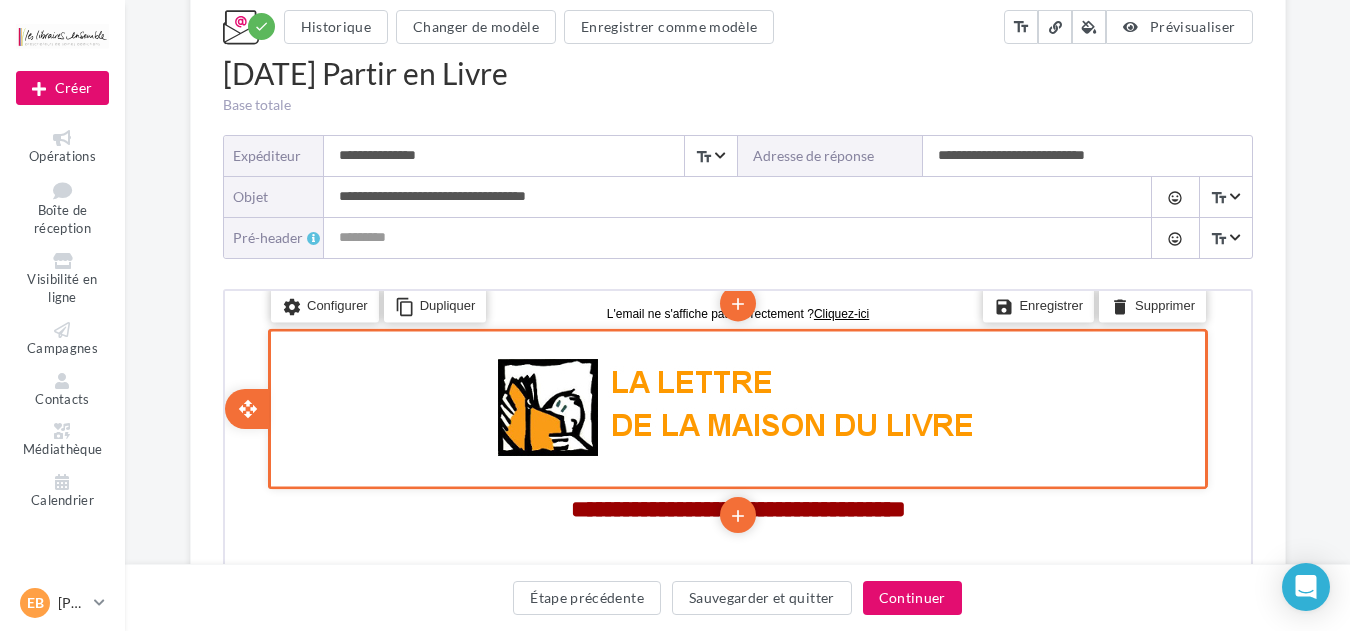 type on "**********" 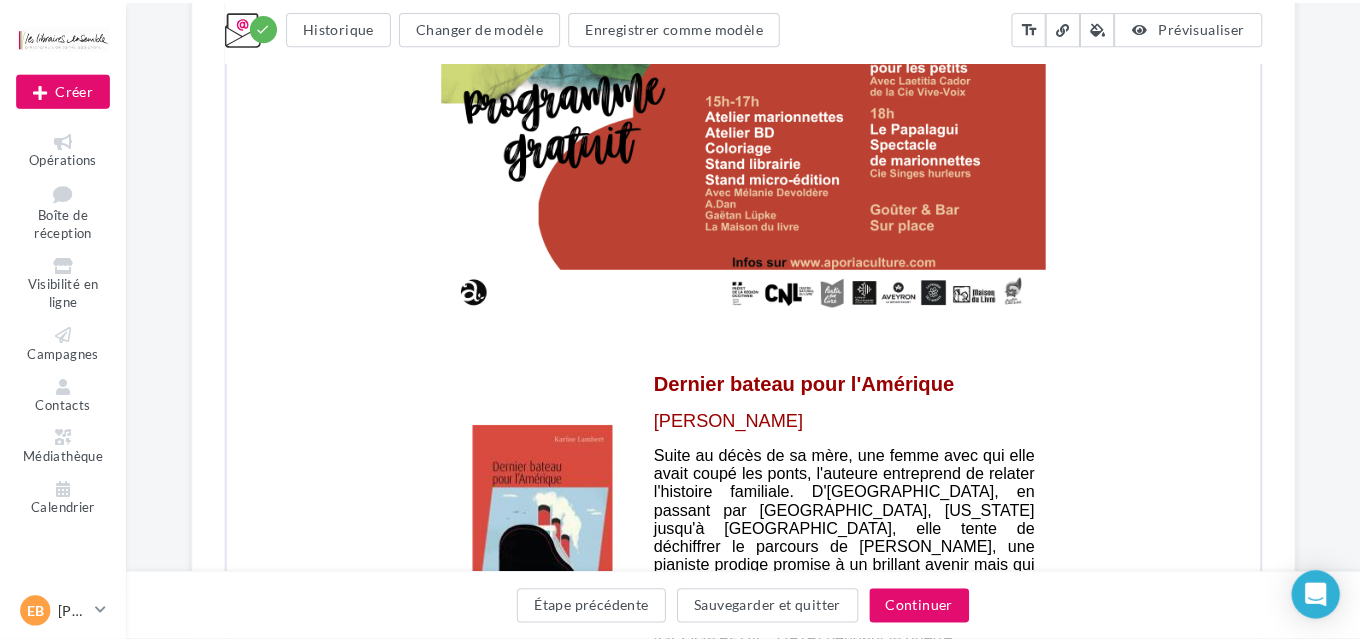 scroll, scrollTop: 1813, scrollLeft: 0, axis: vertical 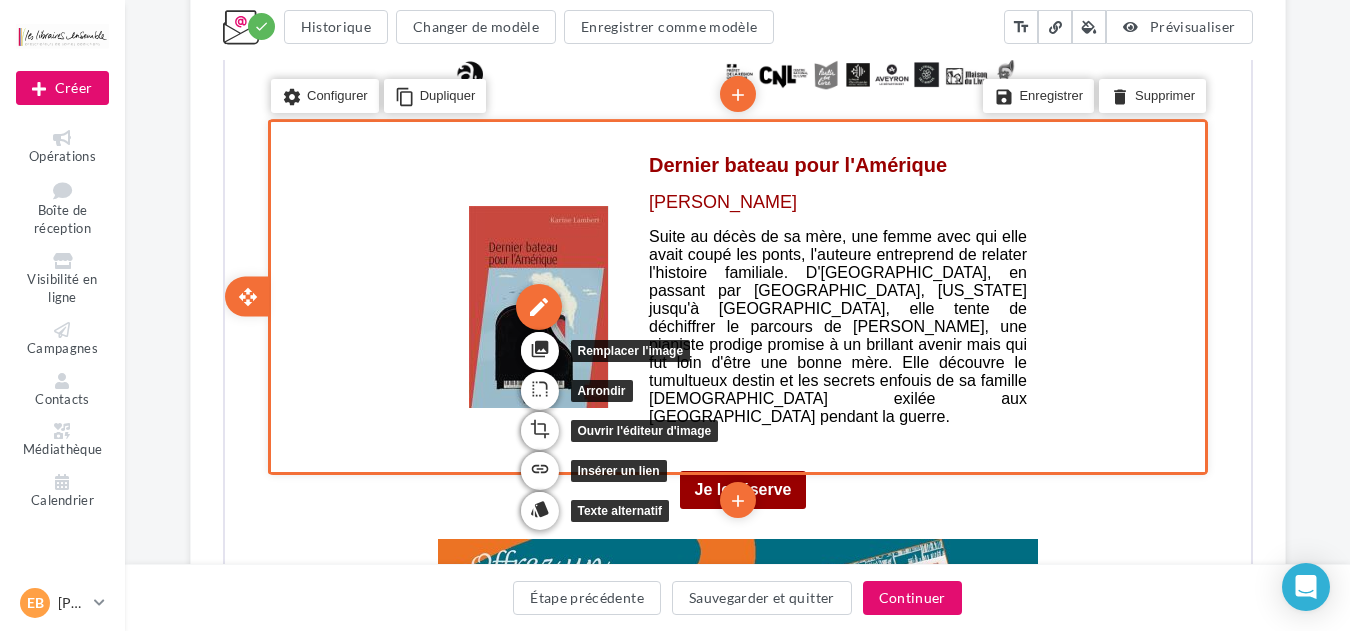 click on "edit" at bounding box center (536, 305) 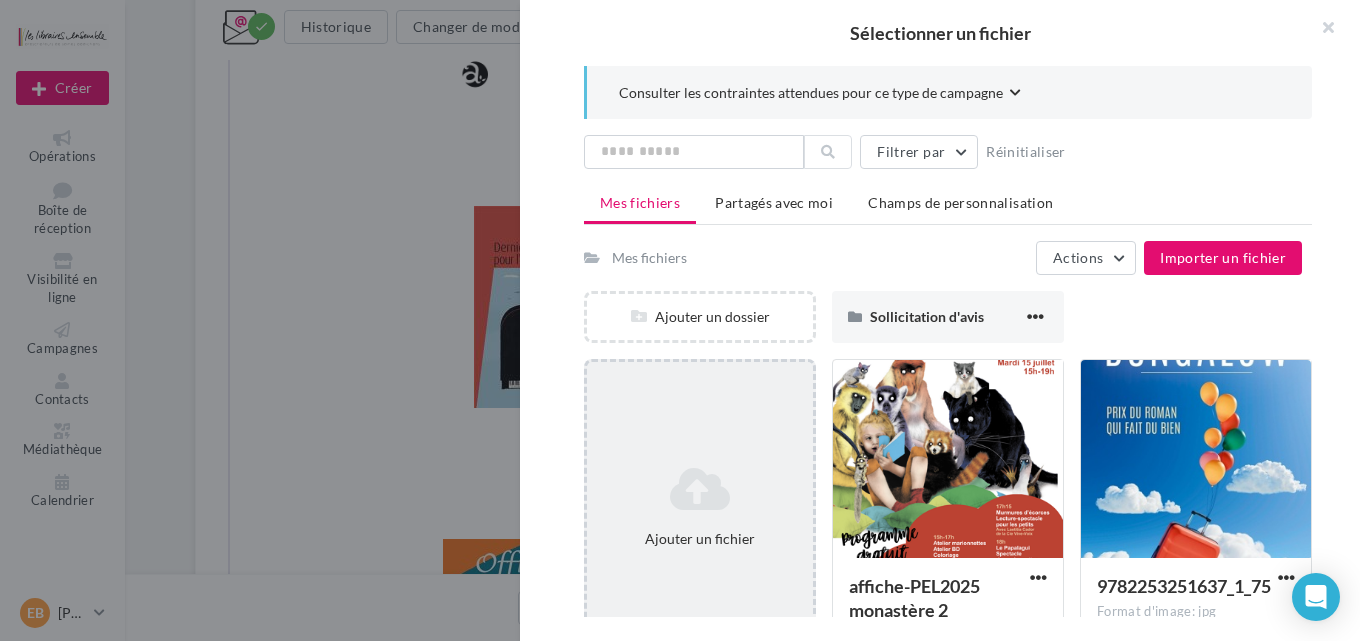 click on "Ajouter un fichier" at bounding box center [700, 507] 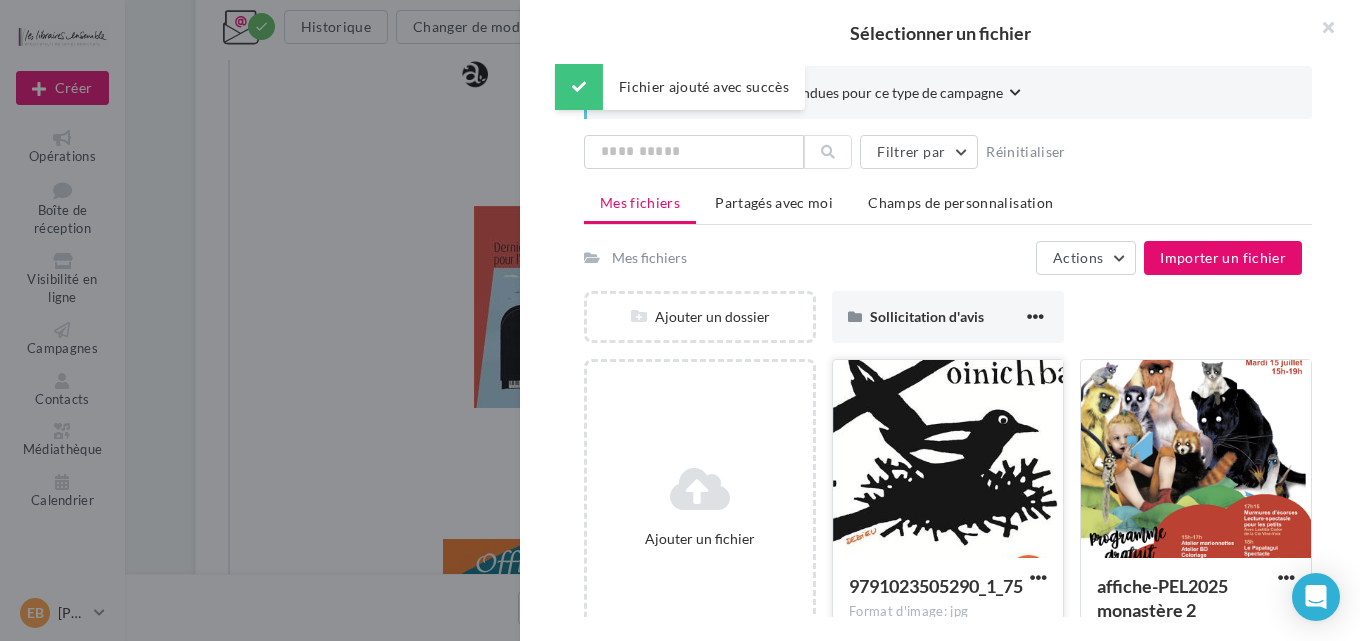 click at bounding box center [948, 460] 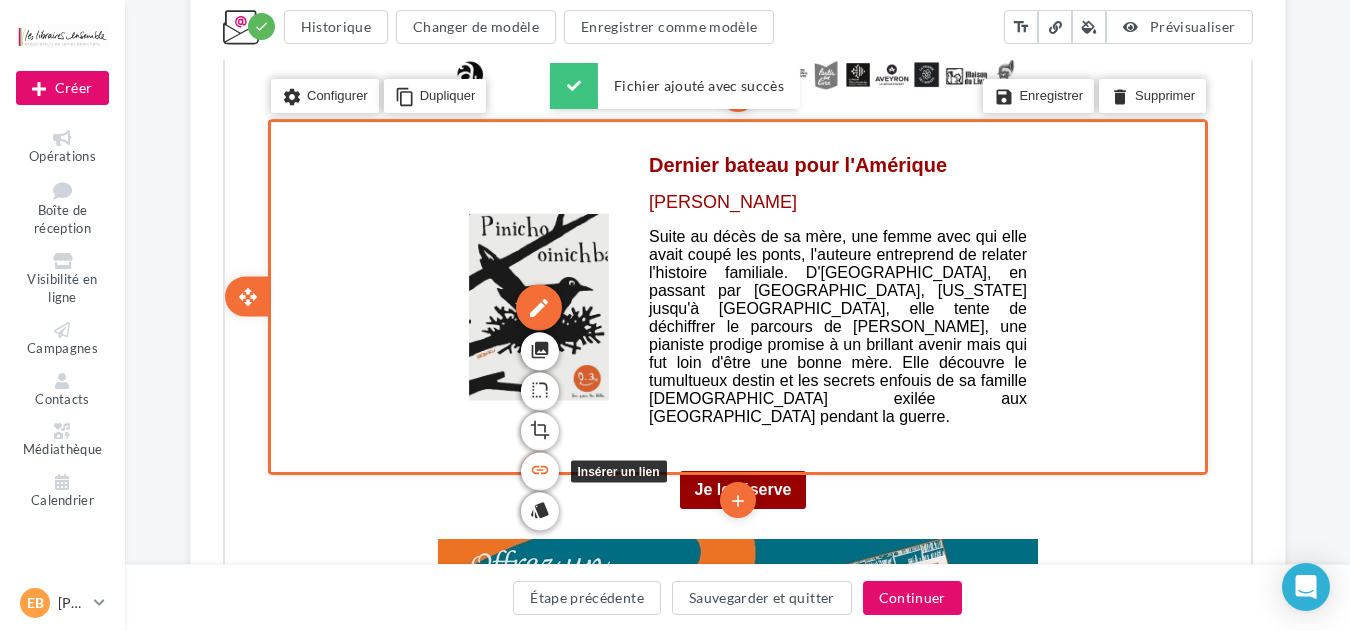 click on "link" at bounding box center [537, 467] 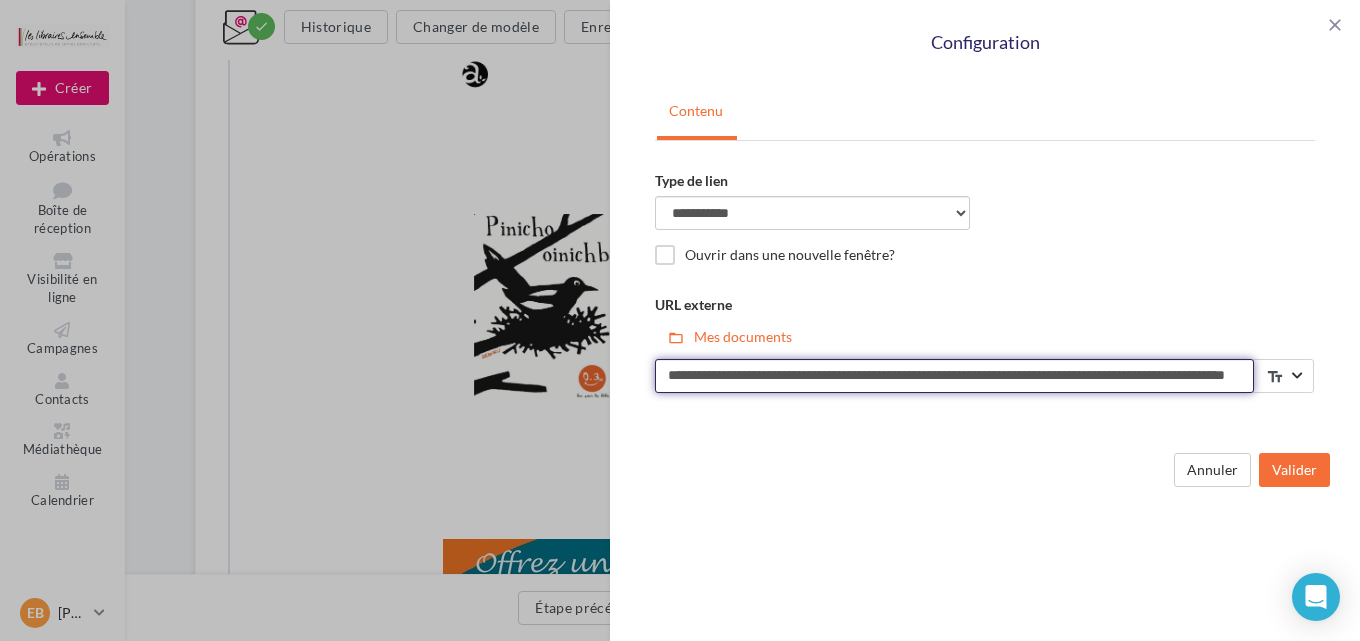 click on "**********" at bounding box center [954, 376] 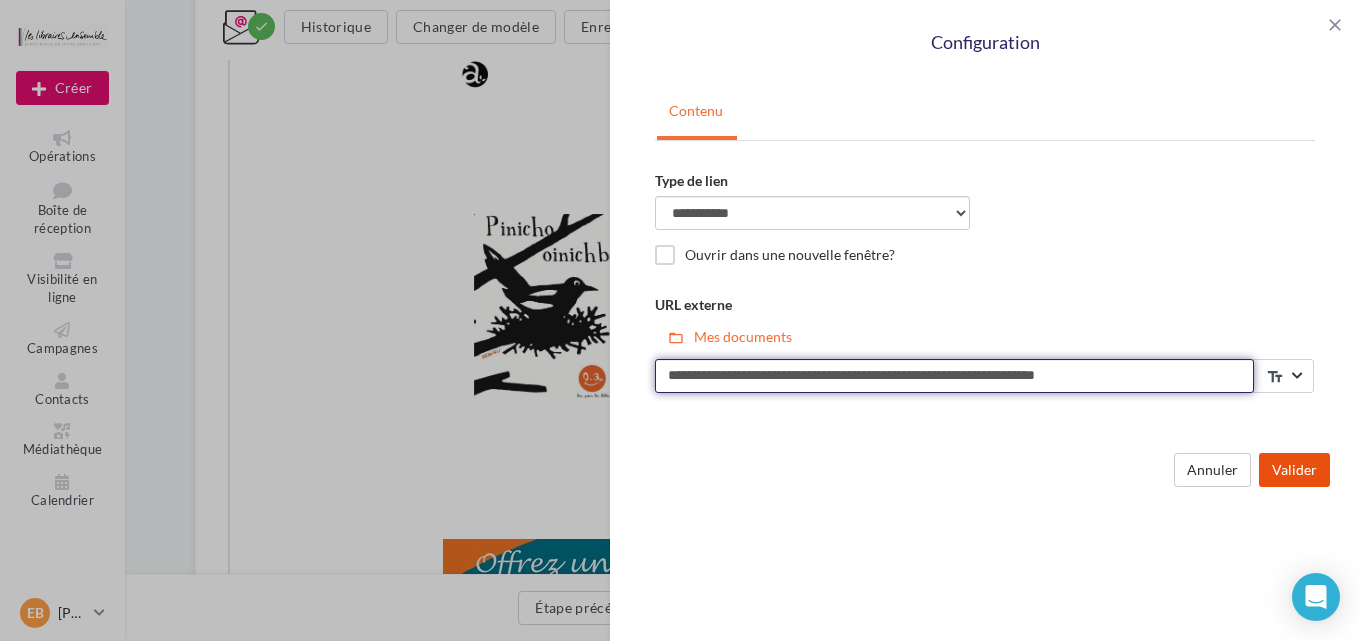 type on "**********" 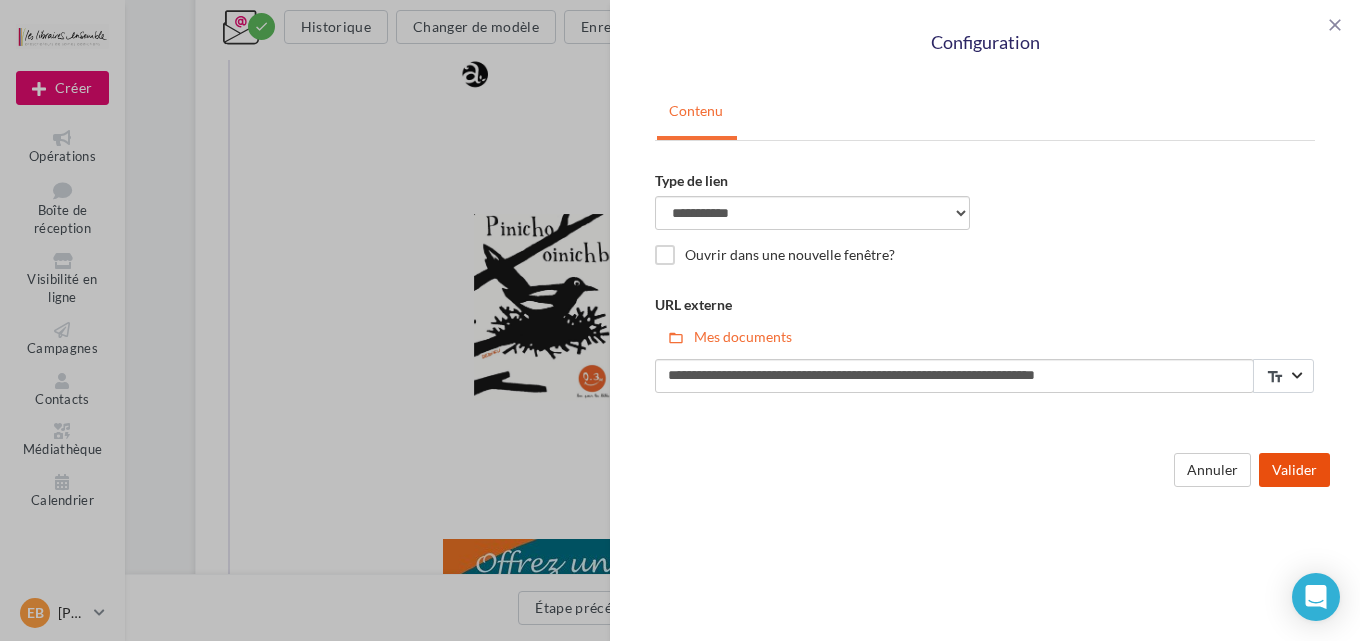 click on "Valider" at bounding box center [1294, 470] 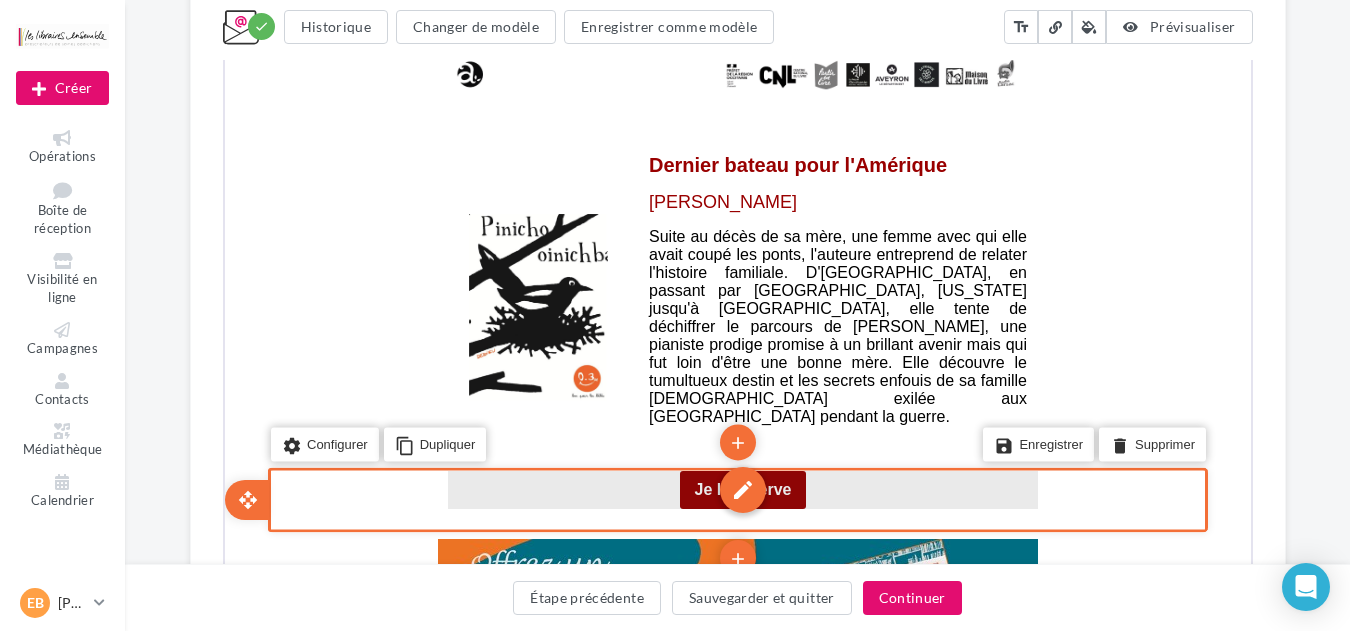 click on "edit" at bounding box center [740, 488] 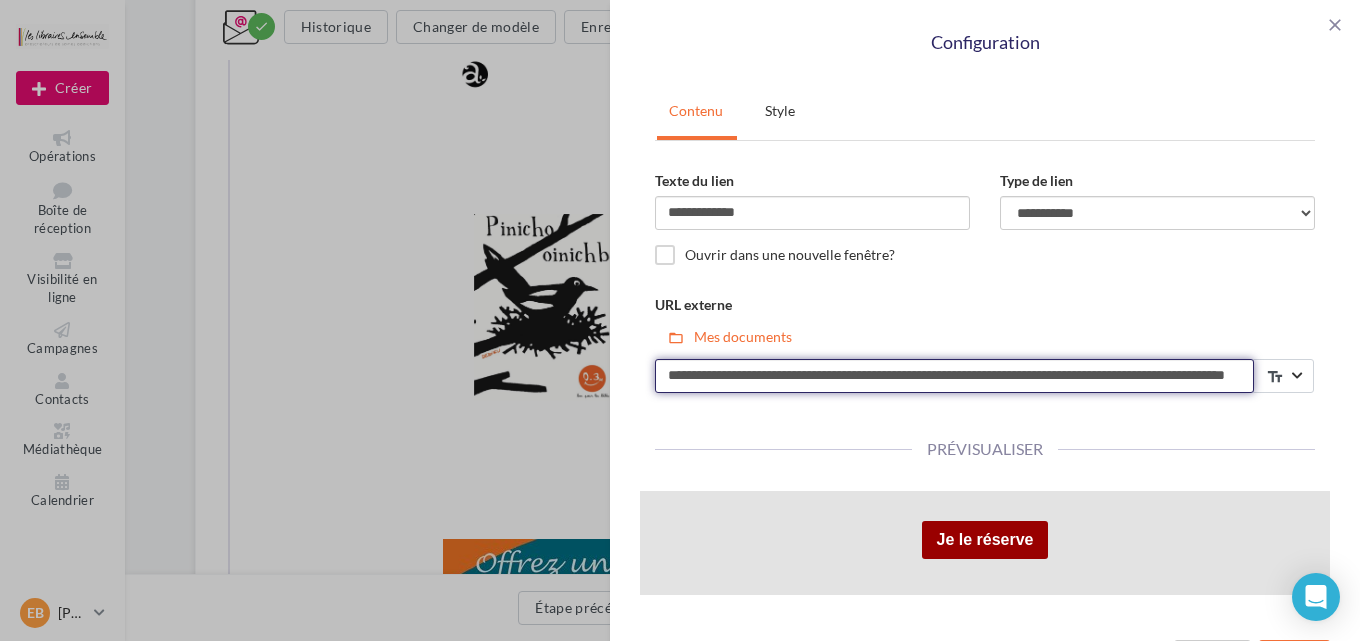 click on "**********" at bounding box center [954, 376] 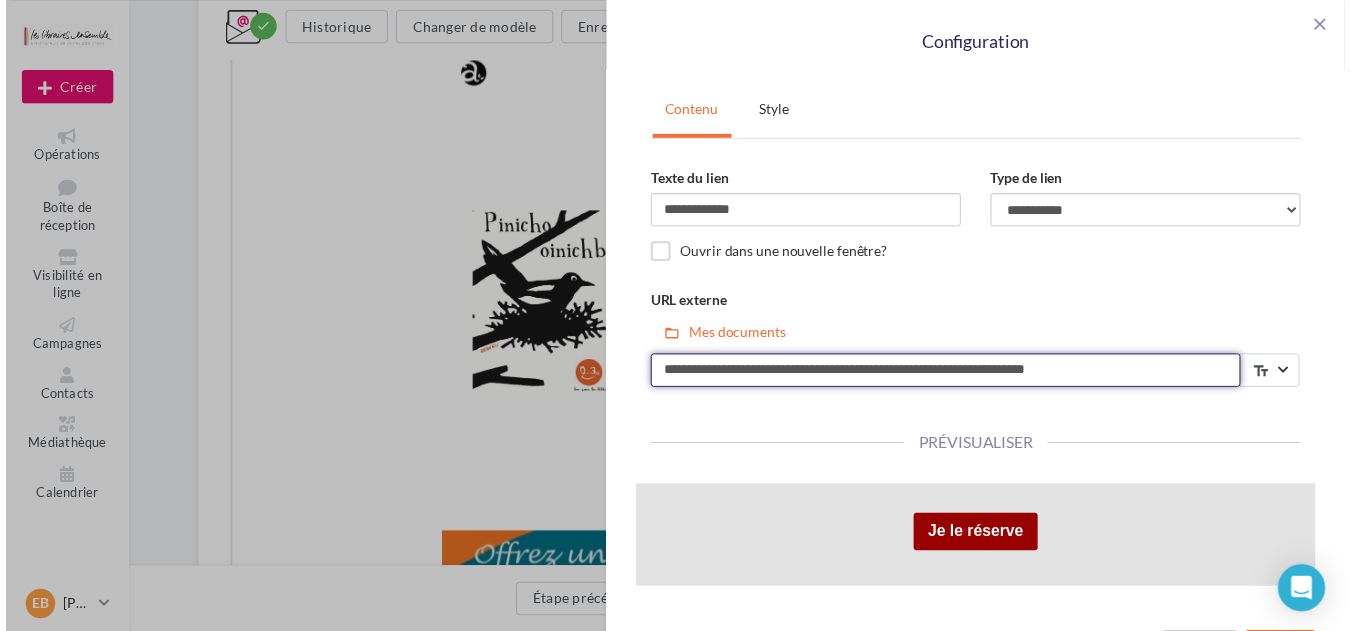 scroll, scrollTop: 59, scrollLeft: 0, axis: vertical 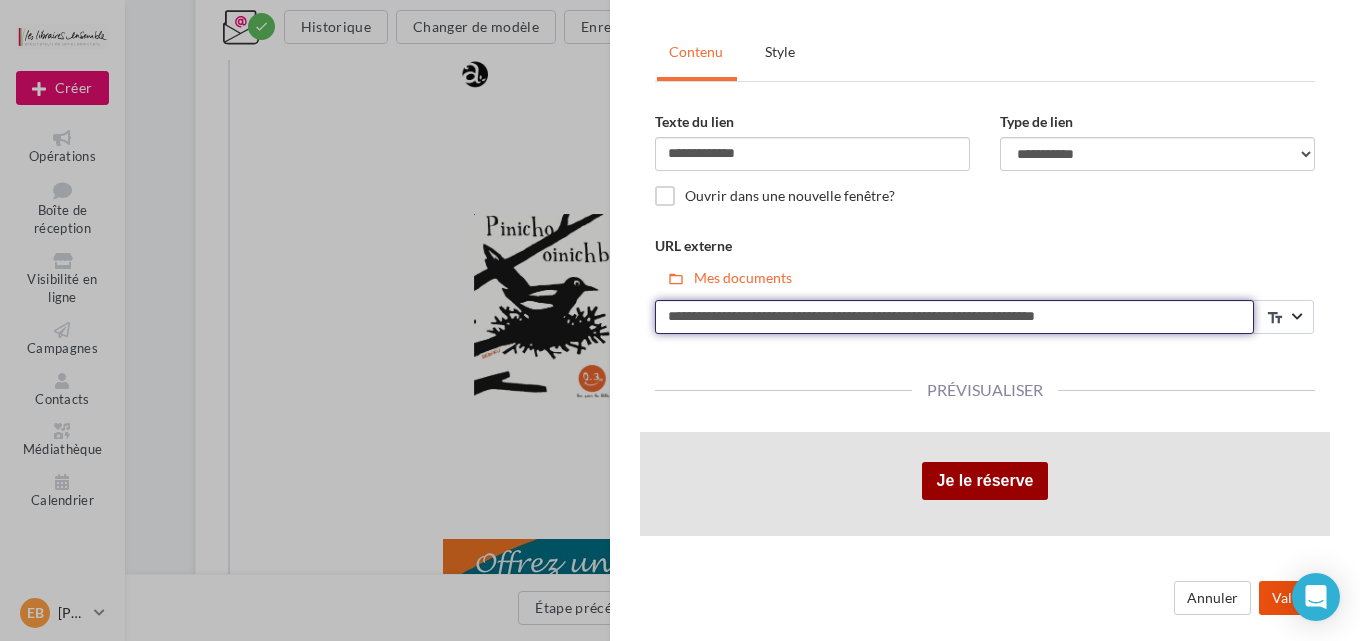 type on "**********" 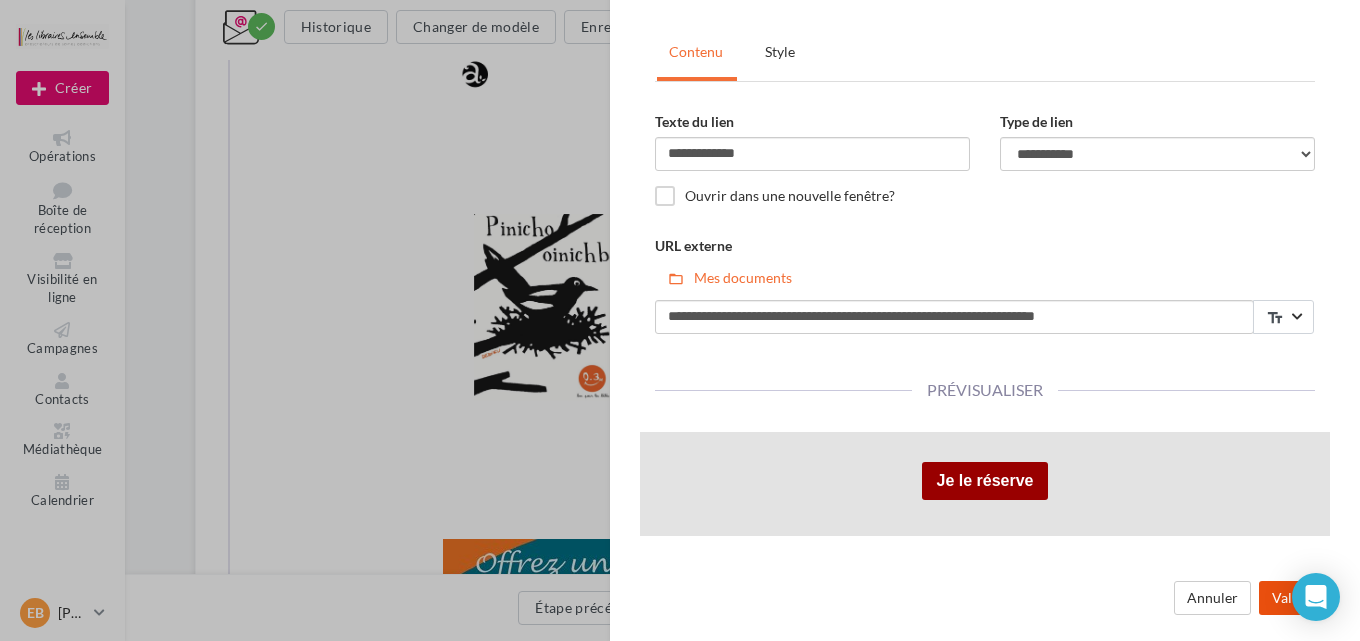 click on "Valider" at bounding box center (1294, 598) 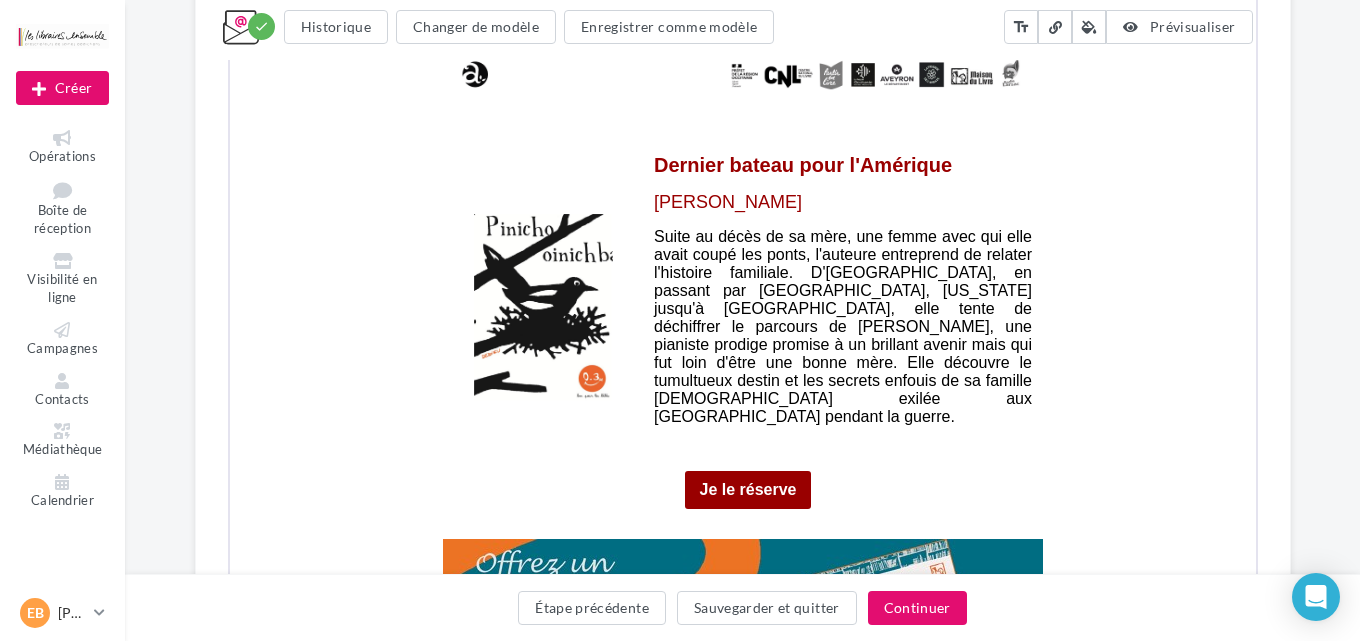 click on "Dernier bateau pour l'Amérique" at bounding box center [800, 163] 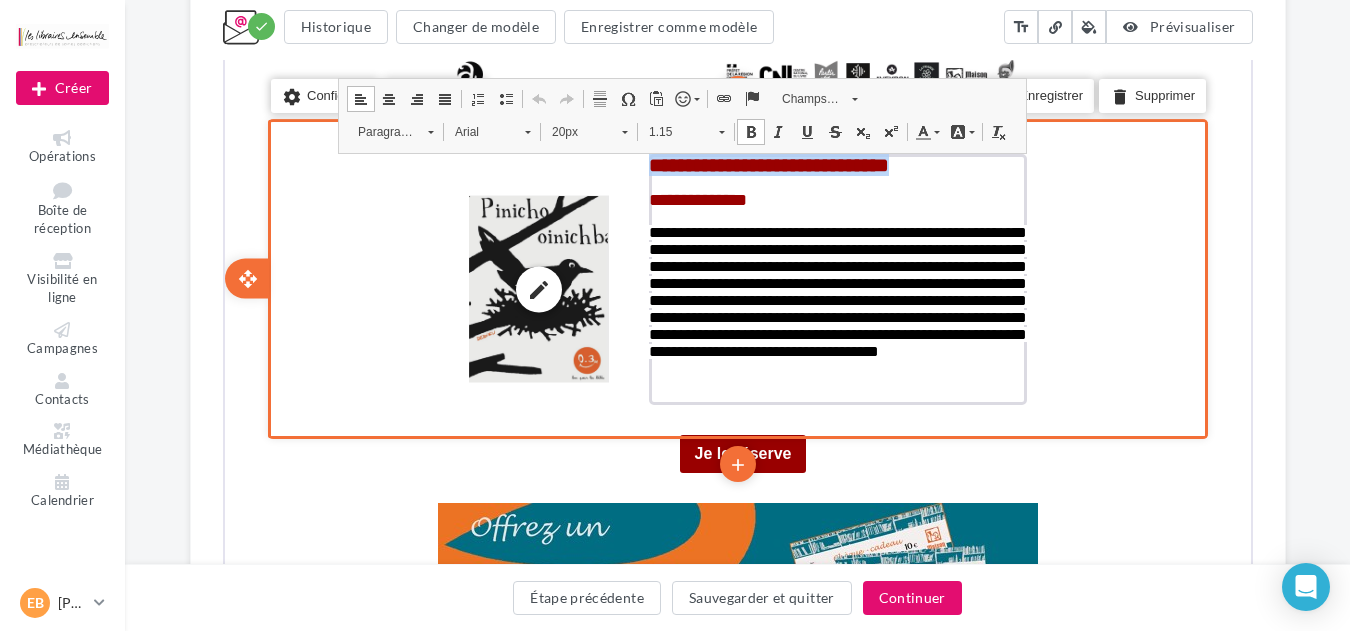 drag, startPoint x: 962, startPoint y: 165, endPoint x: 633, endPoint y: 165, distance: 329 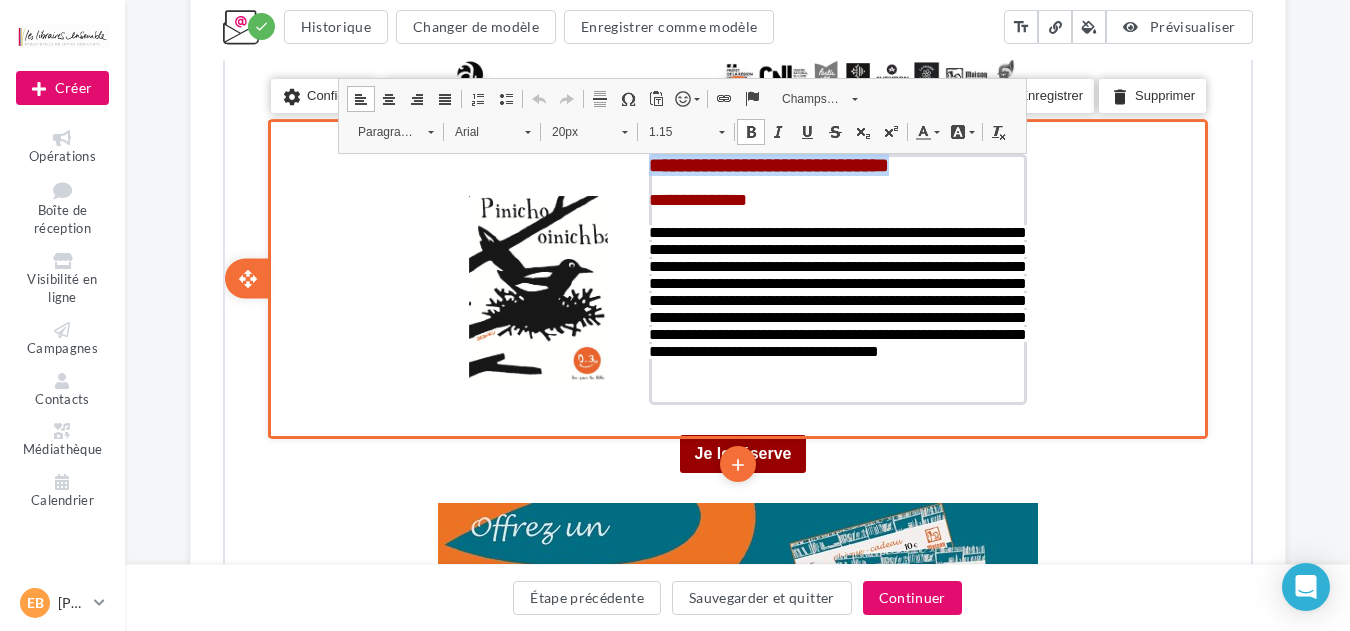 type 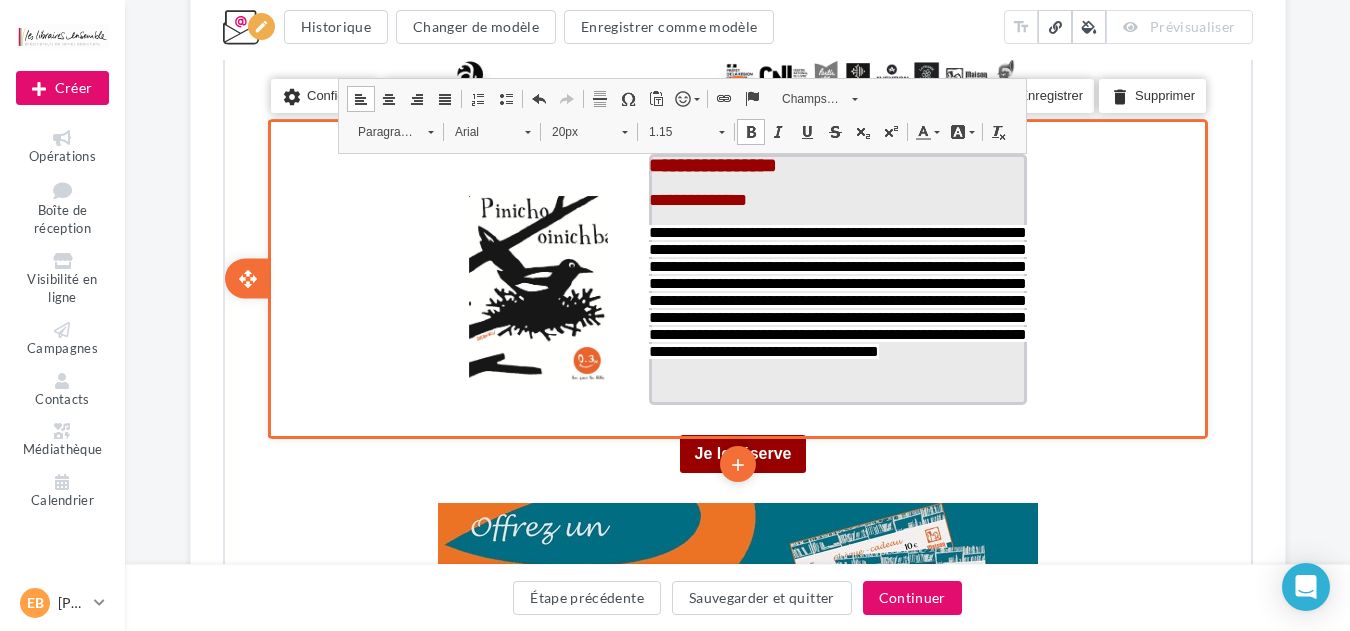 click on "**********" at bounding box center [835, 290] 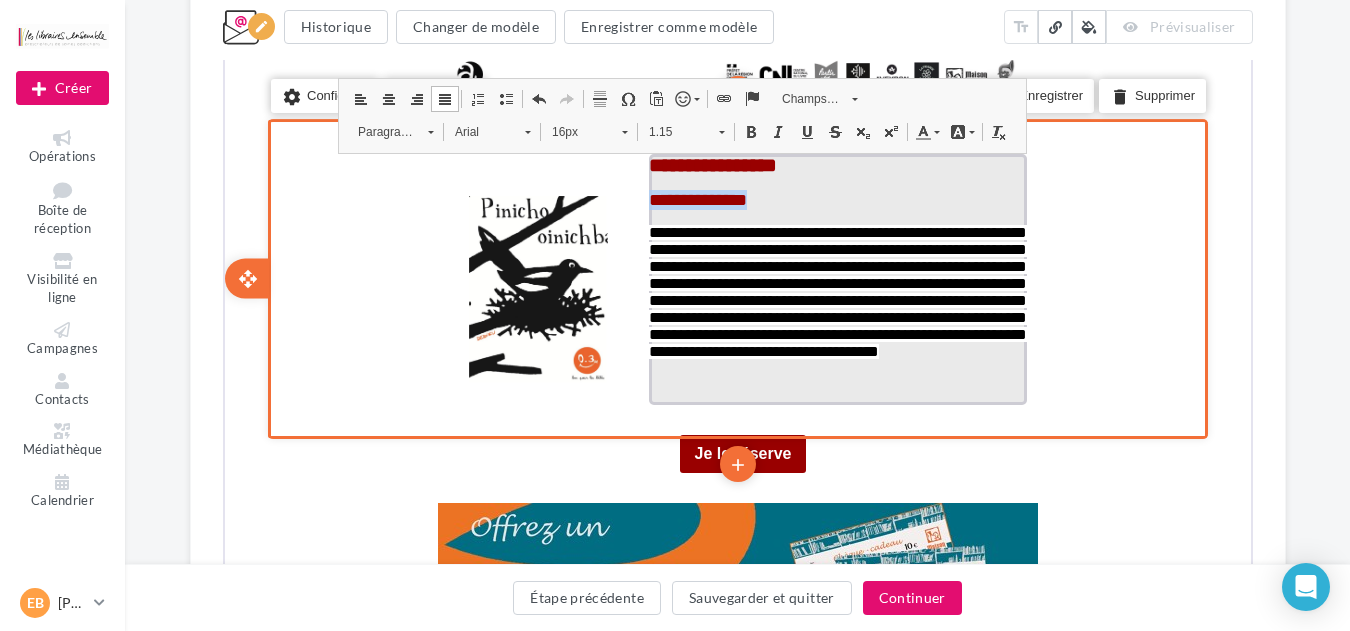 drag, startPoint x: 777, startPoint y: 202, endPoint x: 646, endPoint y: 197, distance: 131.09538 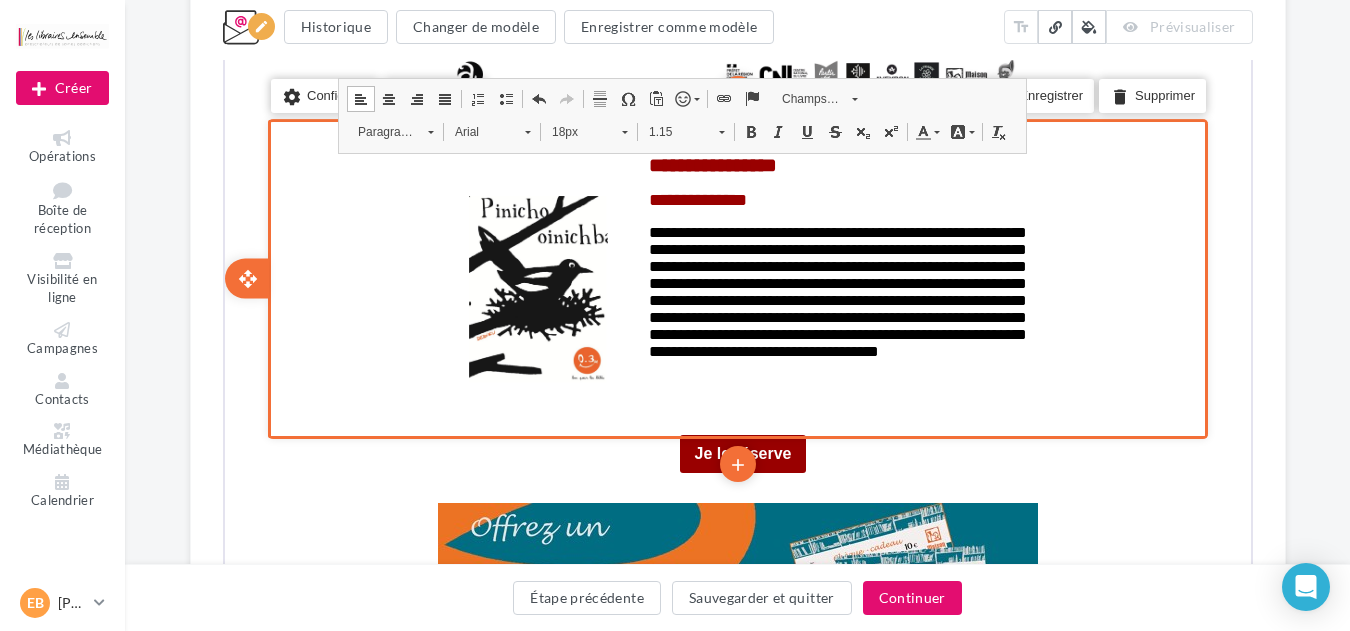 click on "Something wrong..." at bounding box center [738, -221] 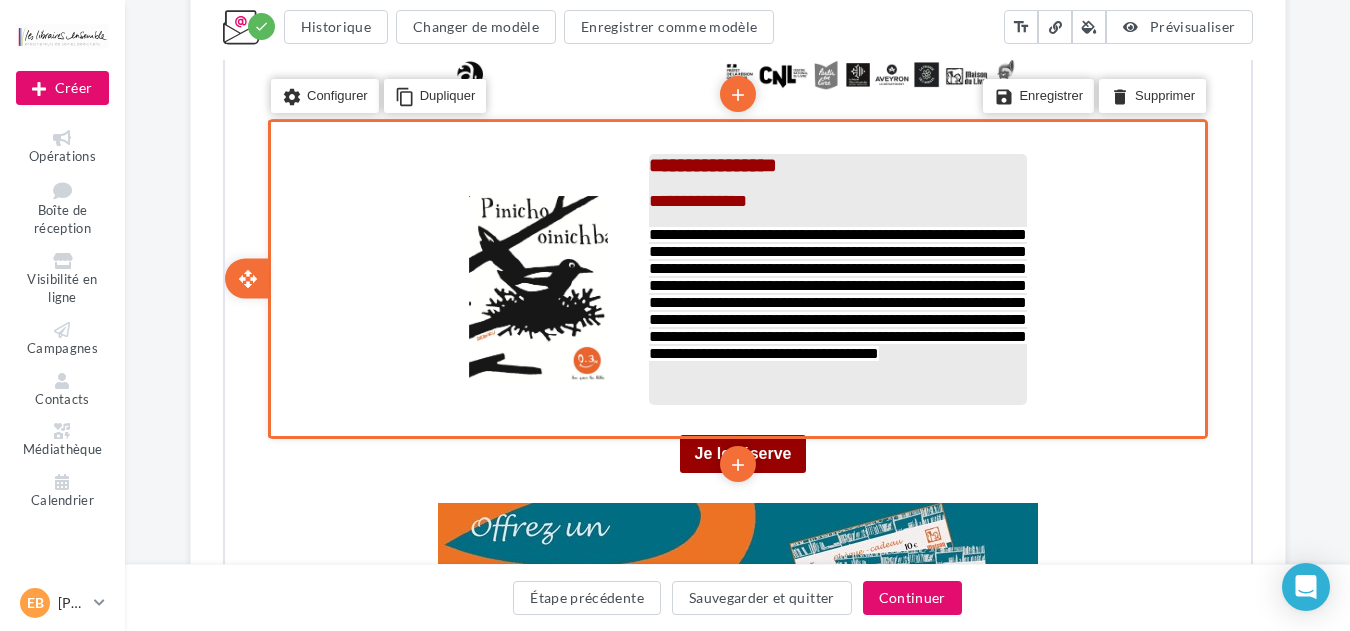 click on "**********" at bounding box center (835, 292) 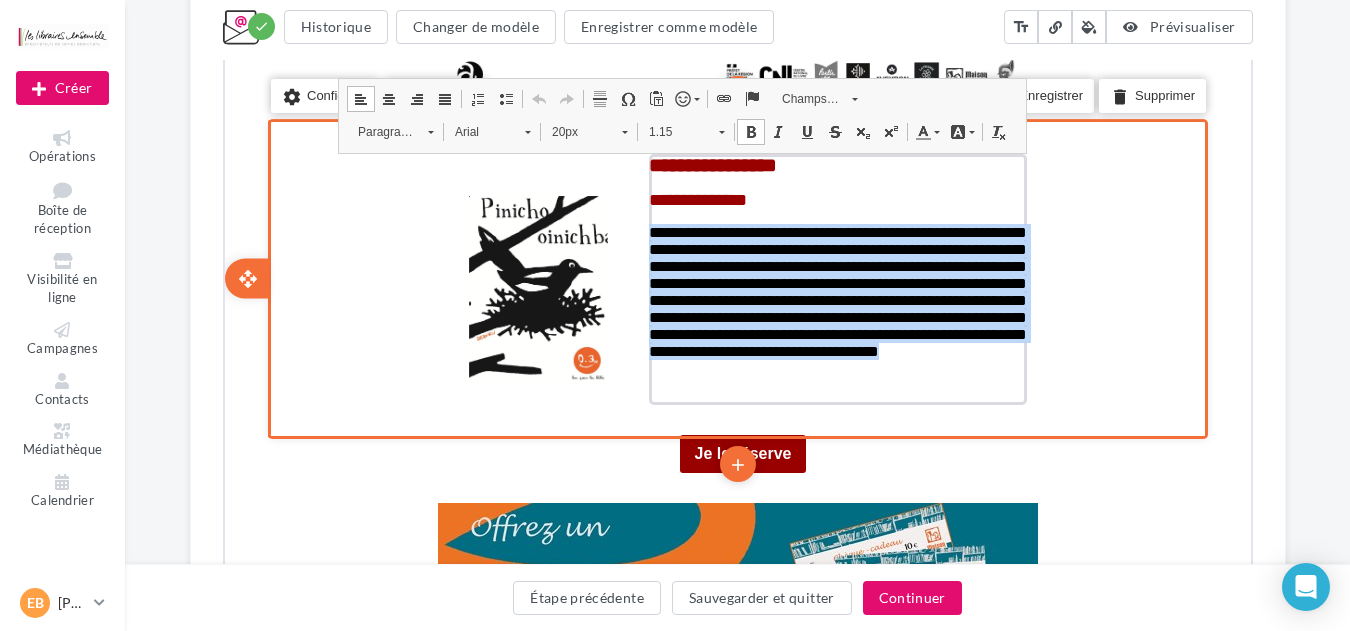 drag, startPoint x: 902, startPoint y: 378, endPoint x: 643, endPoint y: 235, distance: 295.8547 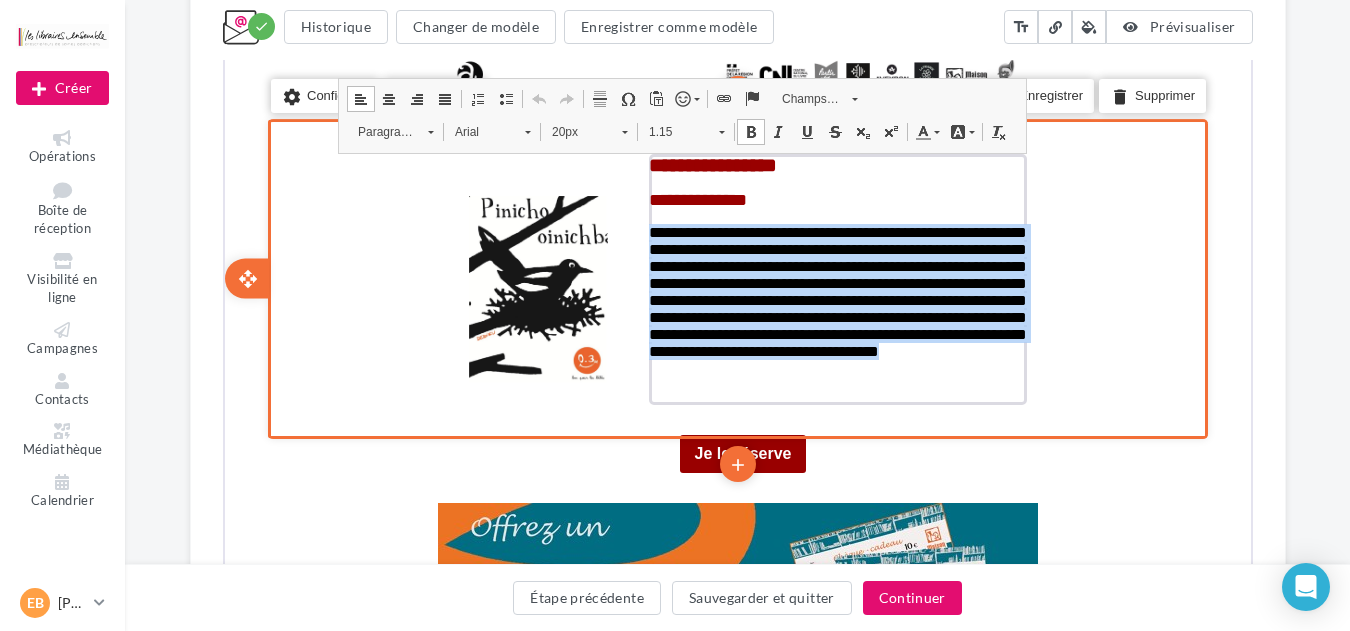 click on "**********" at bounding box center (835, 287) 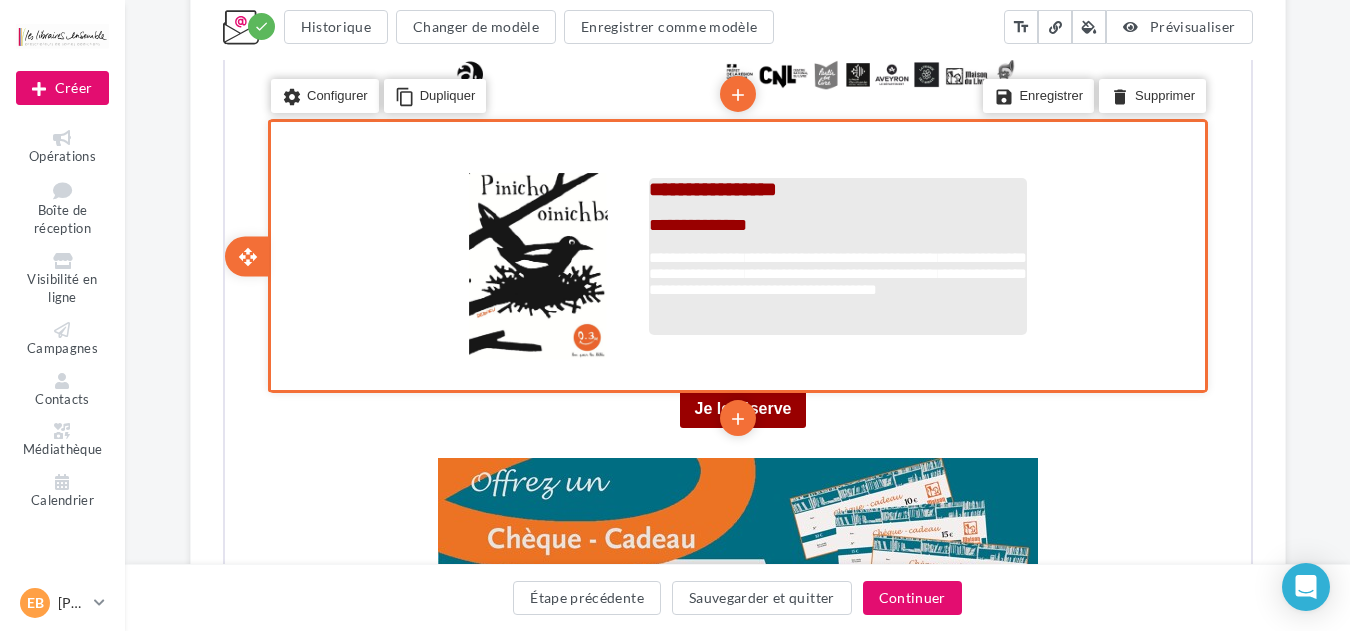 click at bounding box center [835, 307] 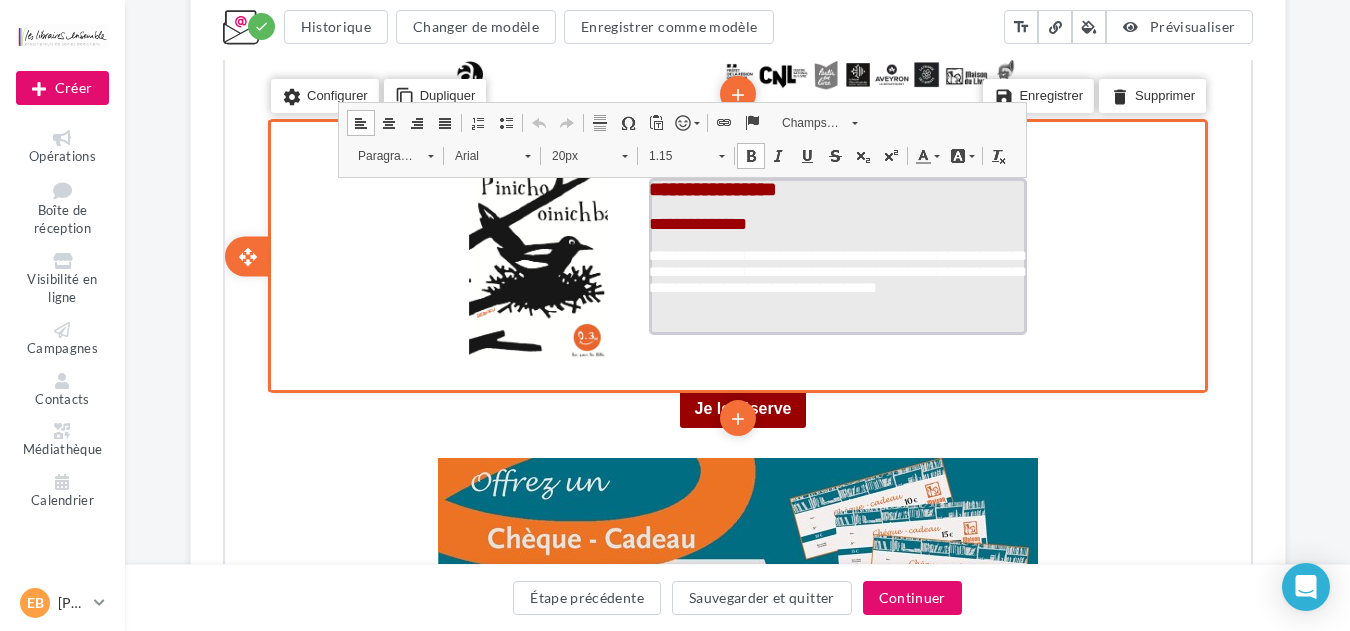 click at bounding box center [835, 320] 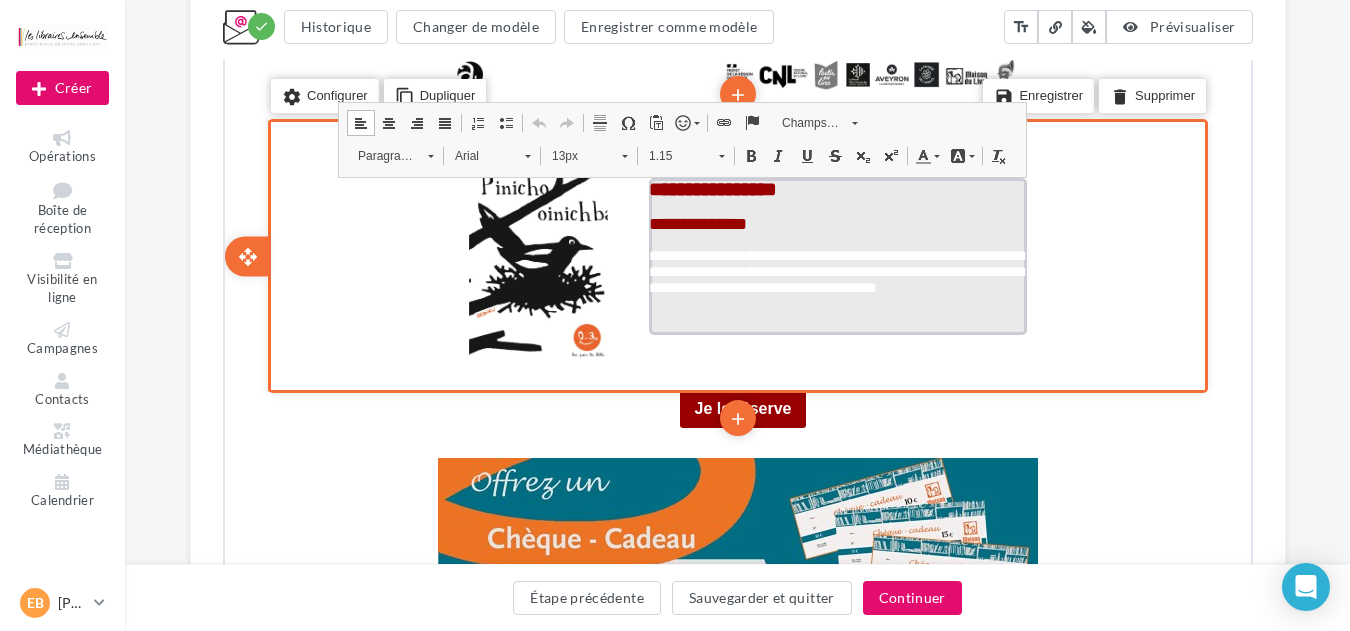 click at bounding box center (835, 305) 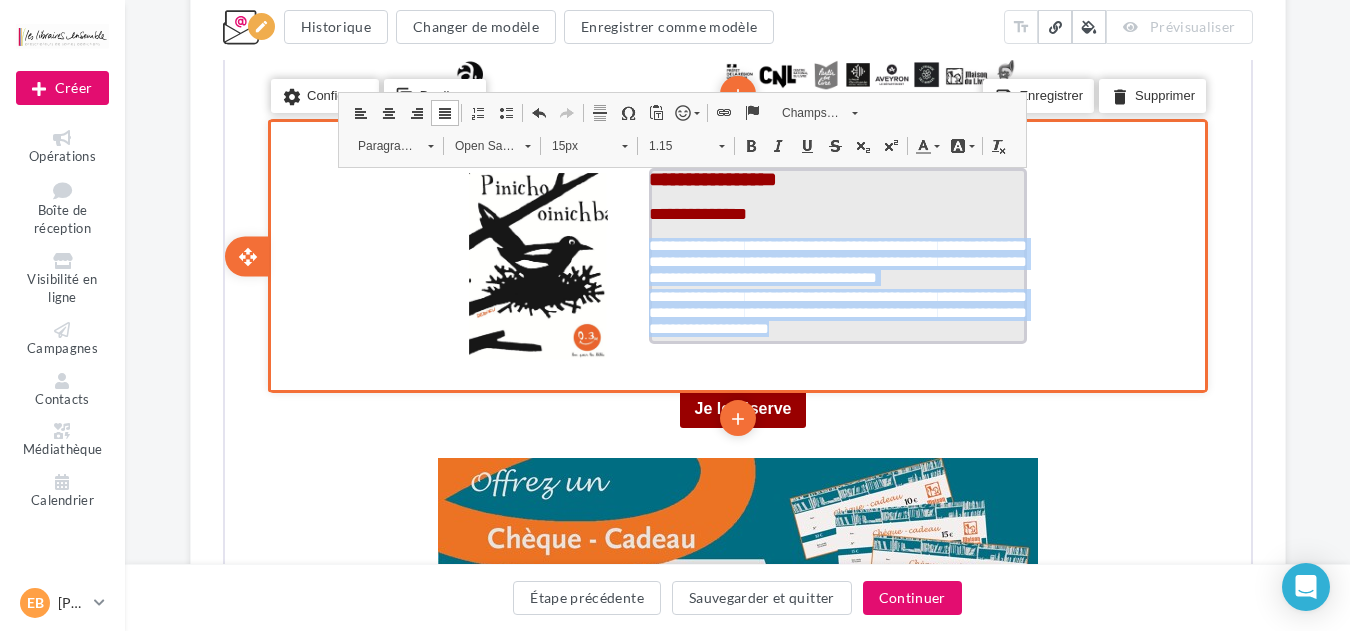 drag, startPoint x: 879, startPoint y: 339, endPoint x: 646, endPoint y: 250, distance: 249.41933 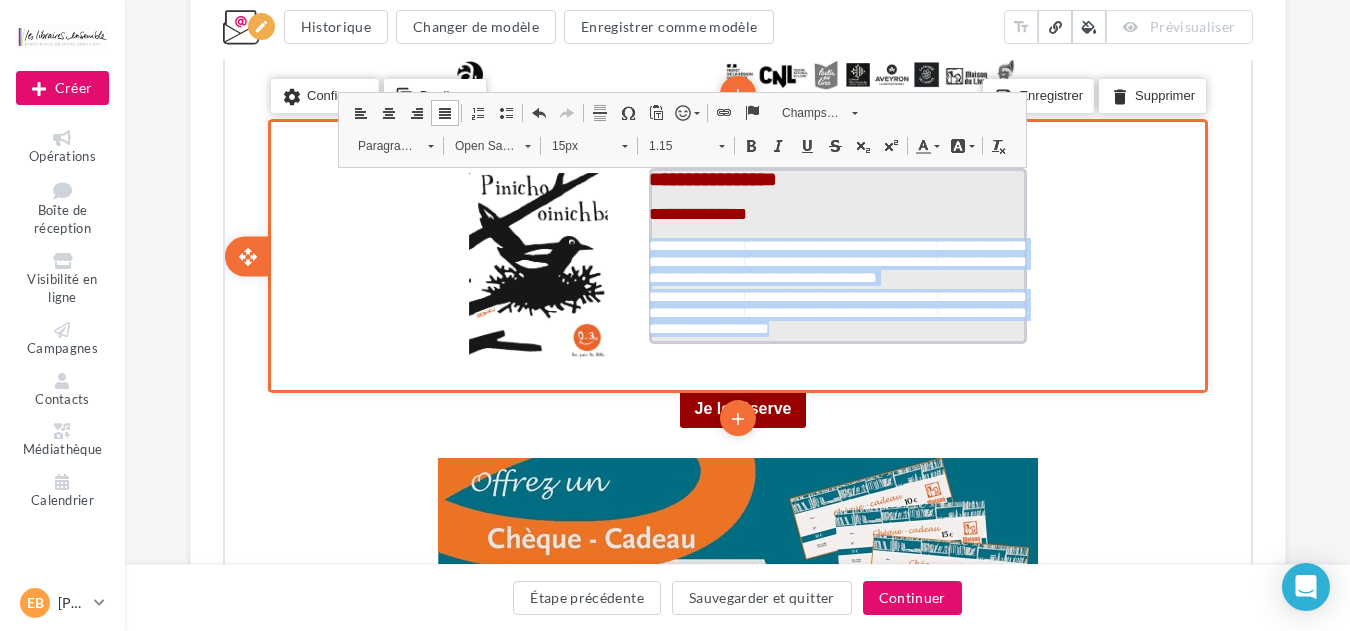 click on "**********" at bounding box center (835, 254) 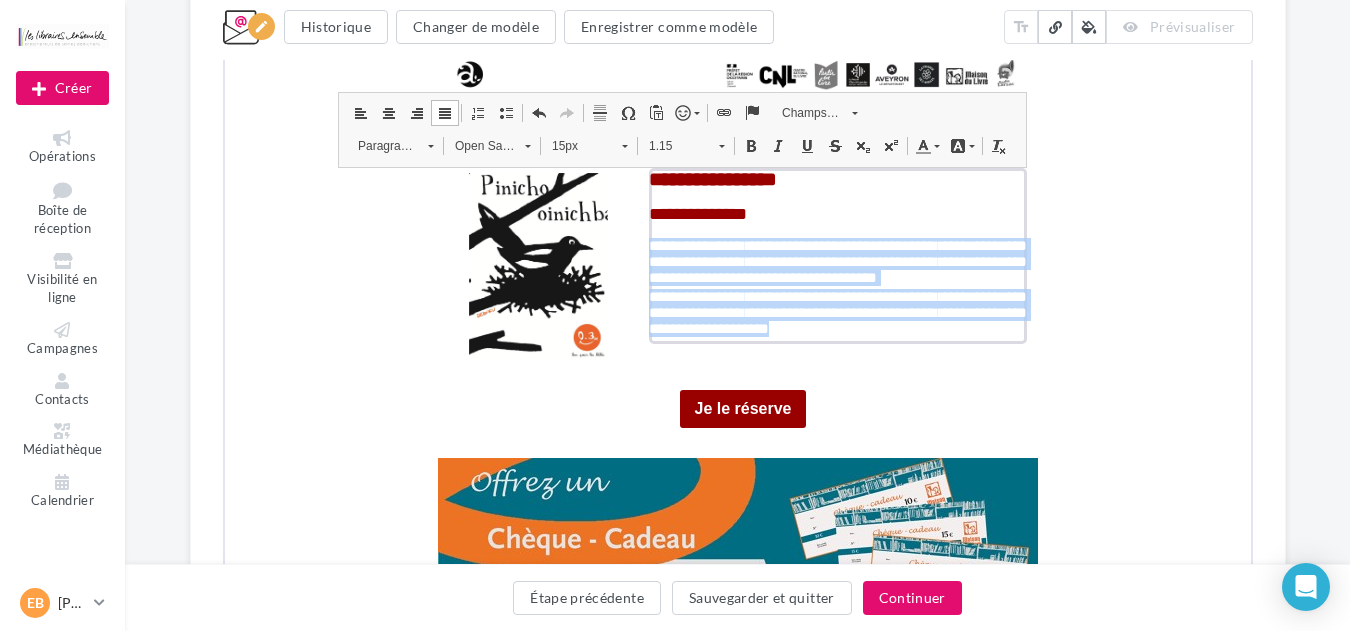 click on "Open Sans" at bounding box center (477, 144) 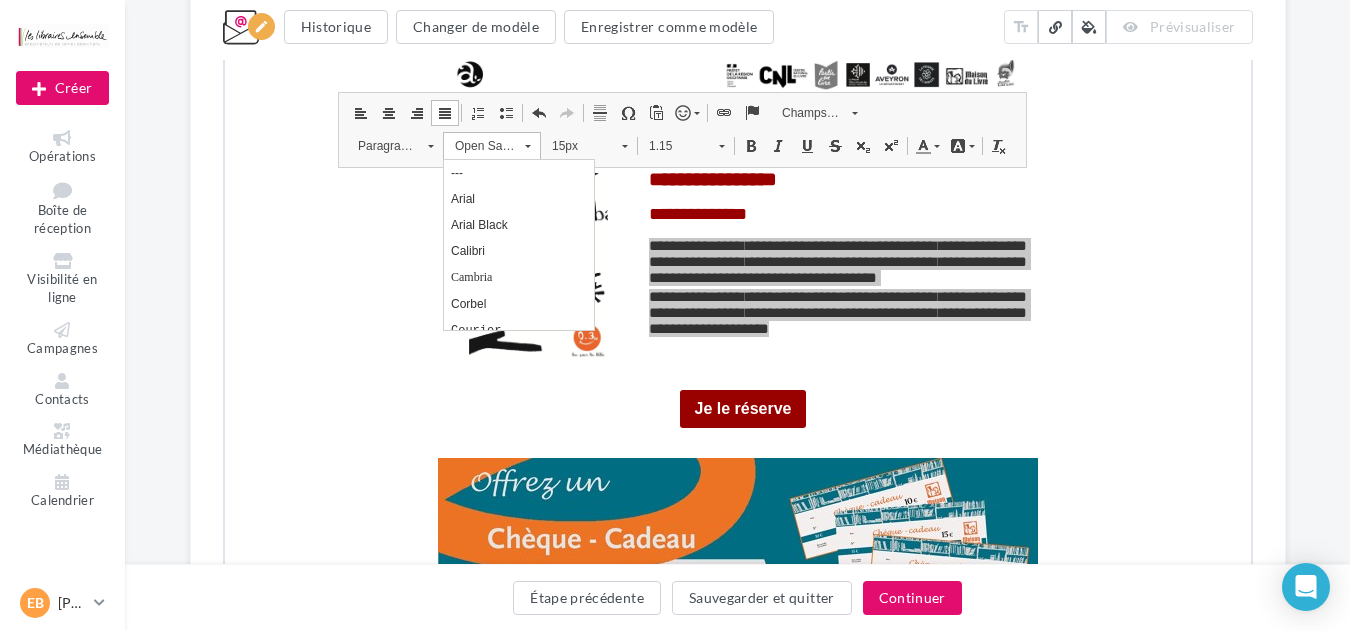 scroll, scrollTop: 0, scrollLeft: 0, axis: both 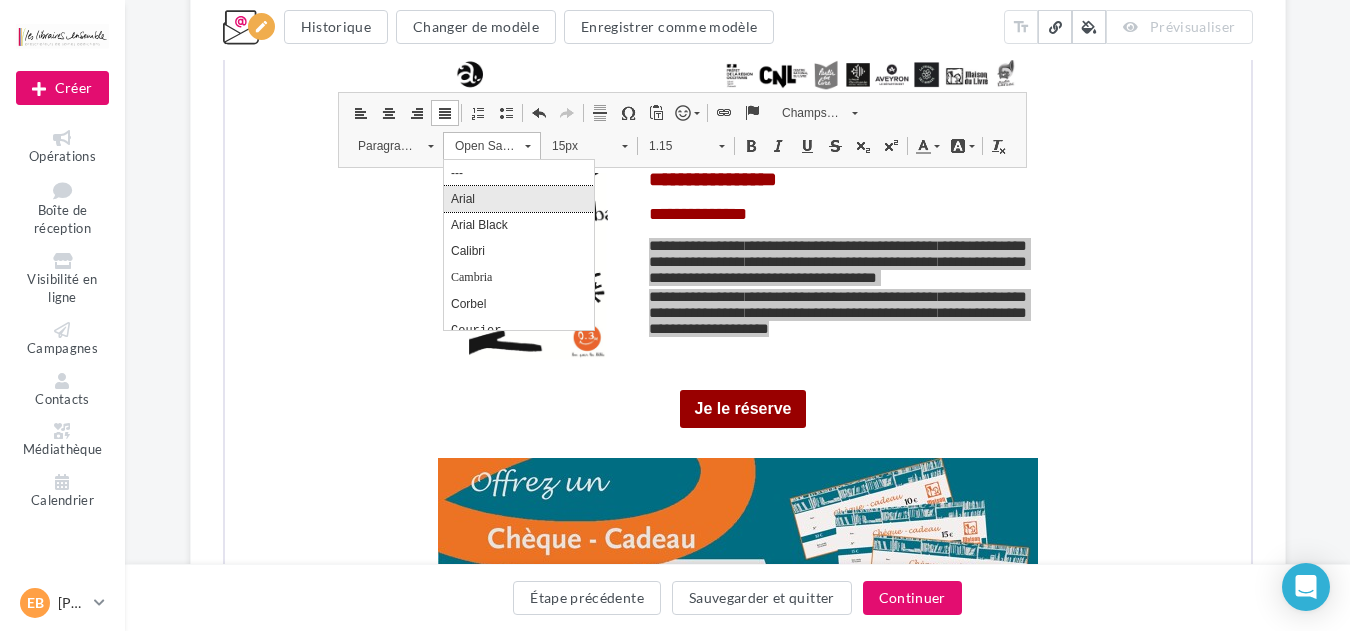 click on "Arial" at bounding box center [518, 199] 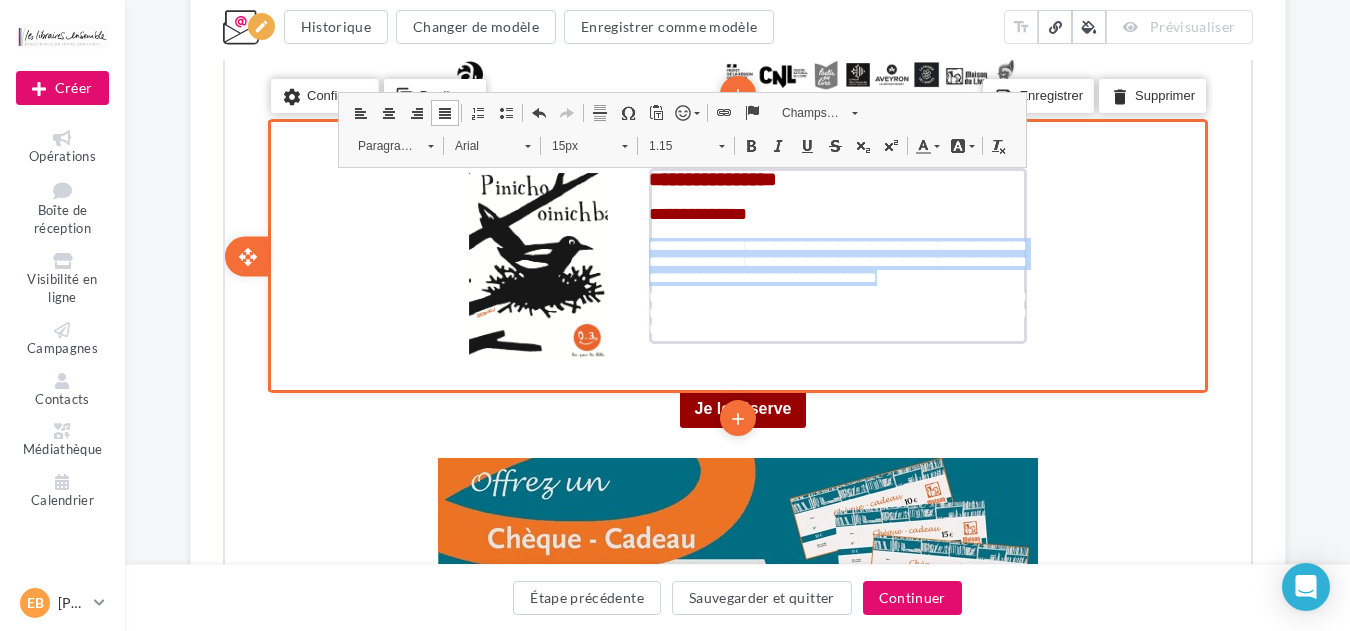 click on "15px" at bounding box center (574, 144) 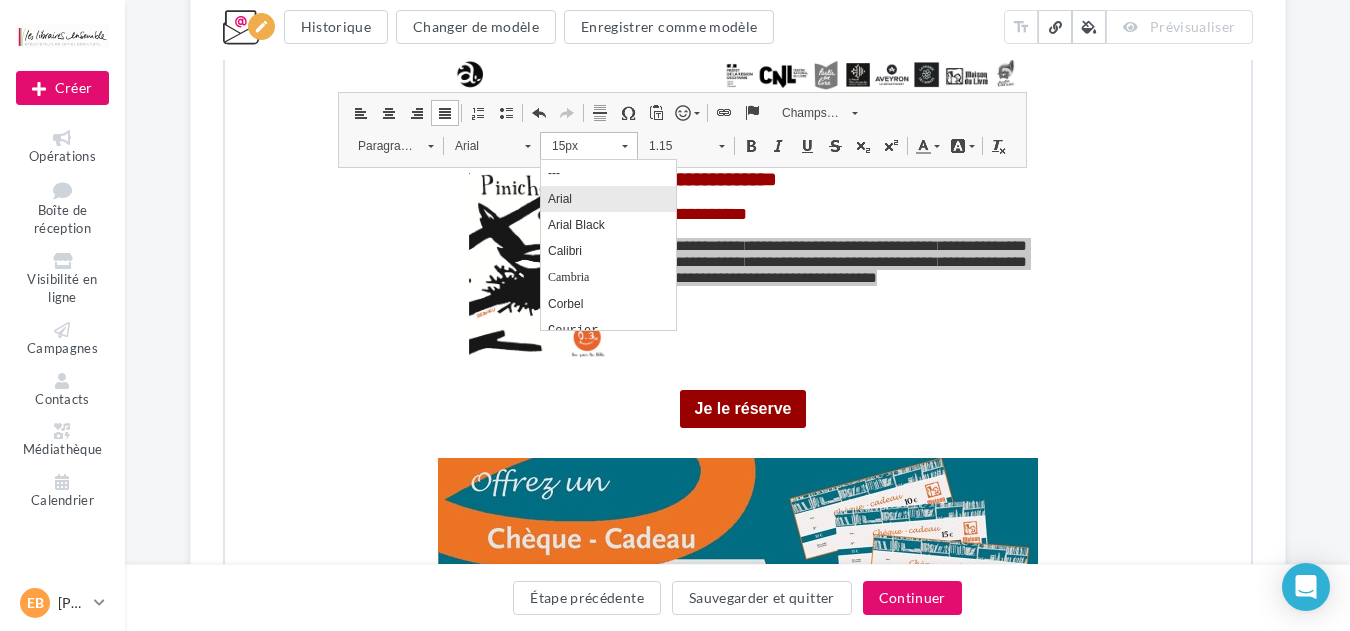 scroll, scrollTop: 136, scrollLeft: 0, axis: vertical 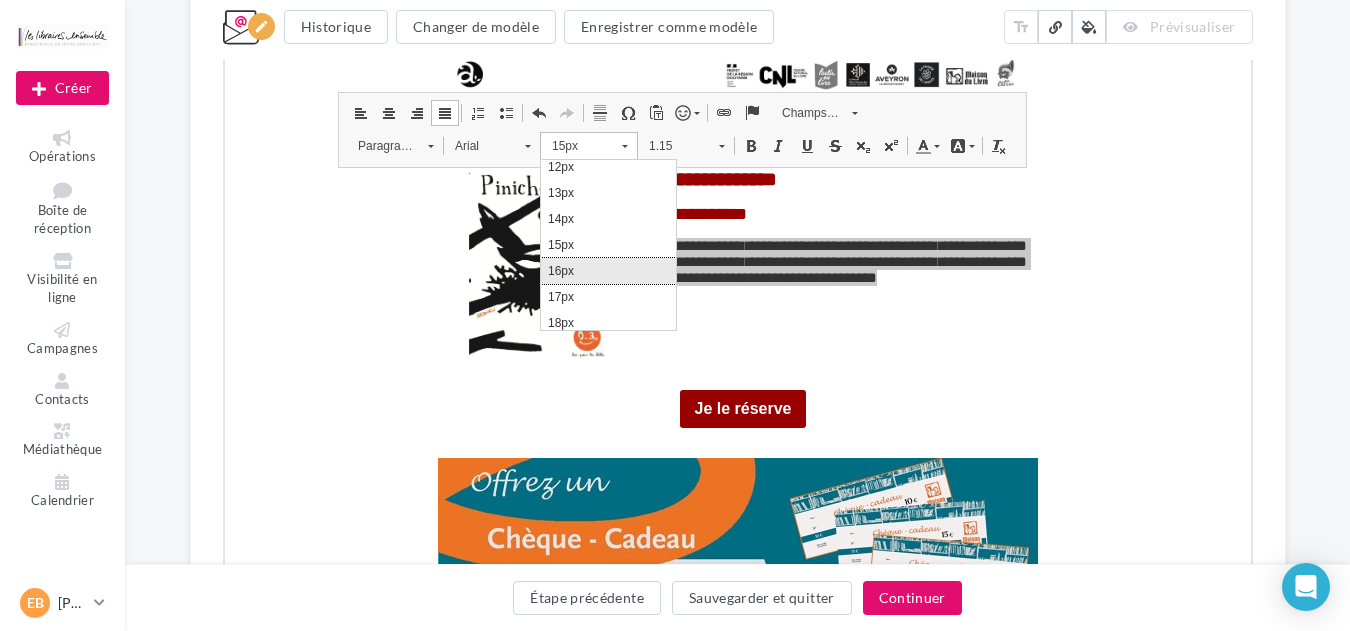 click on "16px" at bounding box center [607, 271] 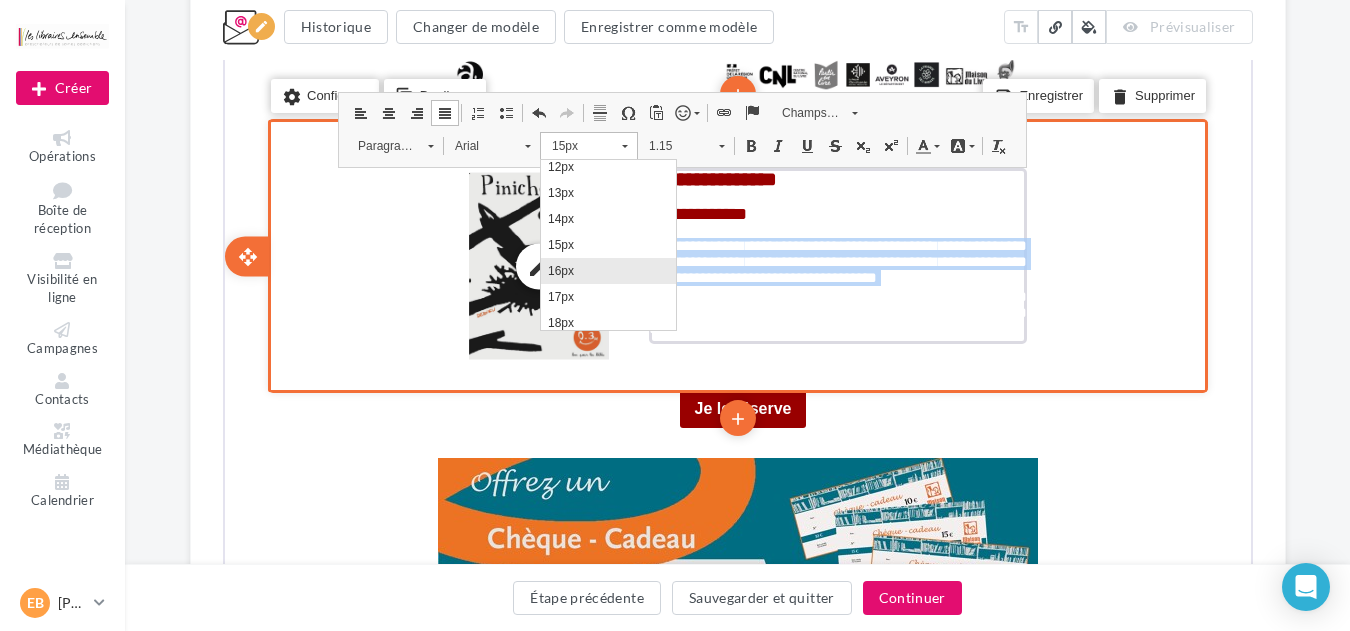 scroll, scrollTop: 0, scrollLeft: 0, axis: both 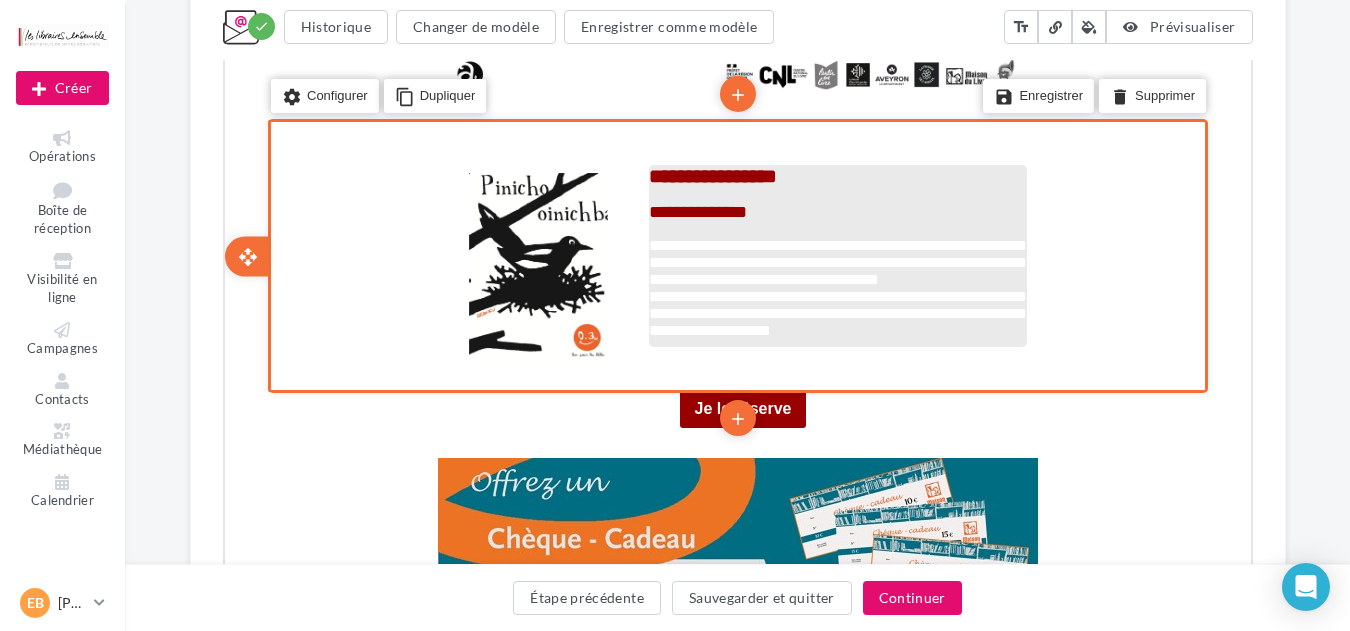 click on "**********" at bounding box center (835, 311) 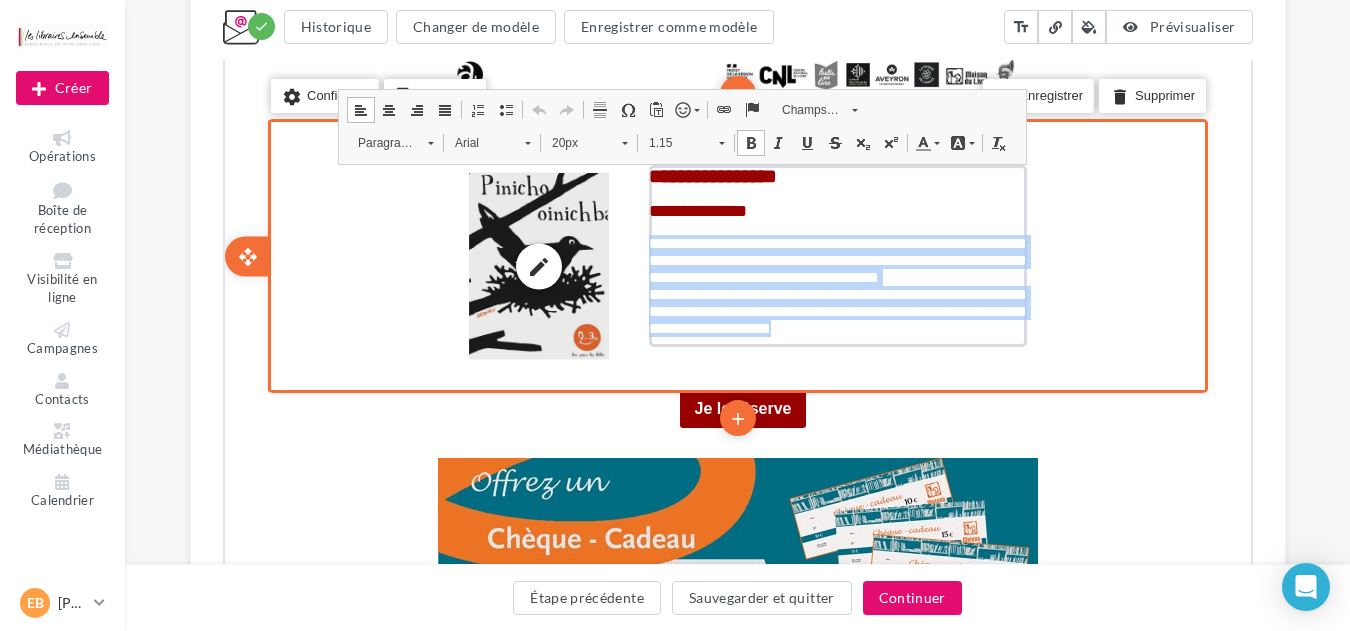 drag, startPoint x: 878, startPoint y: 334, endPoint x: 628, endPoint y: 243, distance: 266.047 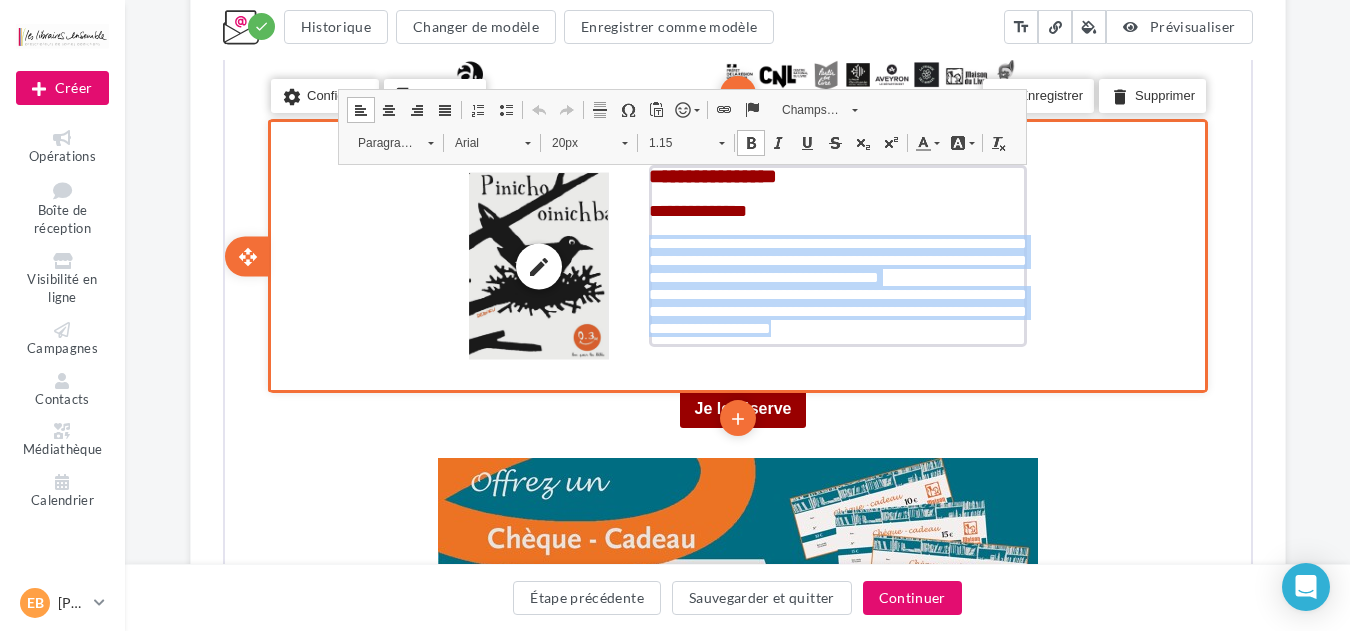 click on "**********" at bounding box center [735, 264] 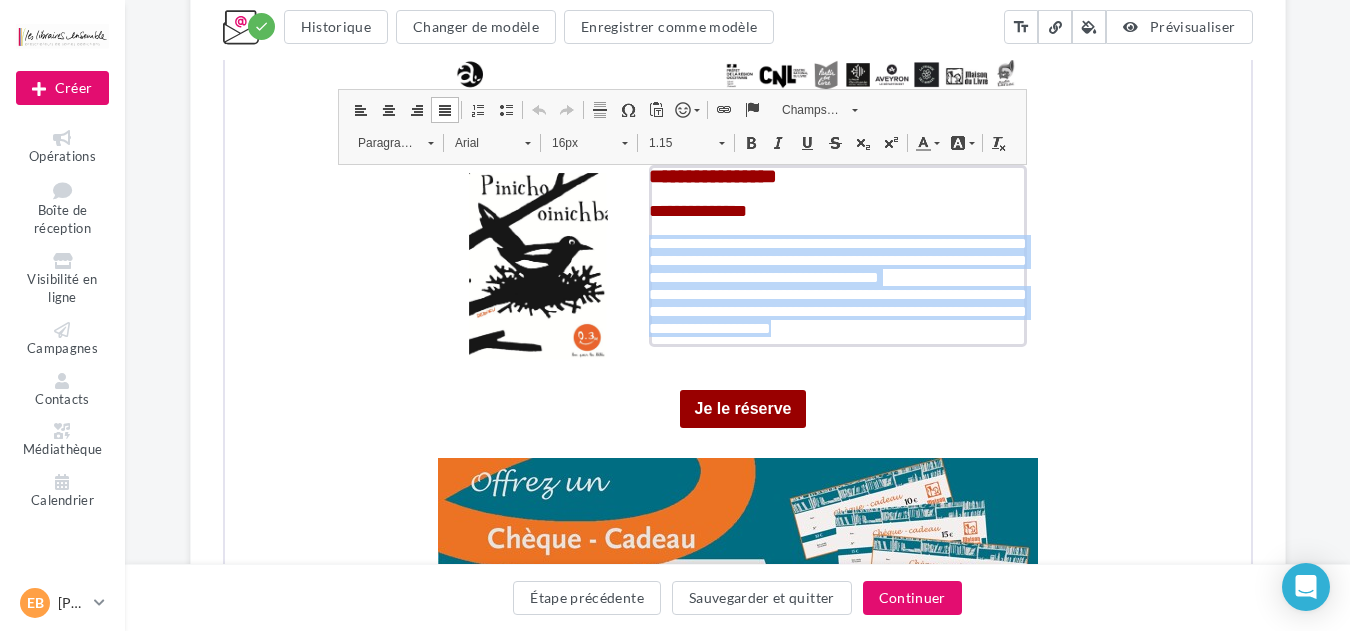 click at bounding box center (920, 141) 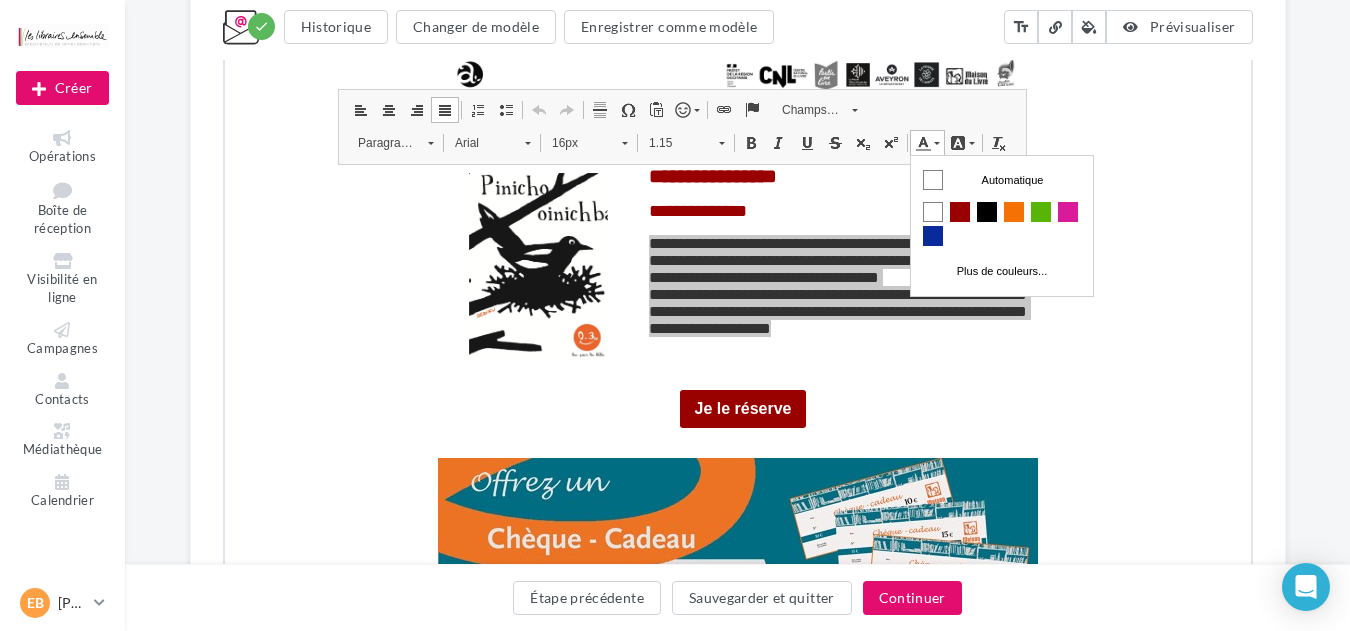 scroll, scrollTop: 0, scrollLeft: 0, axis: both 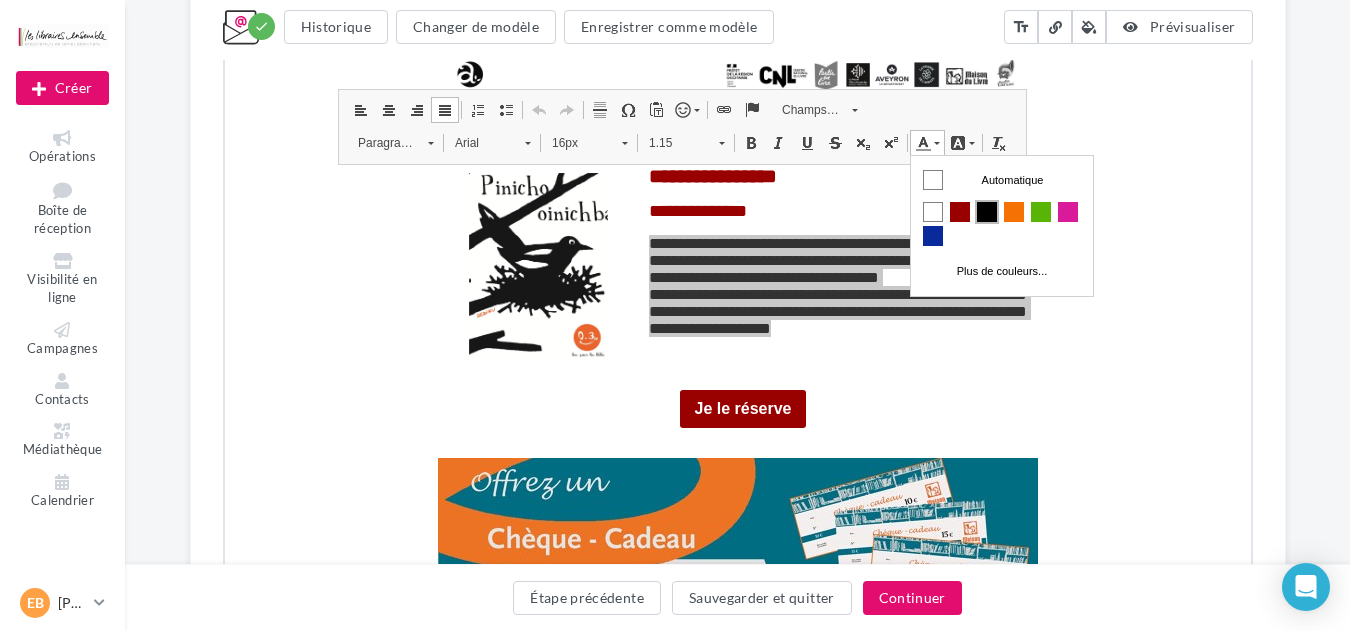 click at bounding box center [986, 212] 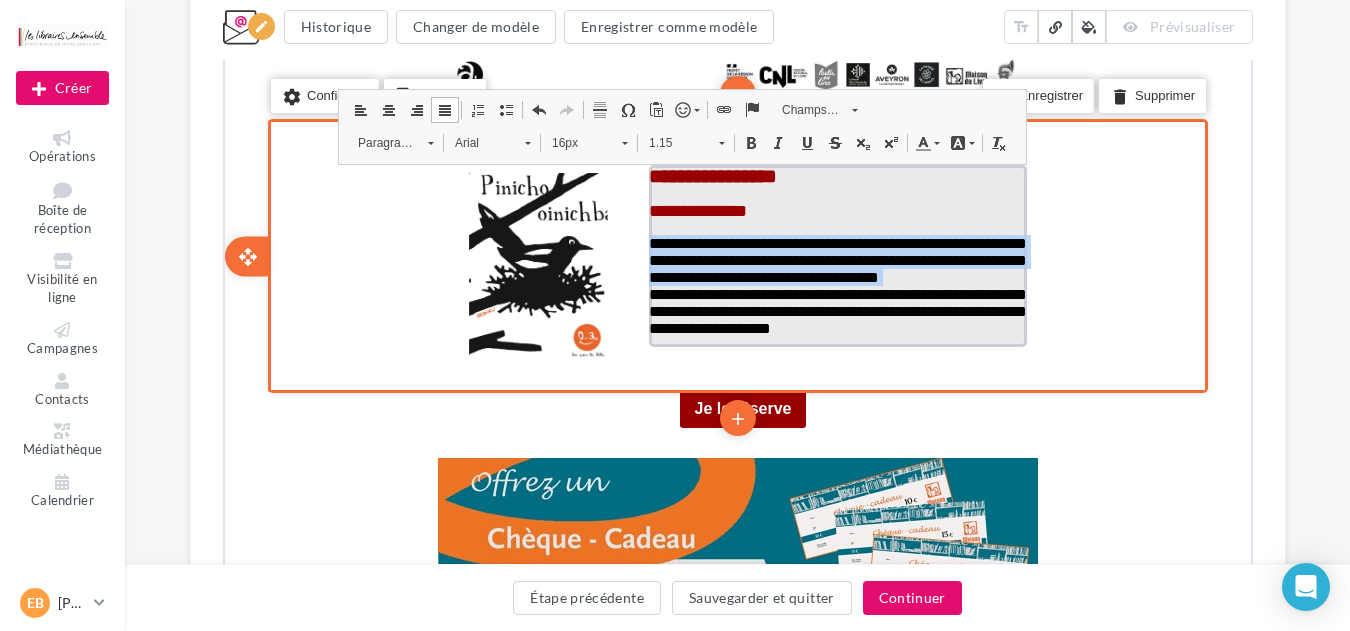 click on "**********" at bounding box center [835, 309] 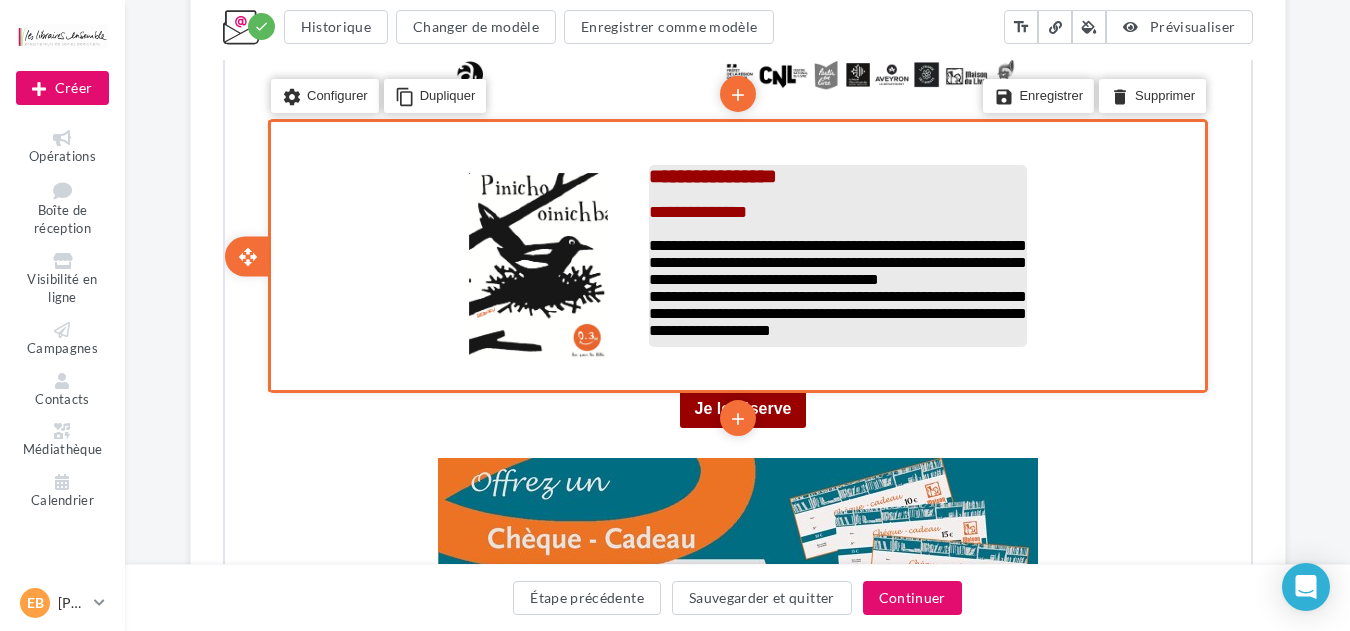 click at bounding box center (835, 346) 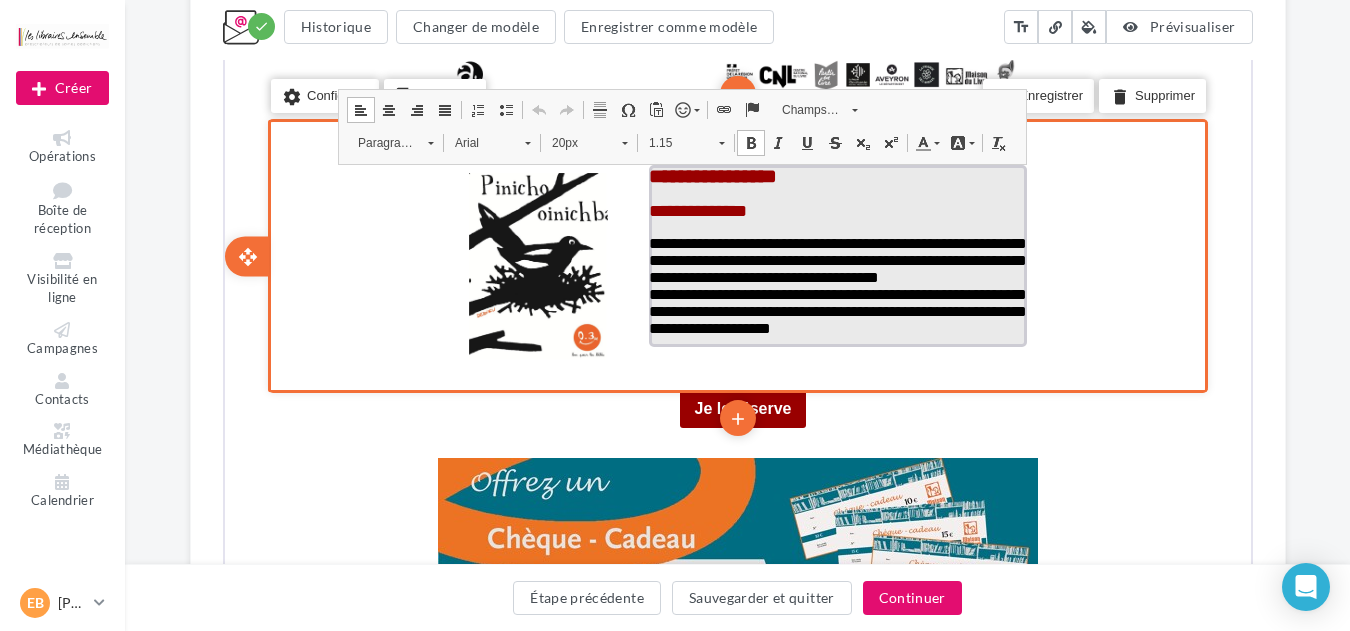 click on "**********" at bounding box center (835, 309) 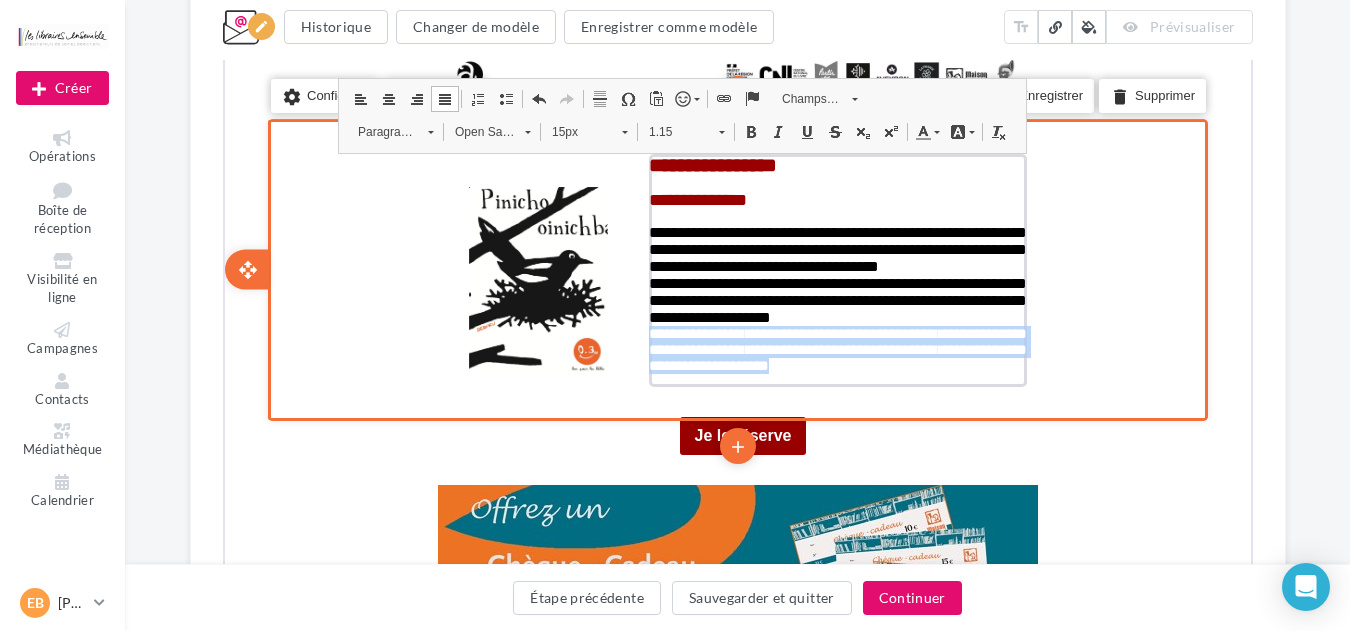 drag, startPoint x: 885, startPoint y: 374, endPoint x: 637, endPoint y: 346, distance: 249.57564 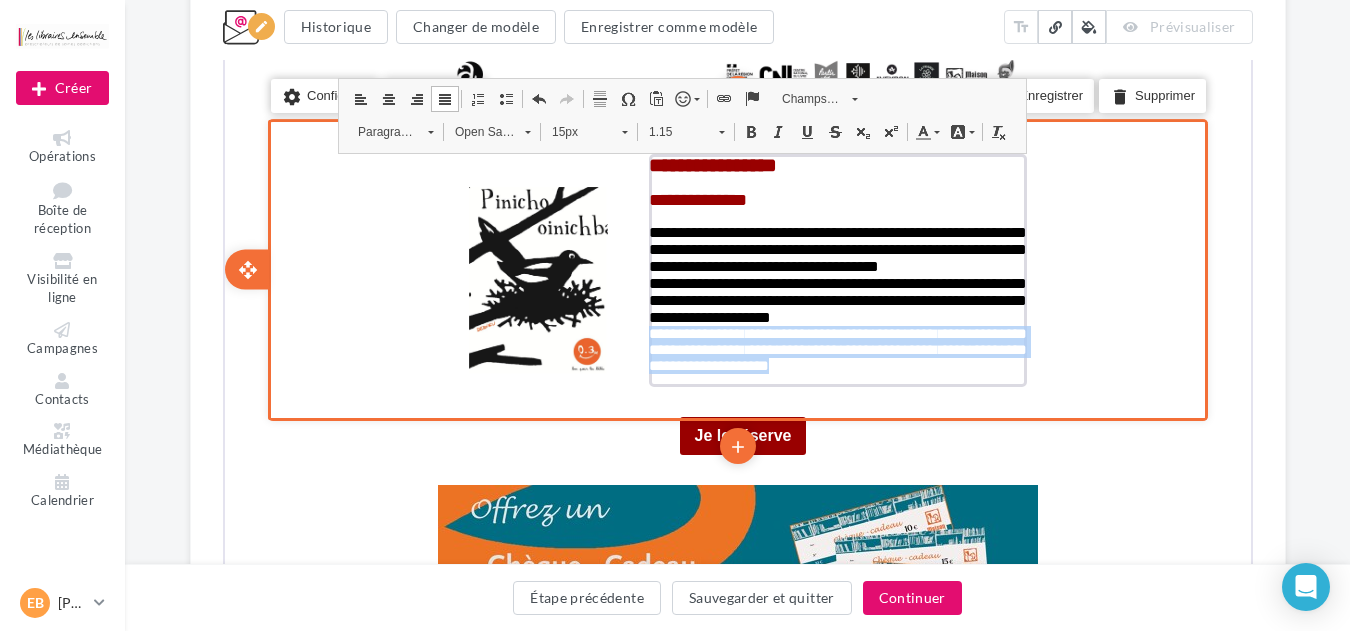 click on "**********" at bounding box center (835, 278) 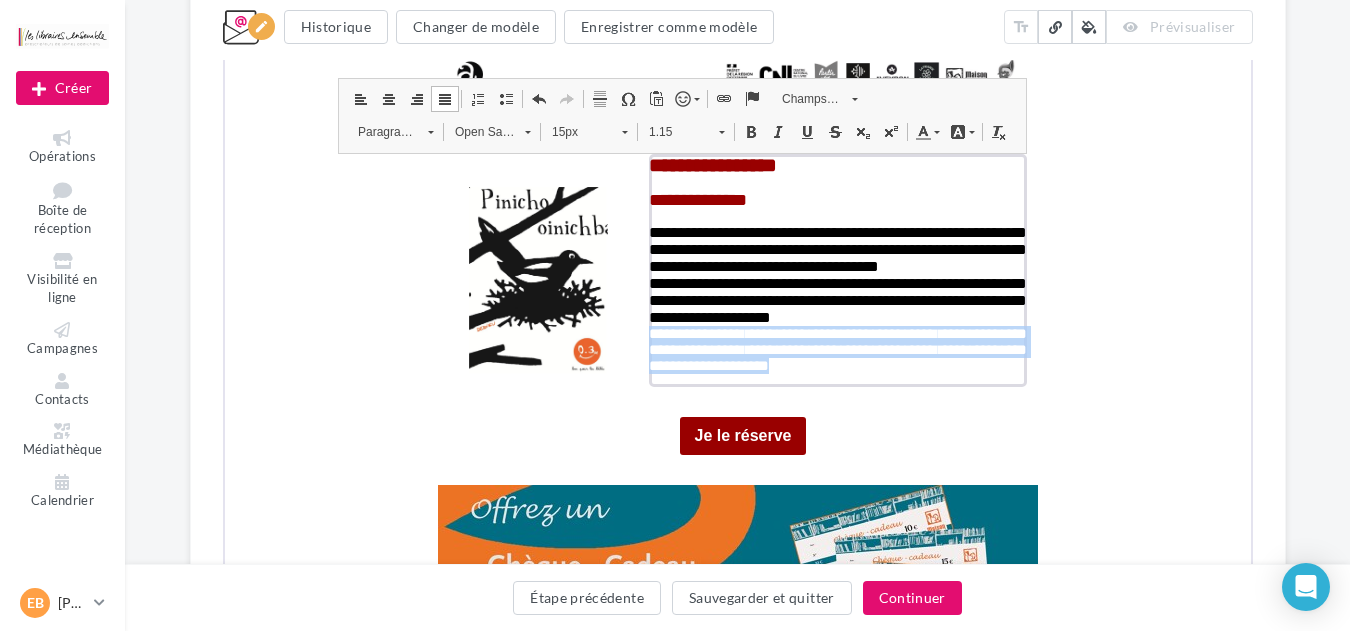 click at bounding box center (920, 130) 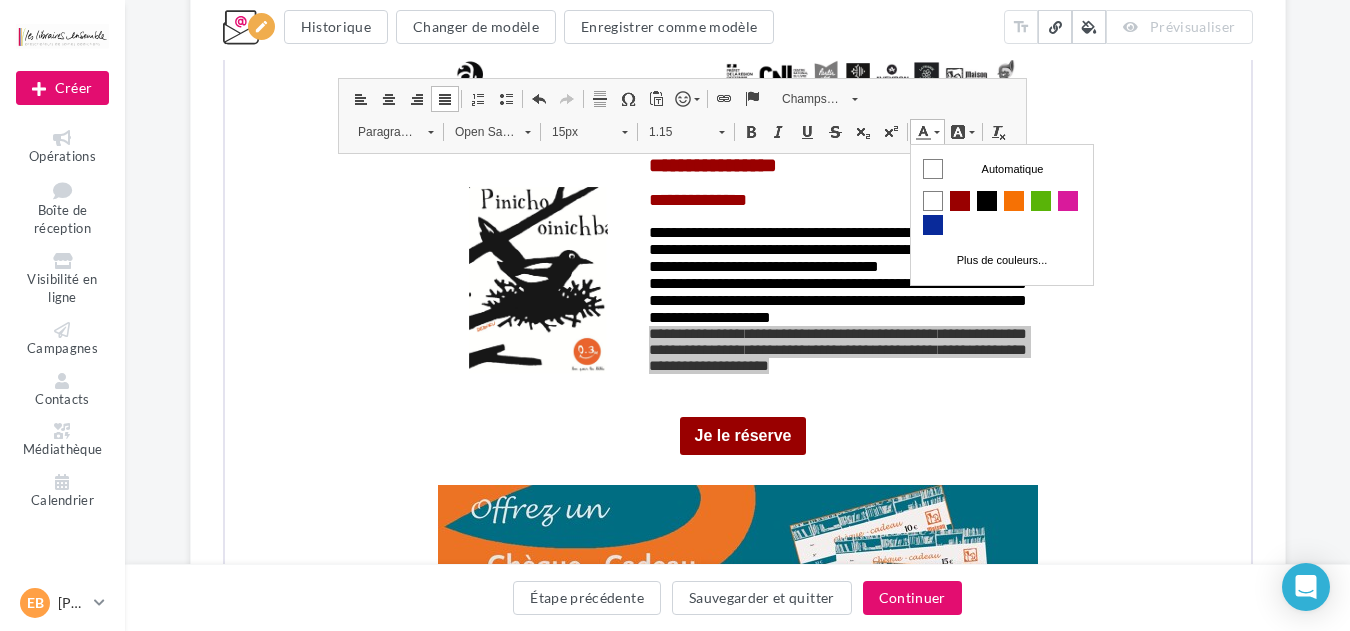 scroll, scrollTop: 0, scrollLeft: 0, axis: both 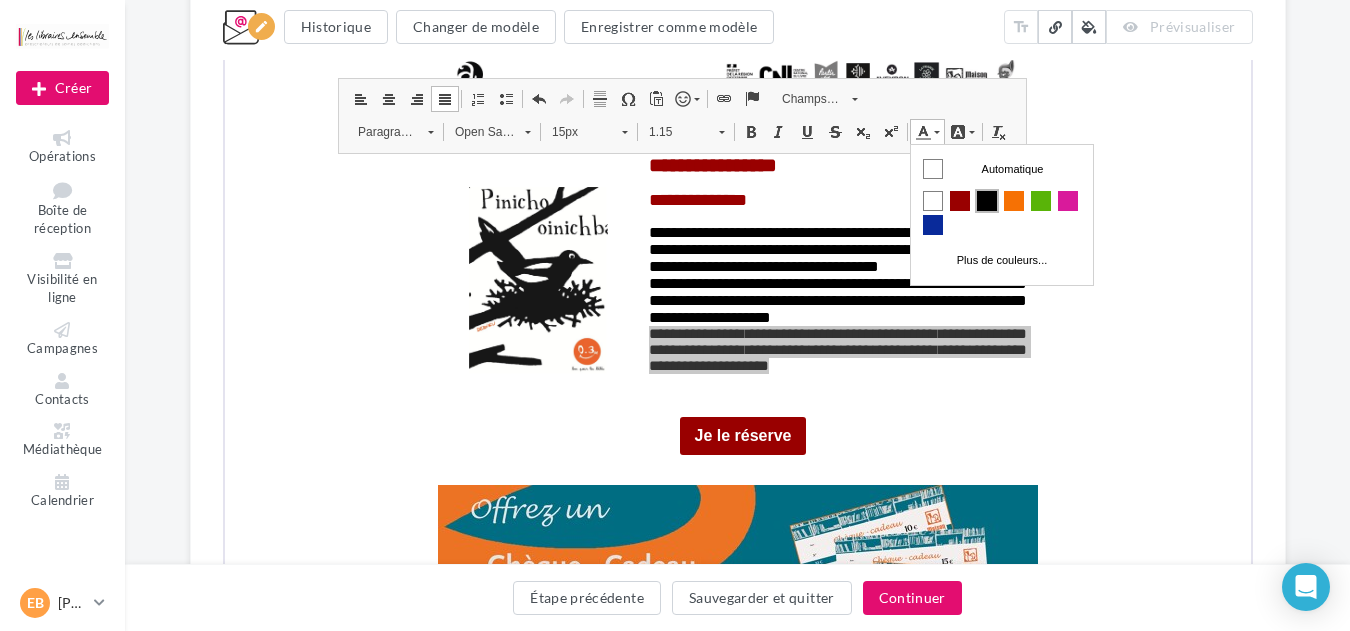 click at bounding box center (986, 200) 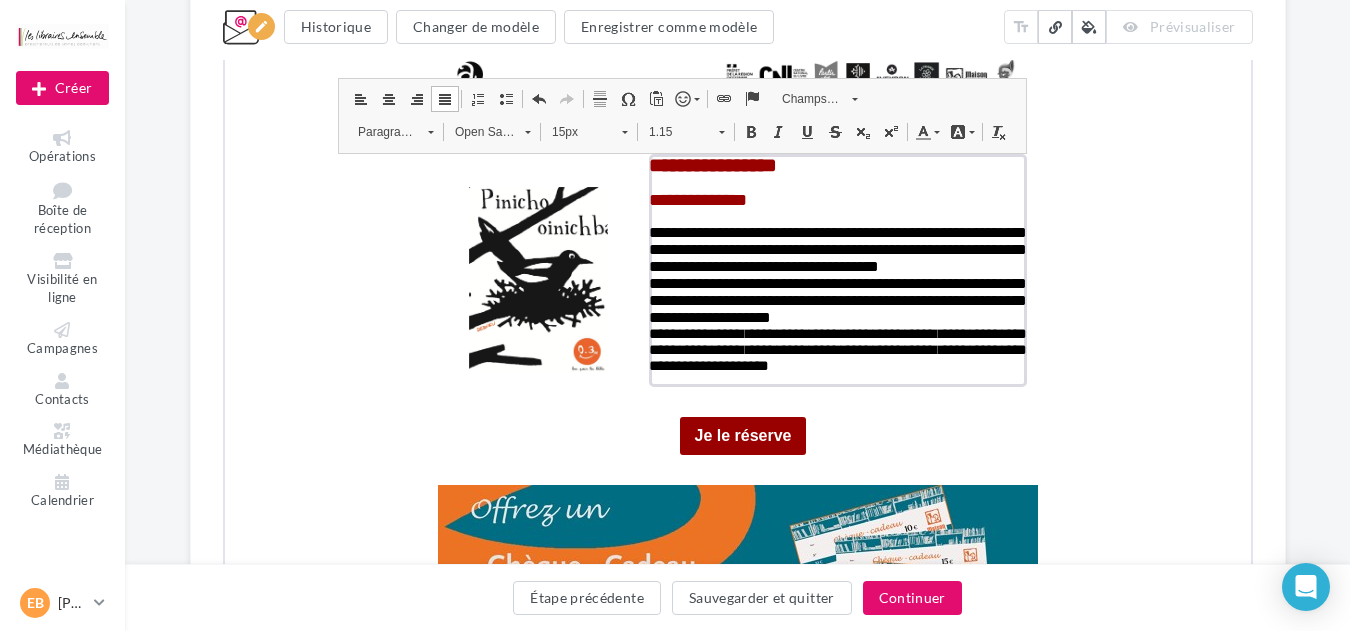 click on "Open Sans" at bounding box center (477, 130) 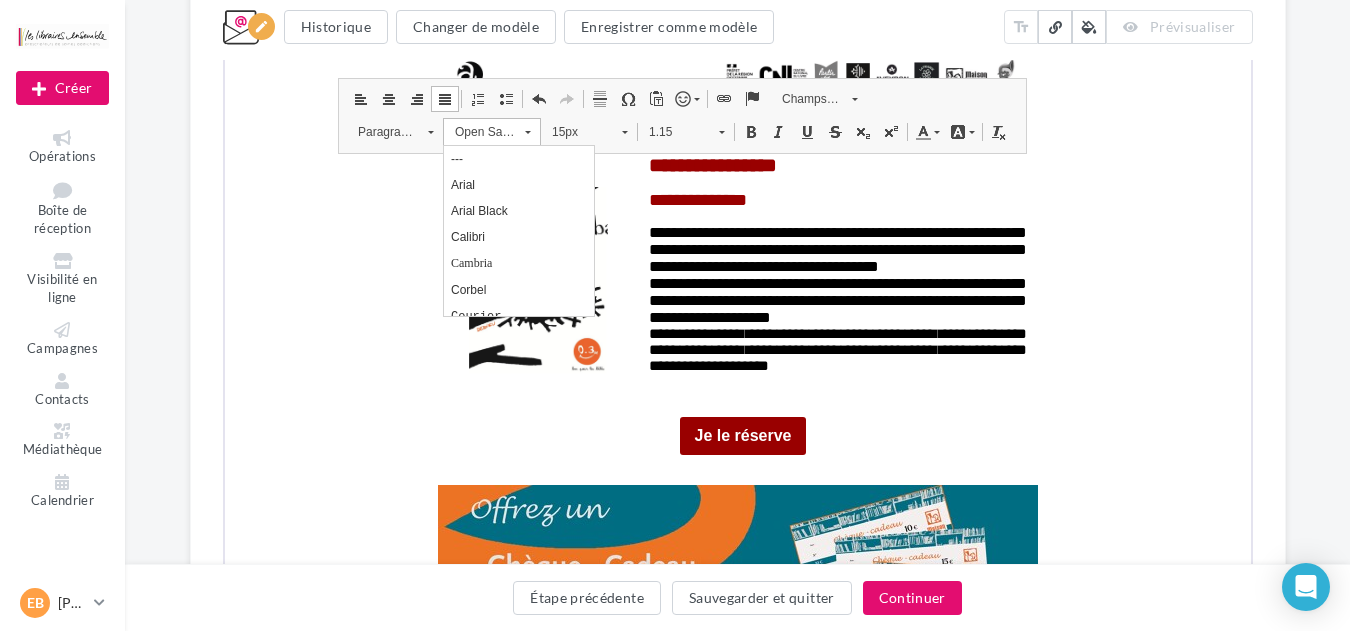 scroll, scrollTop: 0, scrollLeft: 0, axis: both 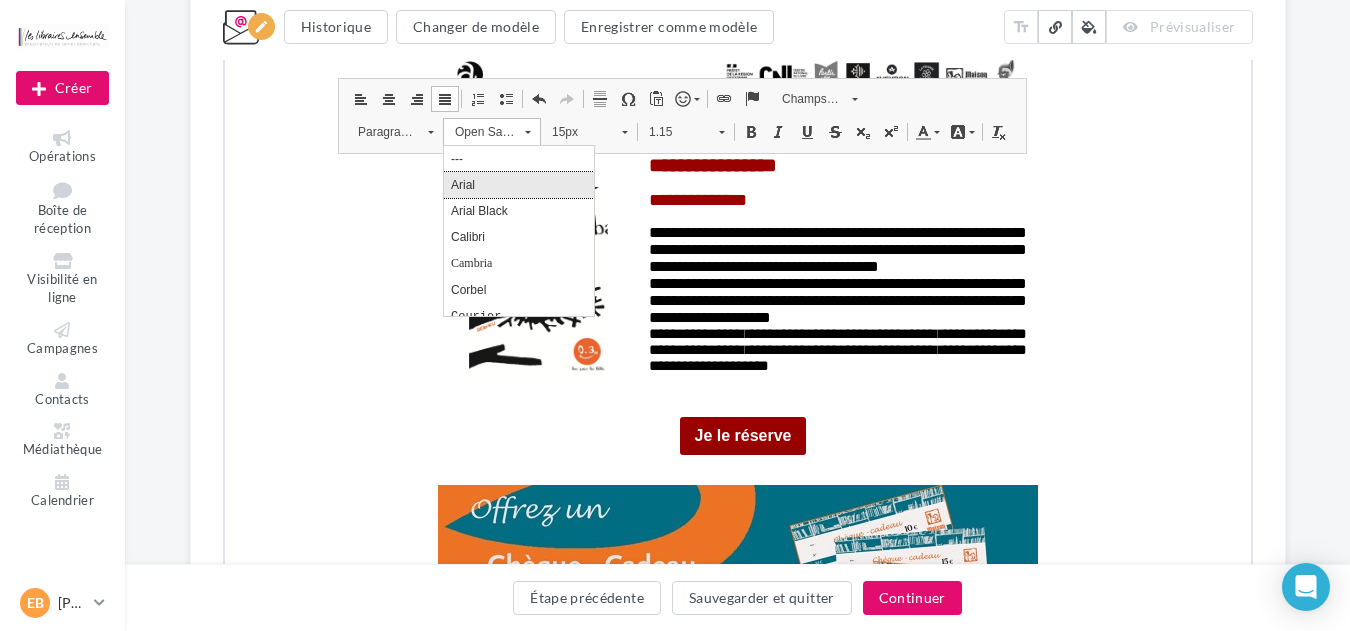 click on "Arial" at bounding box center (518, 184) 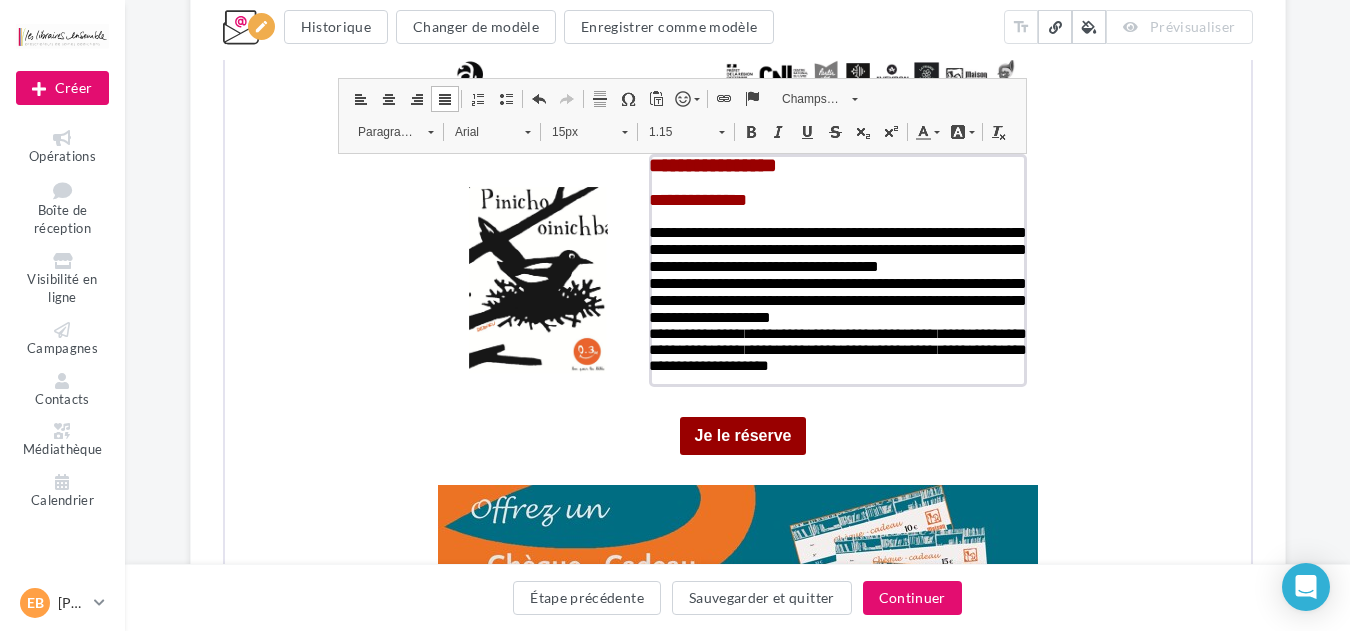 click on "15px" at bounding box center [574, 130] 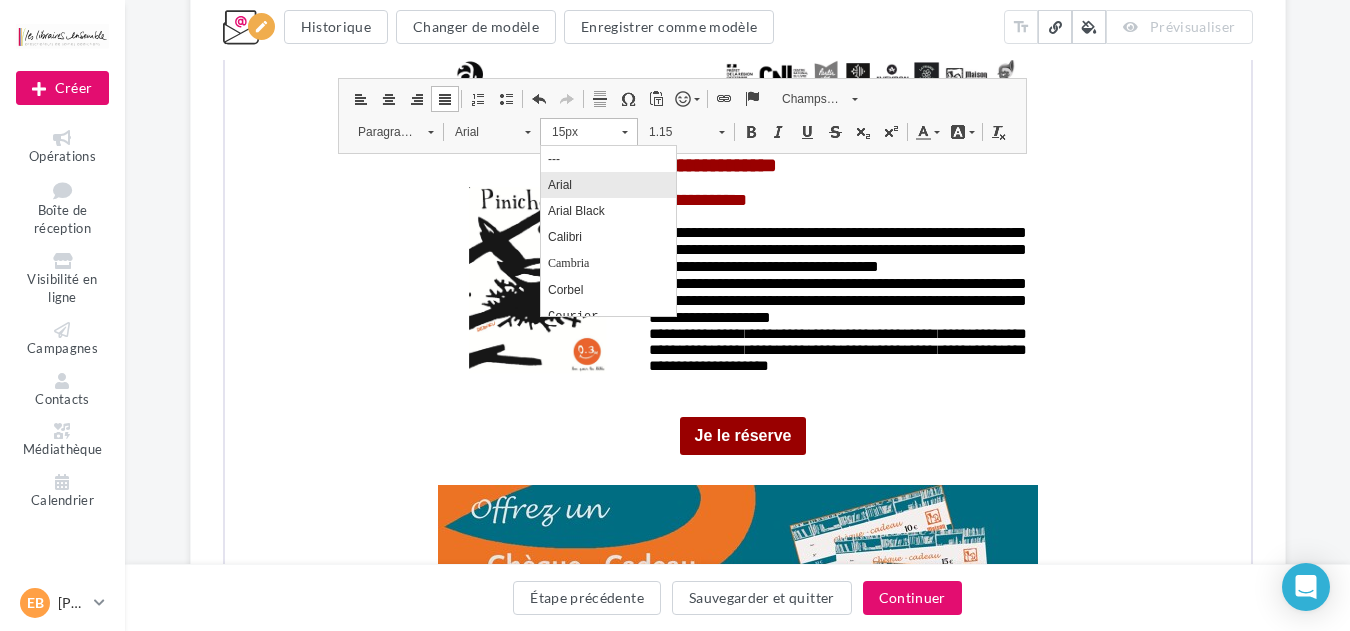scroll, scrollTop: 136, scrollLeft: 0, axis: vertical 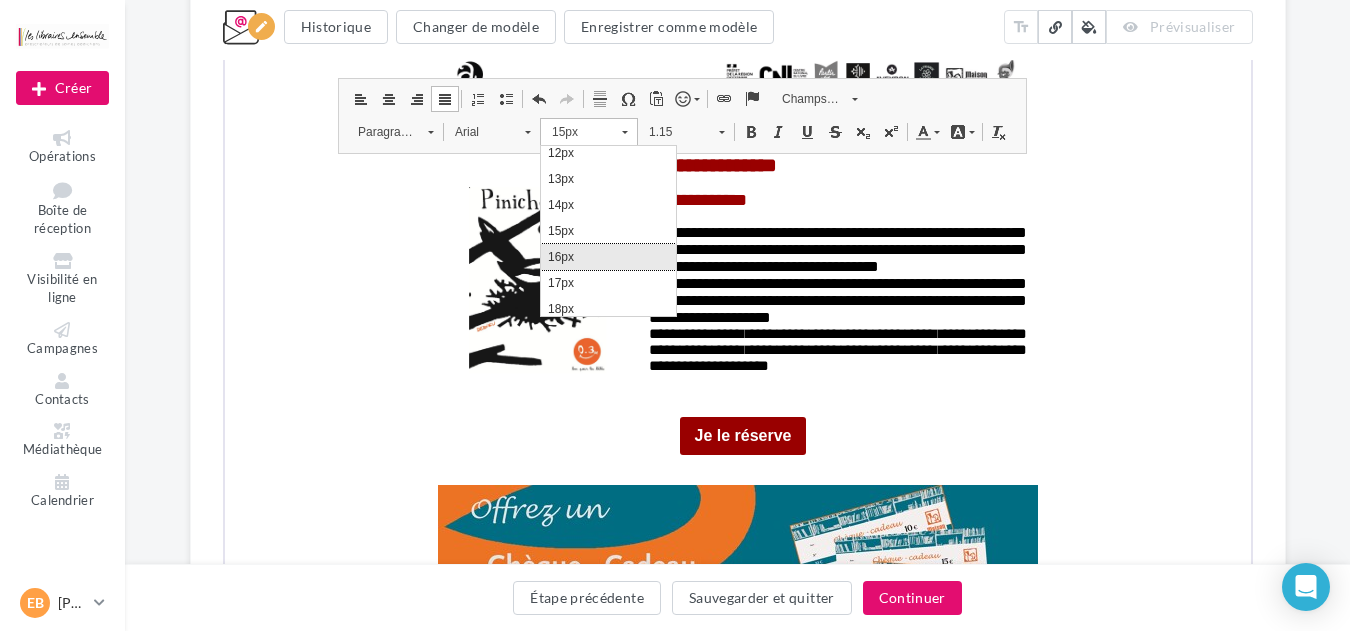 click on "16px" at bounding box center (607, 256) 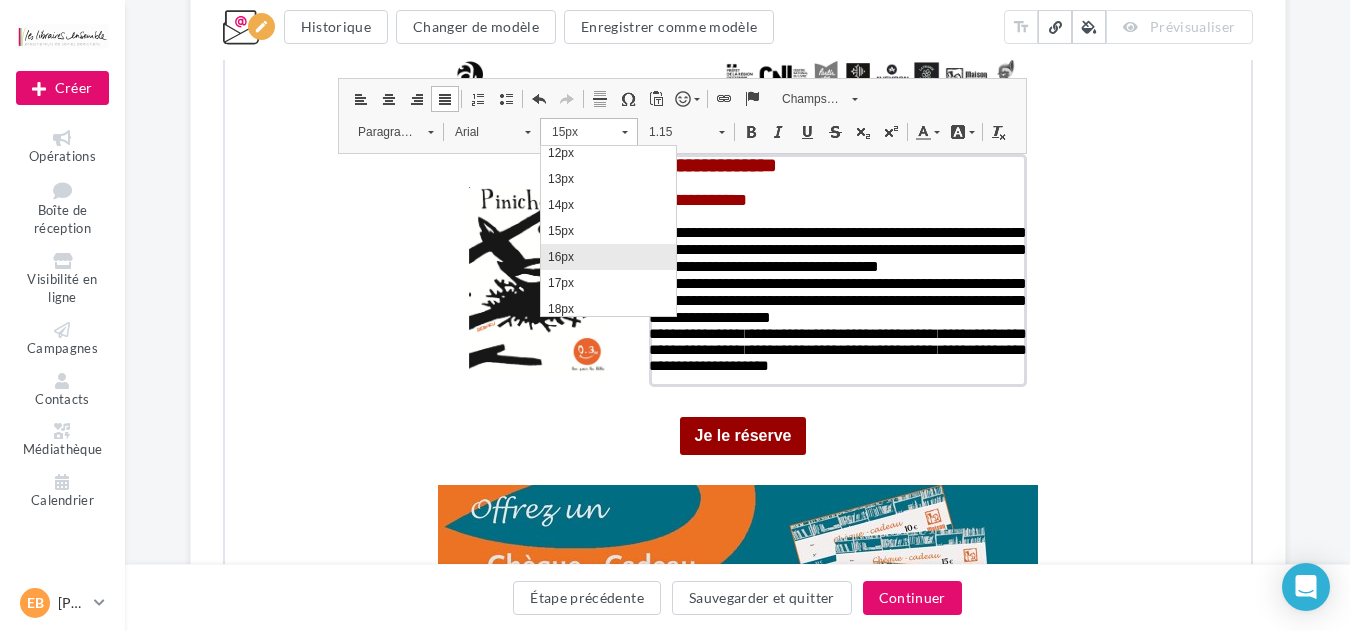 scroll, scrollTop: 0, scrollLeft: 0, axis: both 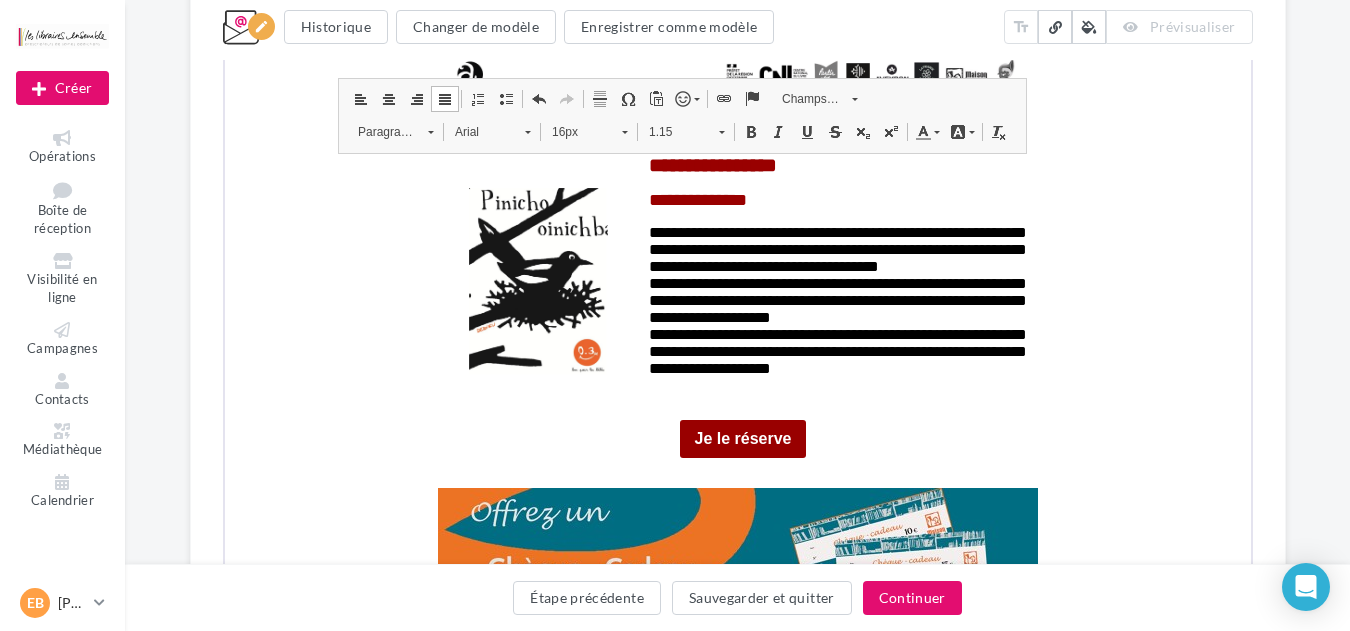 click on "Something wrong..." at bounding box center [738, -243] 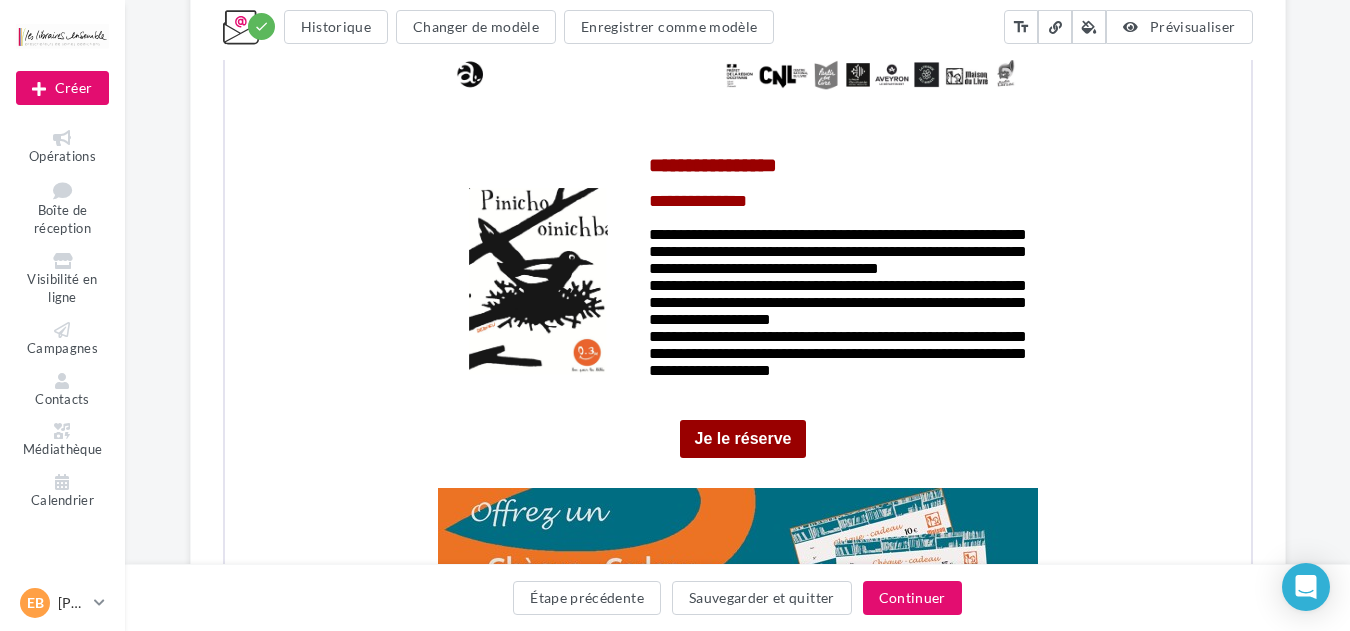 click on "**********" at bounding box center (738, -371) 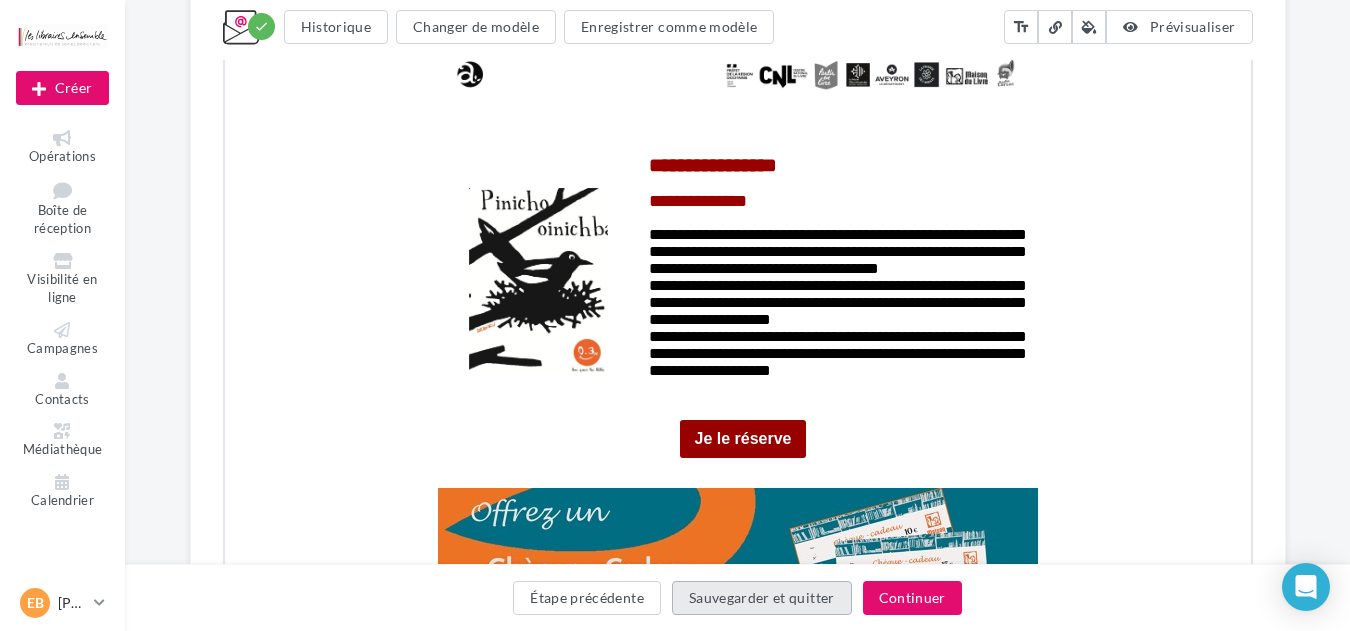click on "Sauvegarder et quitter" at bounding box center [762, 598] 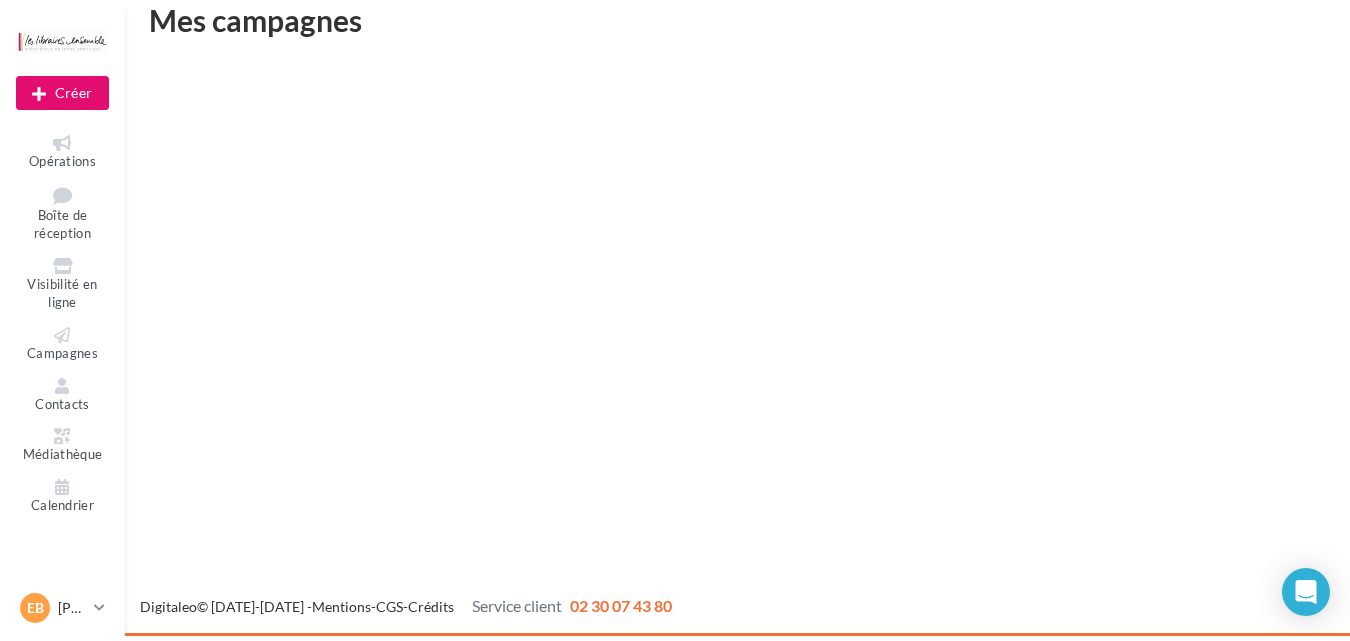 scroll, scrollTop: 32, scrollLeft: 0, axis: vertical 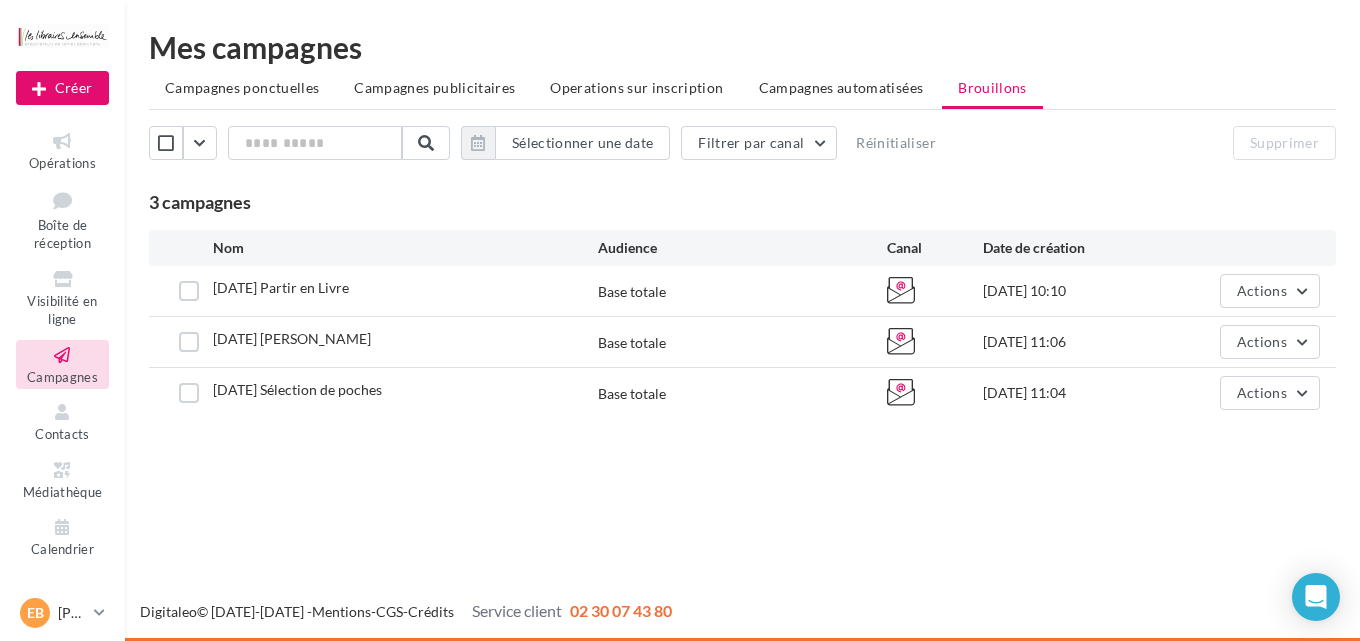 click on "Nouvelle campagne
Créer
Opérations
Boîte de réception
Visibilité en ligne
Campagnes
Contacts
Médiathèque
Calendrier" at bounding box center (680, 320) 